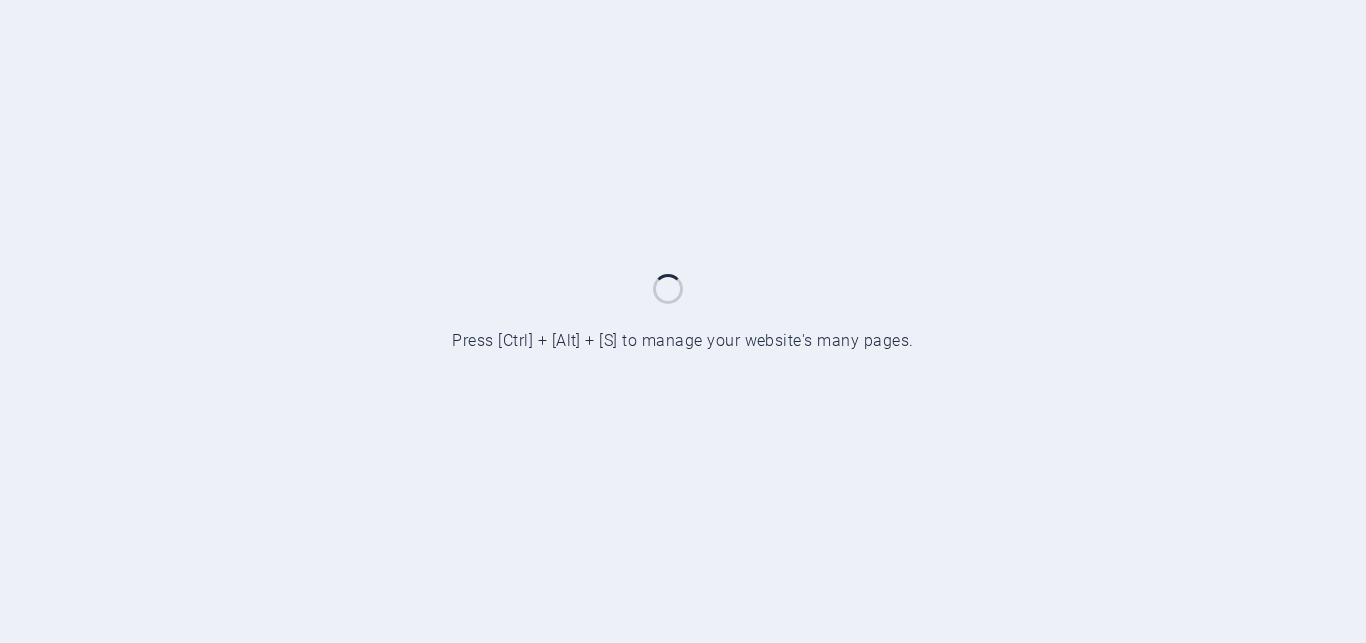 scroll, scrollTop: 0, scrollLeft: 0, axis: both 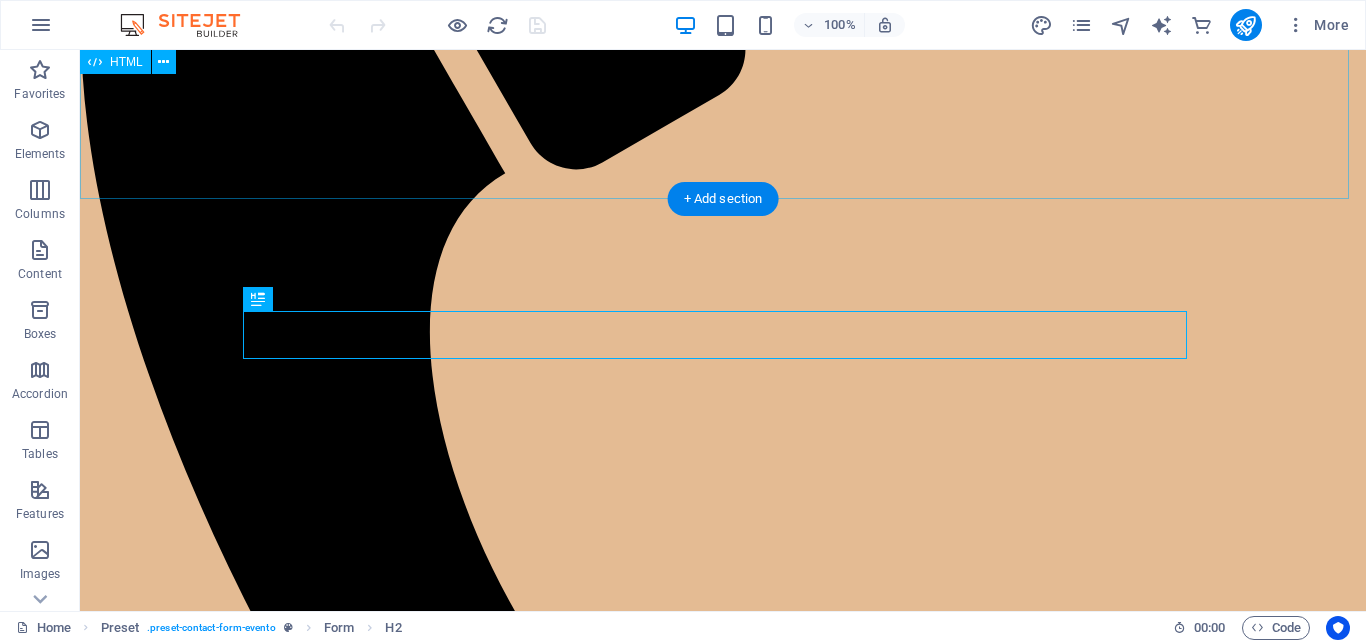 click on "Dibrugarh District Level Drawing Competition - Results
Dibrugarh District Level Drawing Competition Results
Celebrating Talent & Culture from Dibrugarh
( Consolation prize and drawing kit results will be declared soon. Visit the website regularly for more information.)
View All Winners
Complete List of Winners" at bounding box center (723, 1712) 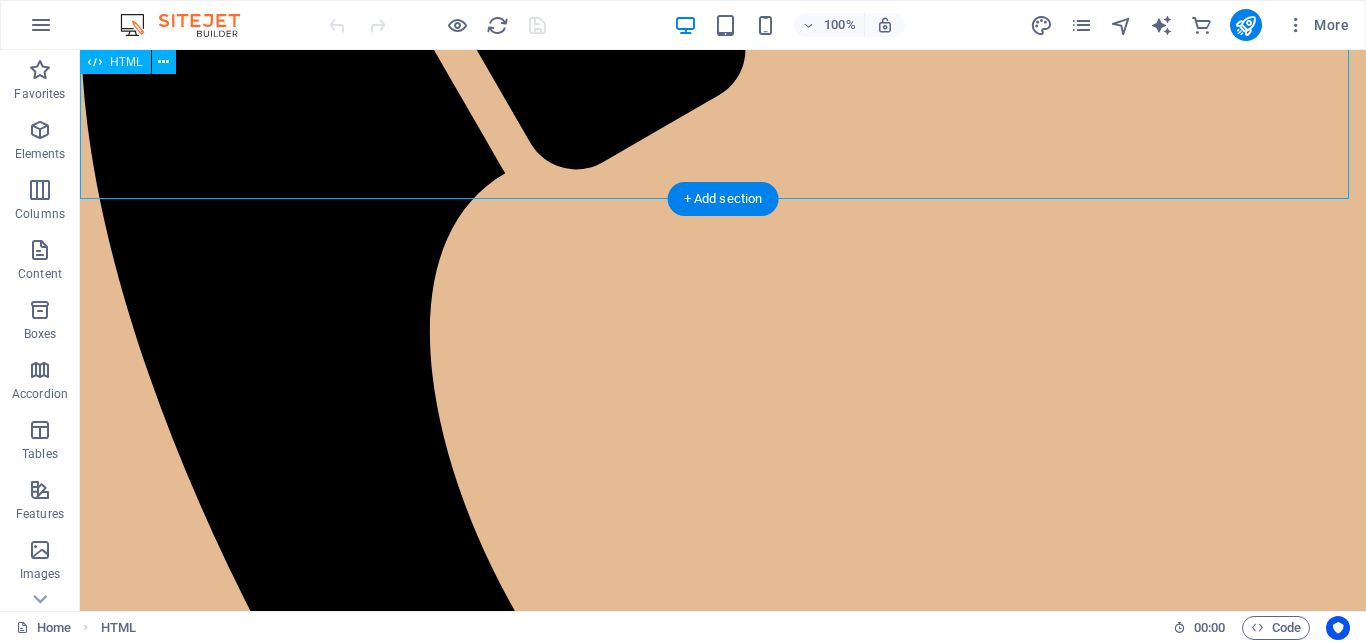 click on "Dibrugarh District Level Drawing Competition - Results
Dibrugarh District Level Drawing Competition Results
Celebrating Talent & Culture from Dibrugarh
( Consolation prize and drawing kit results will be declared soon. Visit the website regularly for more information.)
View All Winners
Complete List of Winners" at bounding box center (723, 1712) 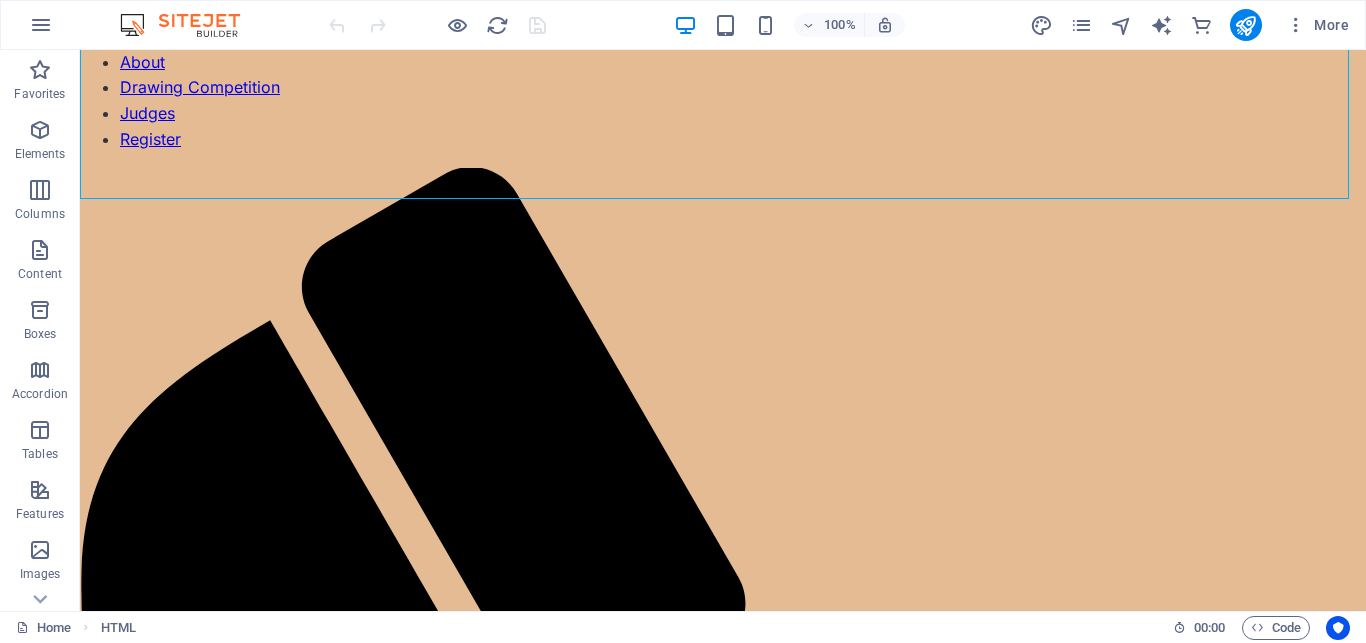 scroll, scrollTop: 0, scrollLeft: 0, axis: both 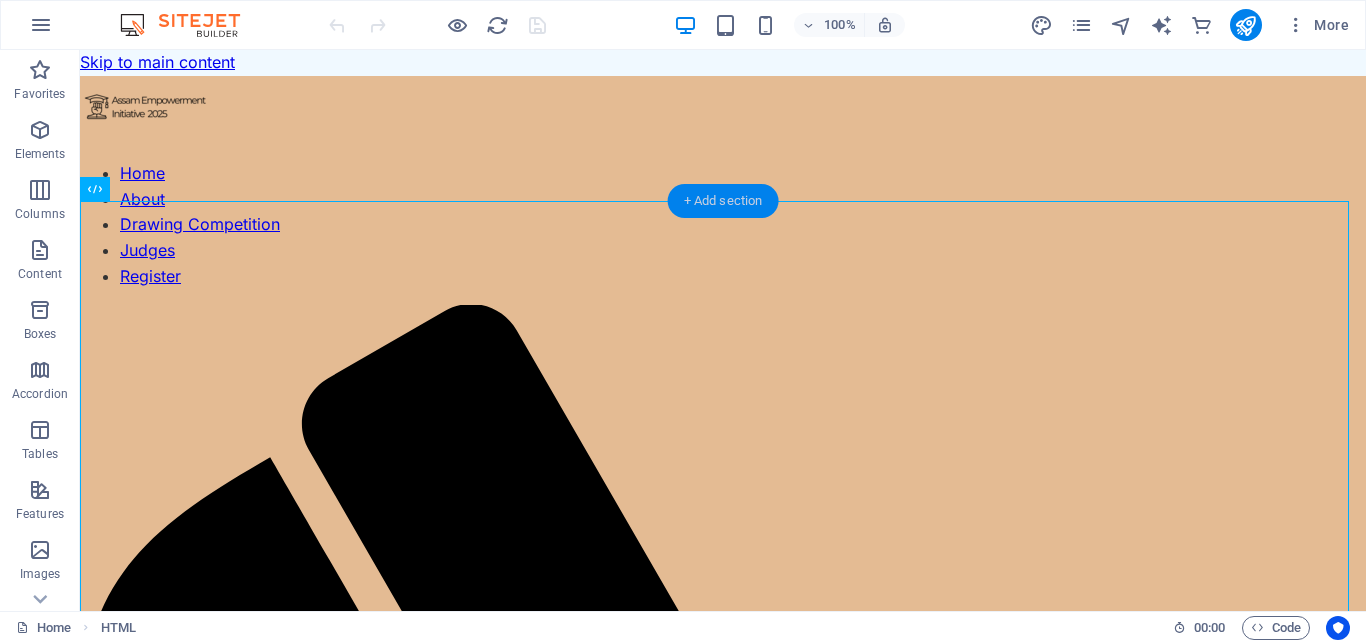 click on "+ Add section" at bounding box center [723, 201] 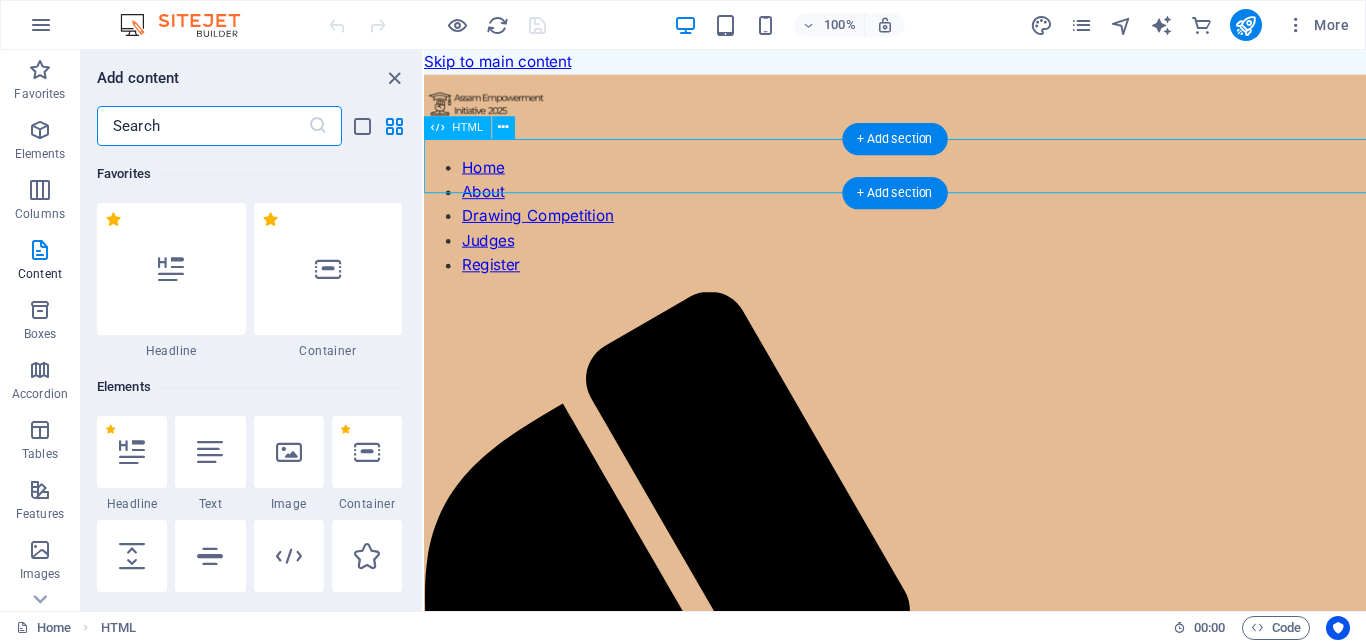 scroll, scrollTop: 3499, scrollLeft: 0, axis: vertical 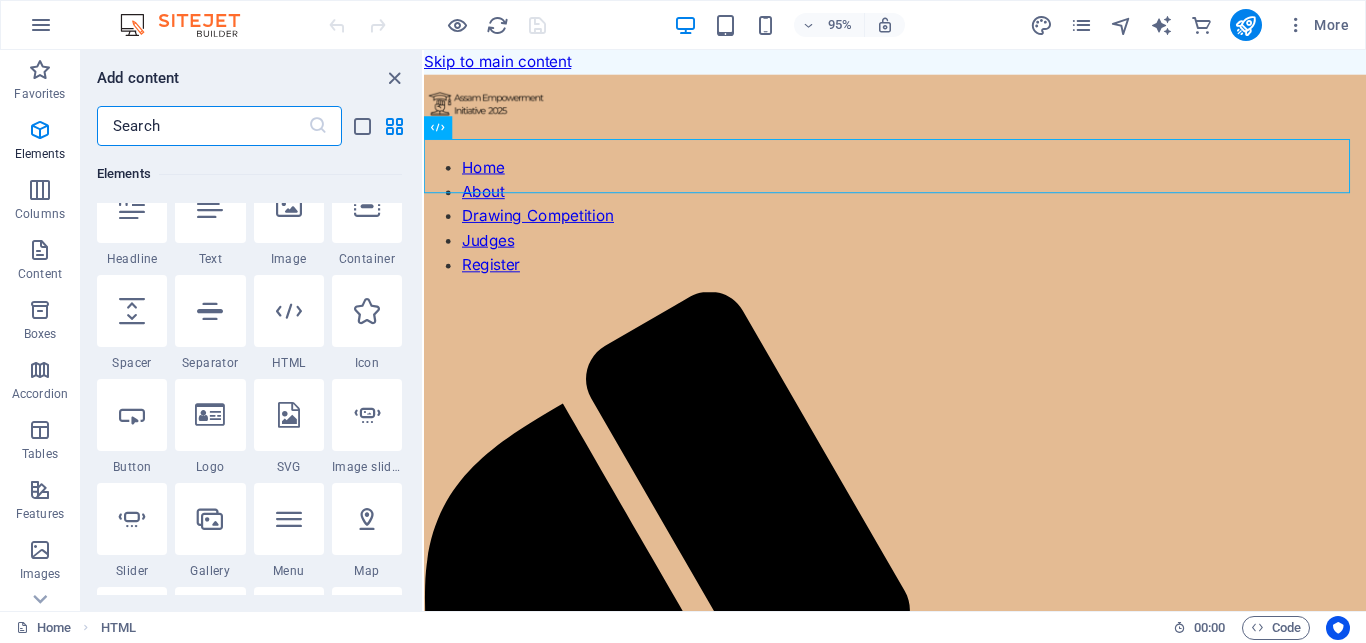 click at bounding box center [289, 207] 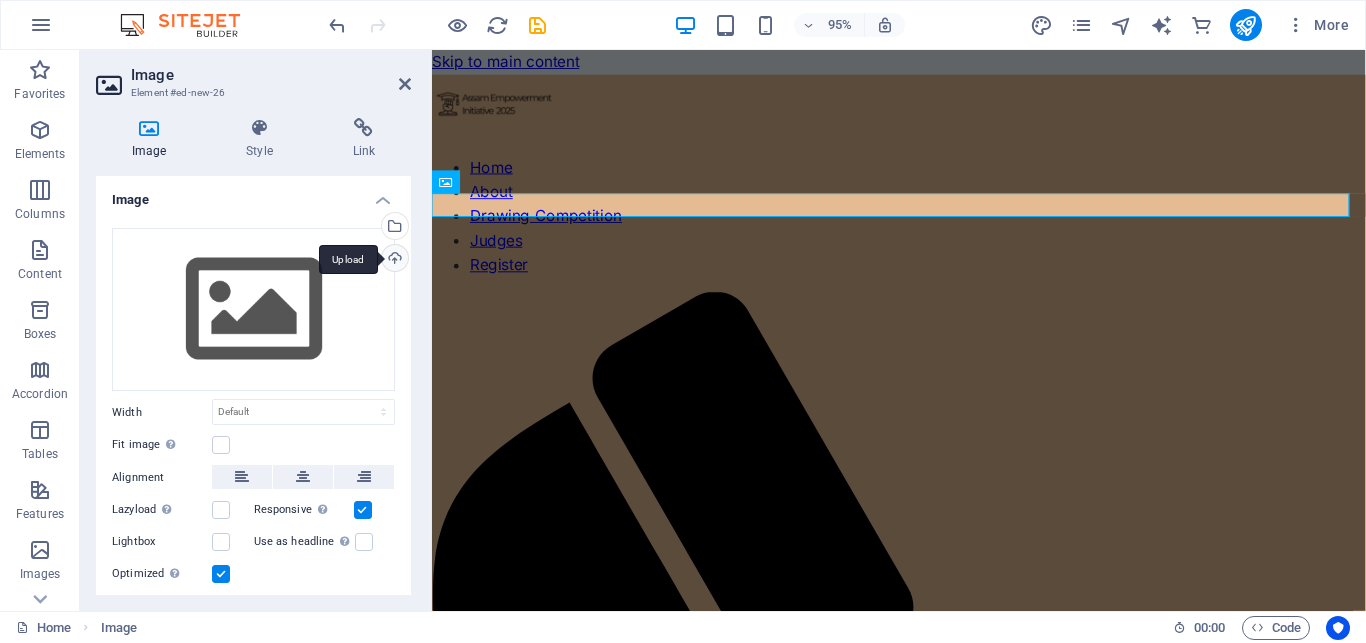click on "Upload" at bounding box center [393, 260] 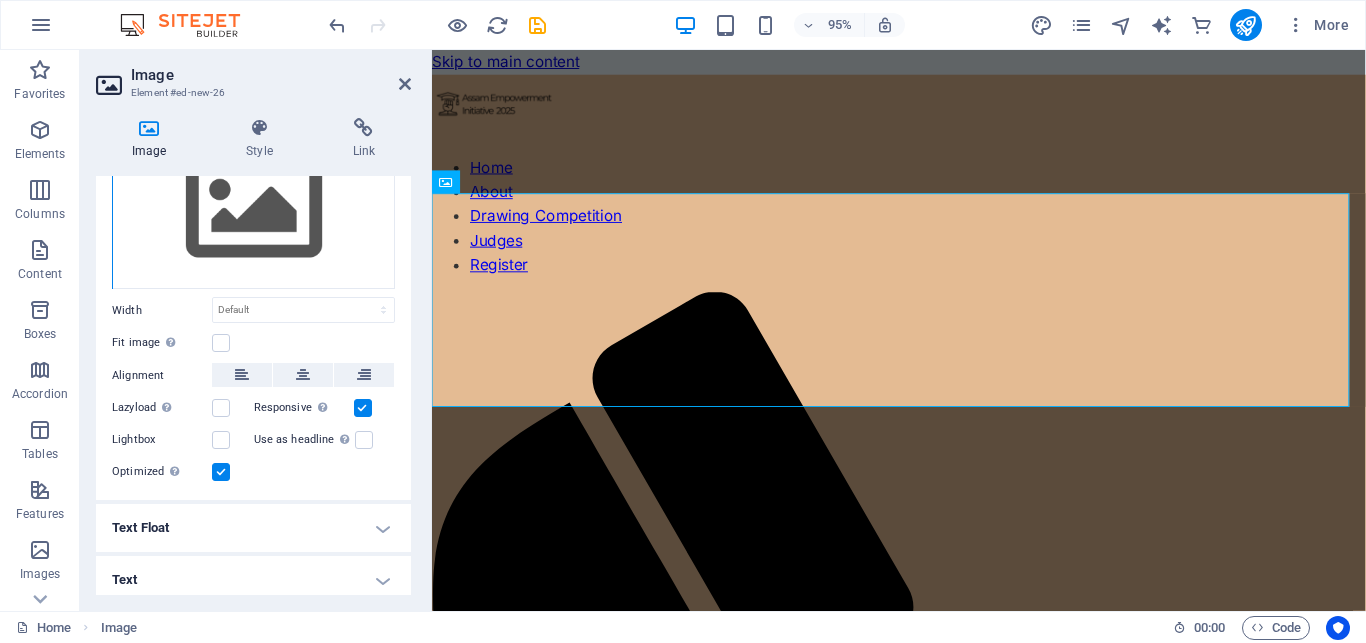 scroll, scrollTop: 46, scrollLeft: 0, axis: vertical 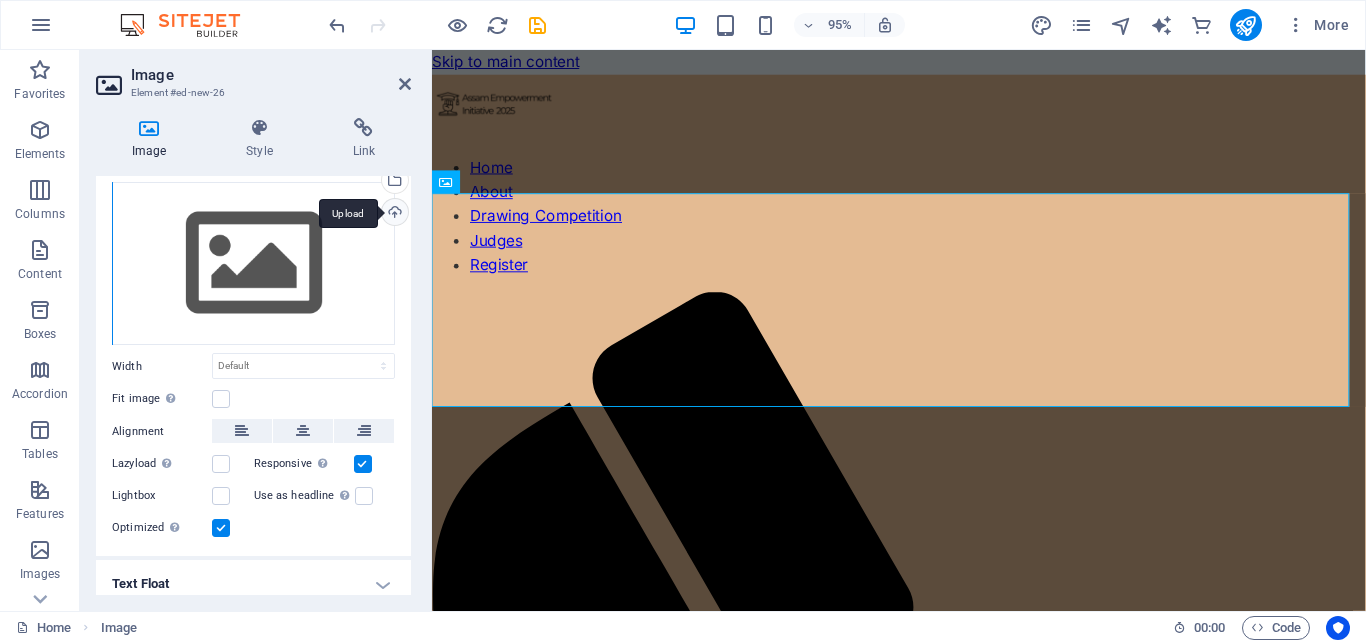 click on "Upload" at bounding box center (393, 214) 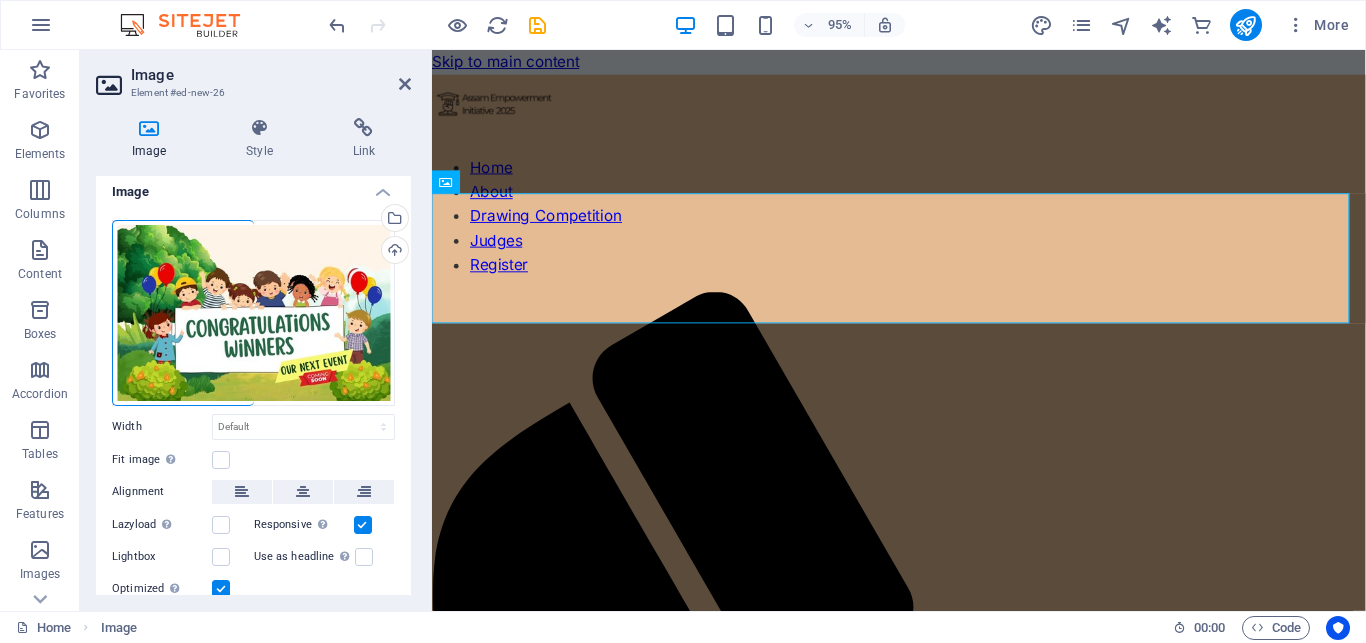 scroll, scrollTop: 0, scrollLeft: 0, axis: both 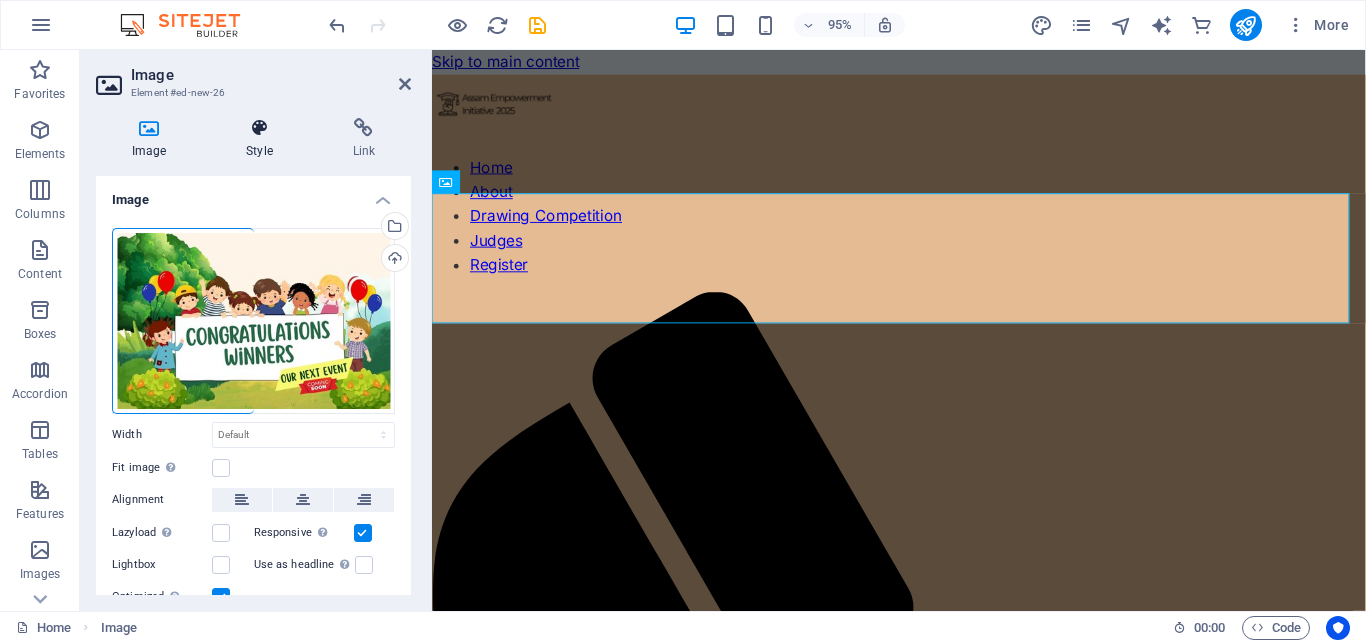 click on "Style" at bounding box center [263, 139] 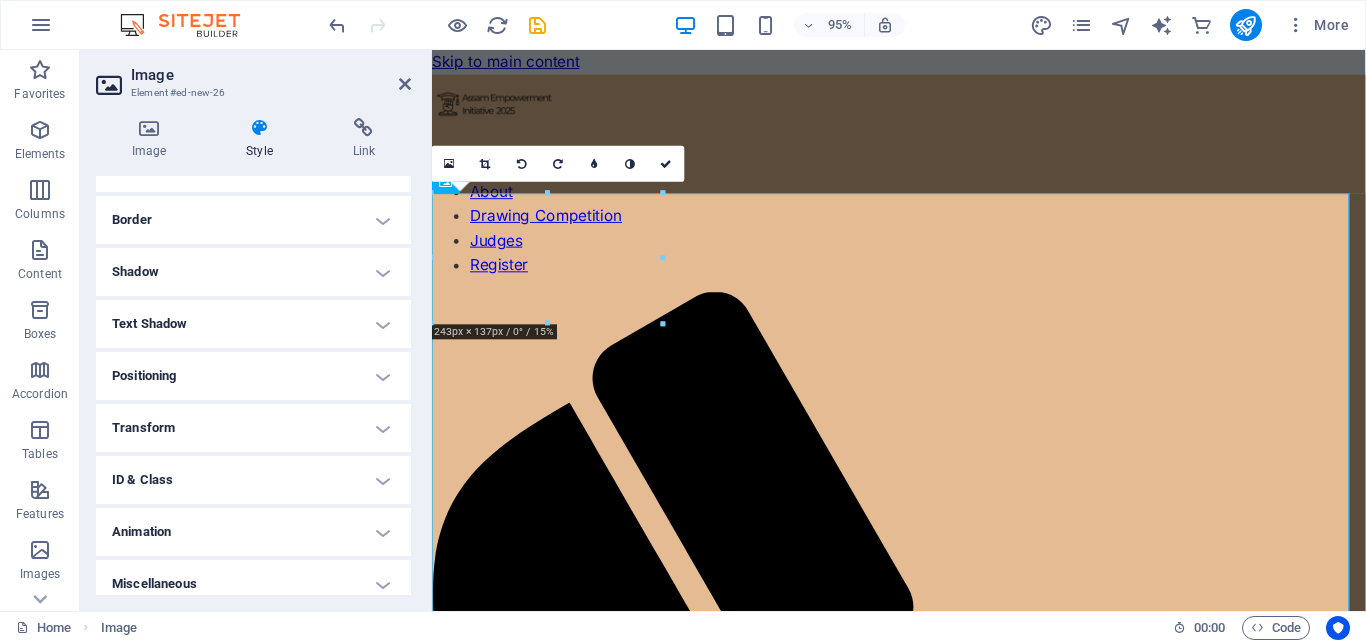 scroll, scrollTop: 212, scrollLeft: 0, axis: vertical 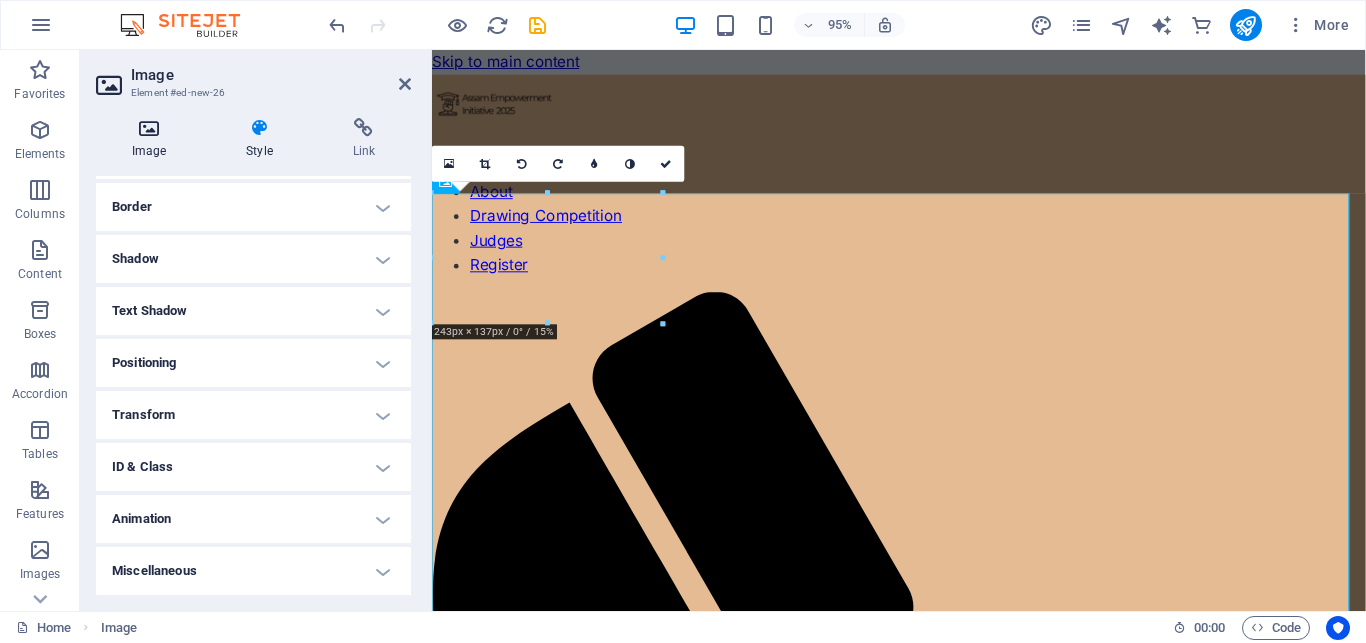 click at bounding box center (149, 128) 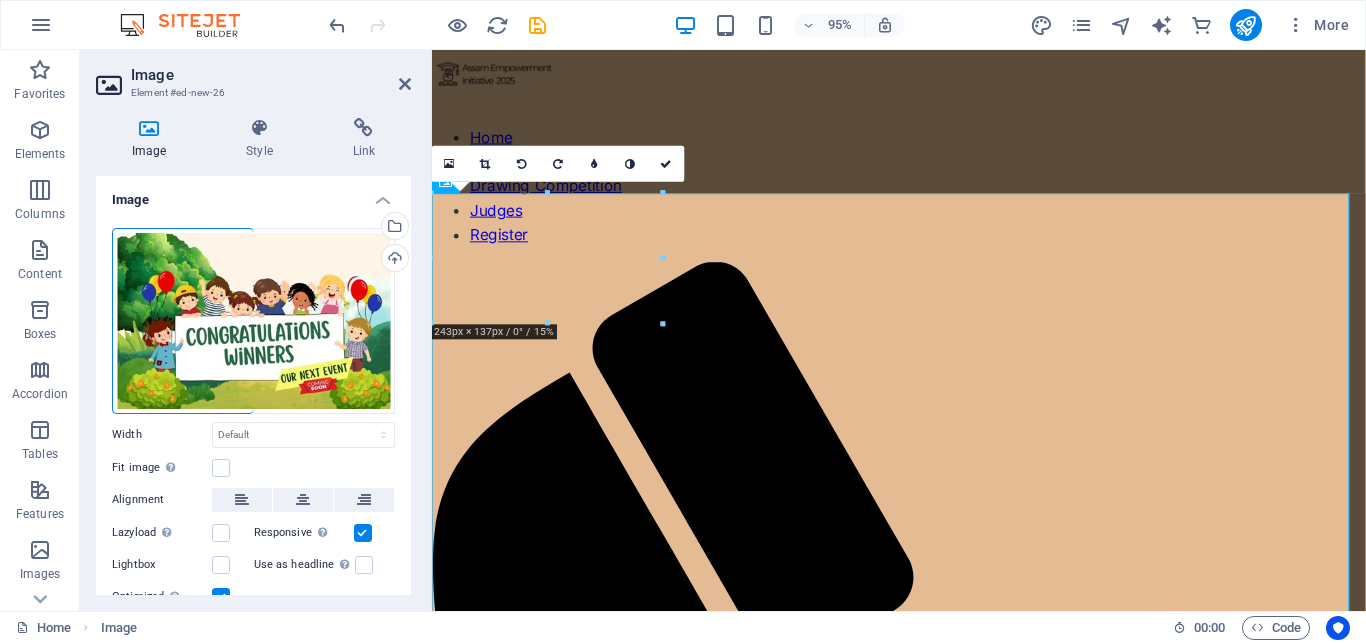 scroll, scrollTop: 0, scrollLeft: 0, axis: both 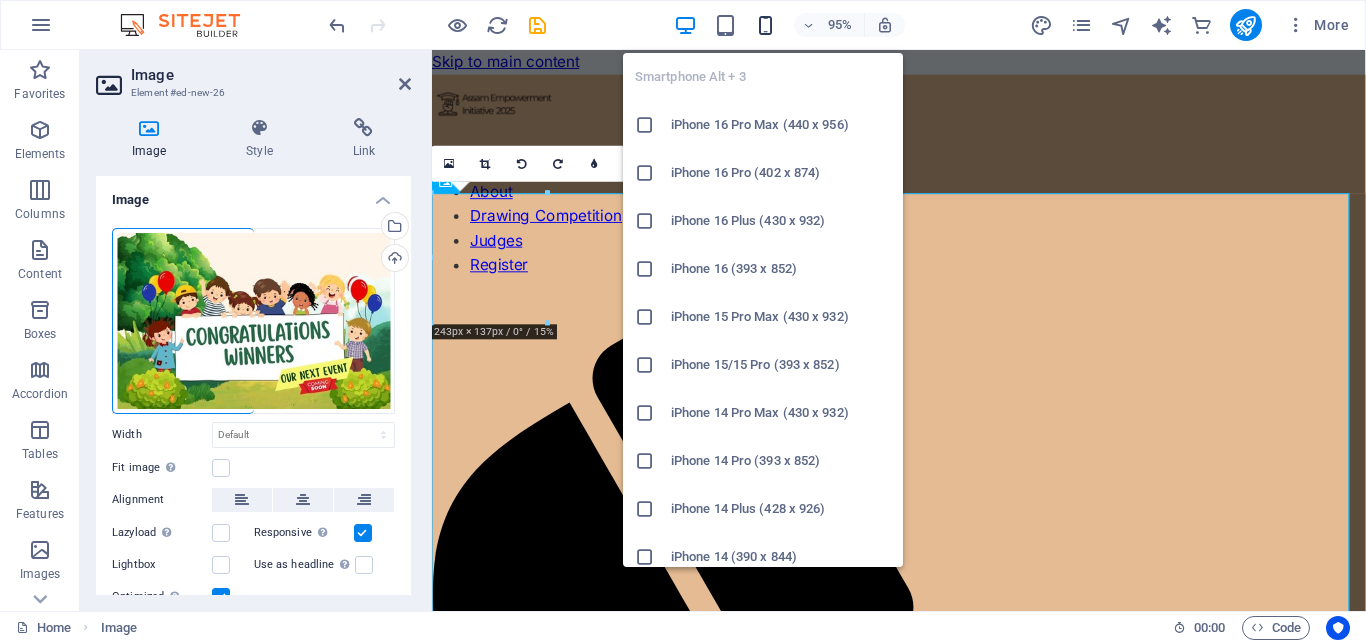 click at bounding box center (765, 25) 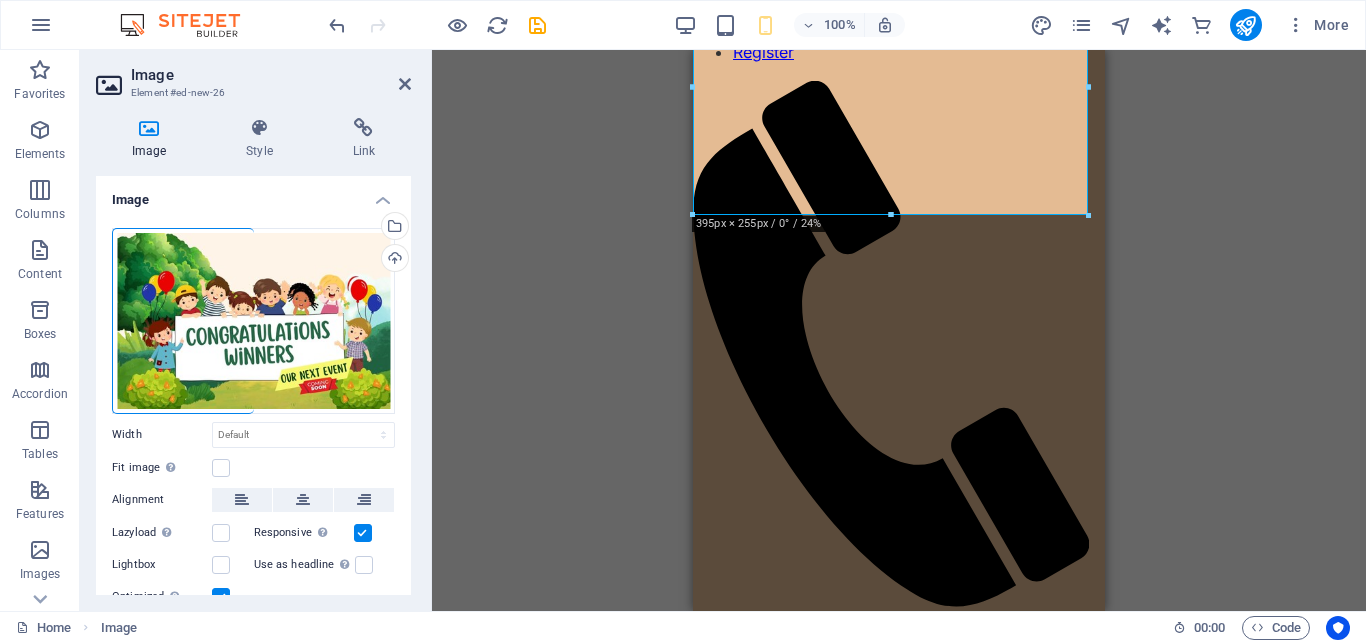 scroll, scrollTop: 0, scrollLeft: 0, axis: both 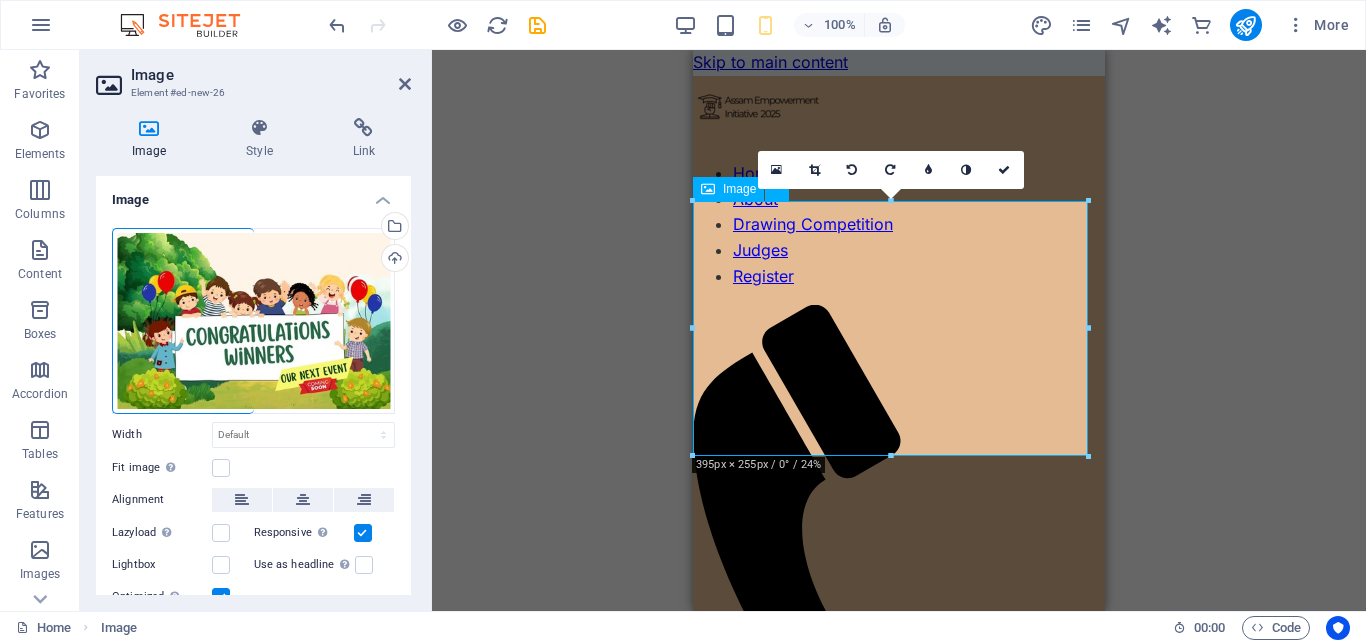 click at bounding box center [899, 975] 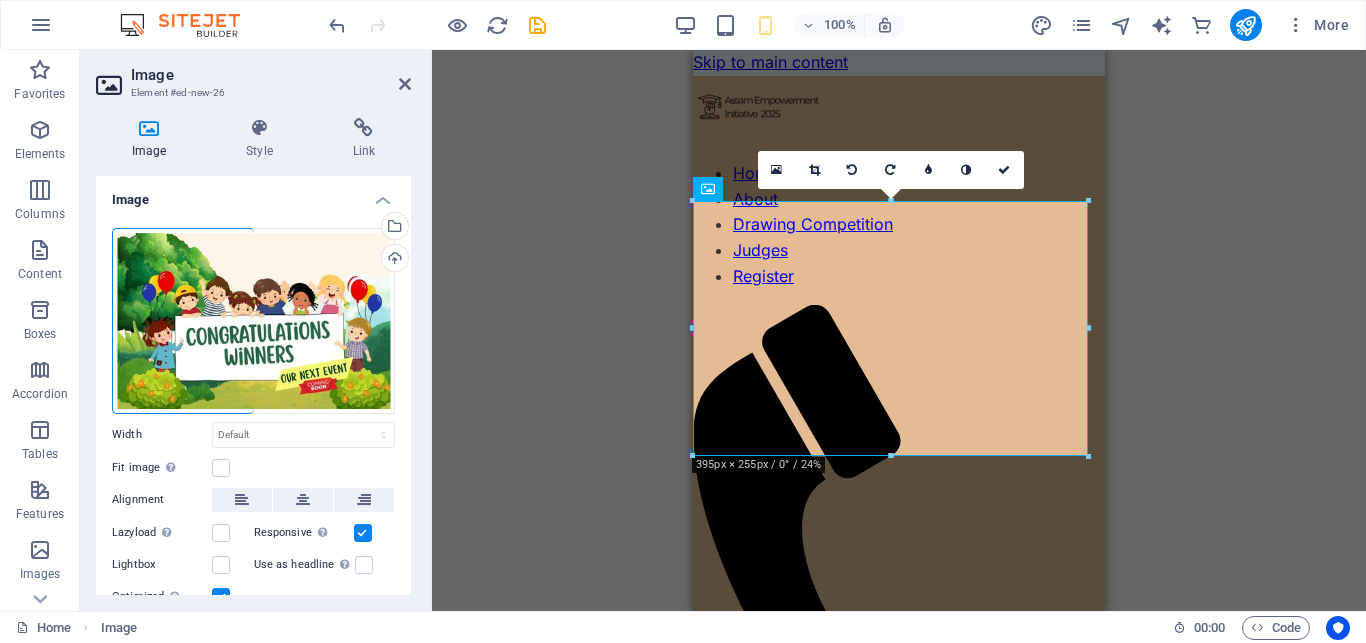 click on "Drag here to replace the existing content. Press “Ctrl” if you want to create a new element.
H2   Preset   Form   Image   Menu Bar   HTML   Menu   HTML   Image 180 170 160 150 140 130 120 110 100 90 80 70 60 50 40 30 20 10 0 -10 -20 -30 -40 -50 -60 -70 -80 -90 -100 -110 -120 -130 -140 -150 -160 -170 395px × 255px / 0° / 24% 16:10 16:9 4:3 1:1 1:2 0   HTML   Container" at bounding box center [899, 330] 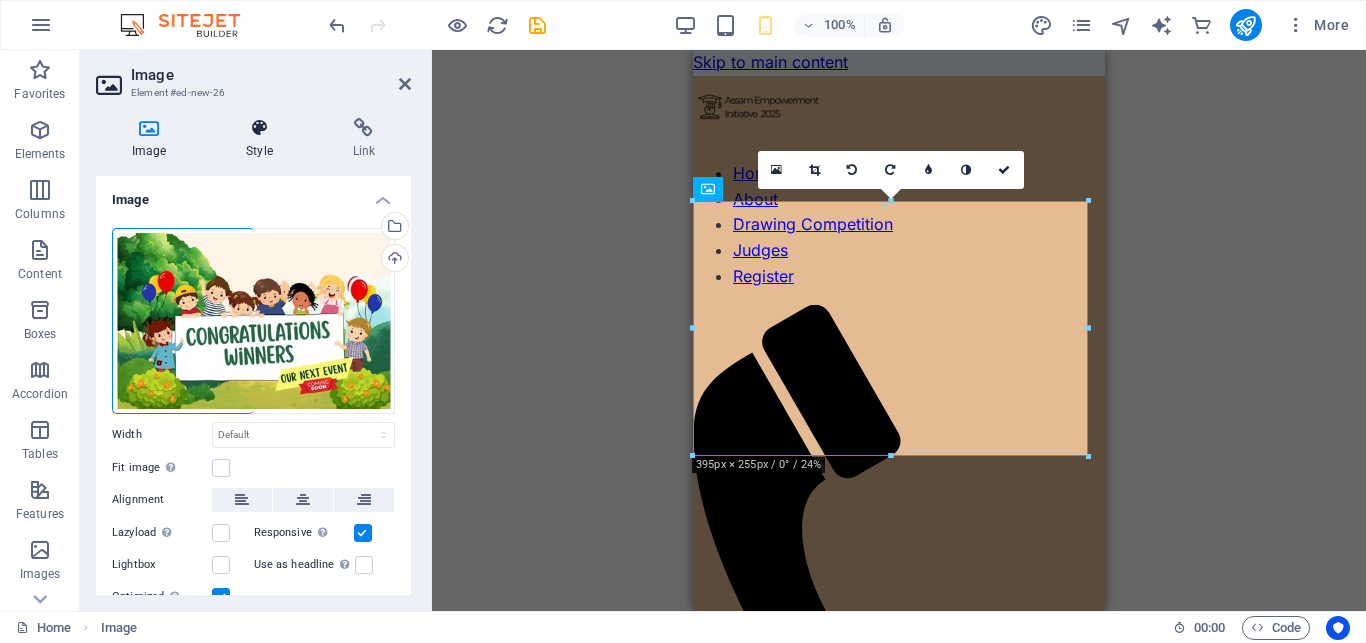 click on "Style" at bounding box center (263, 139) 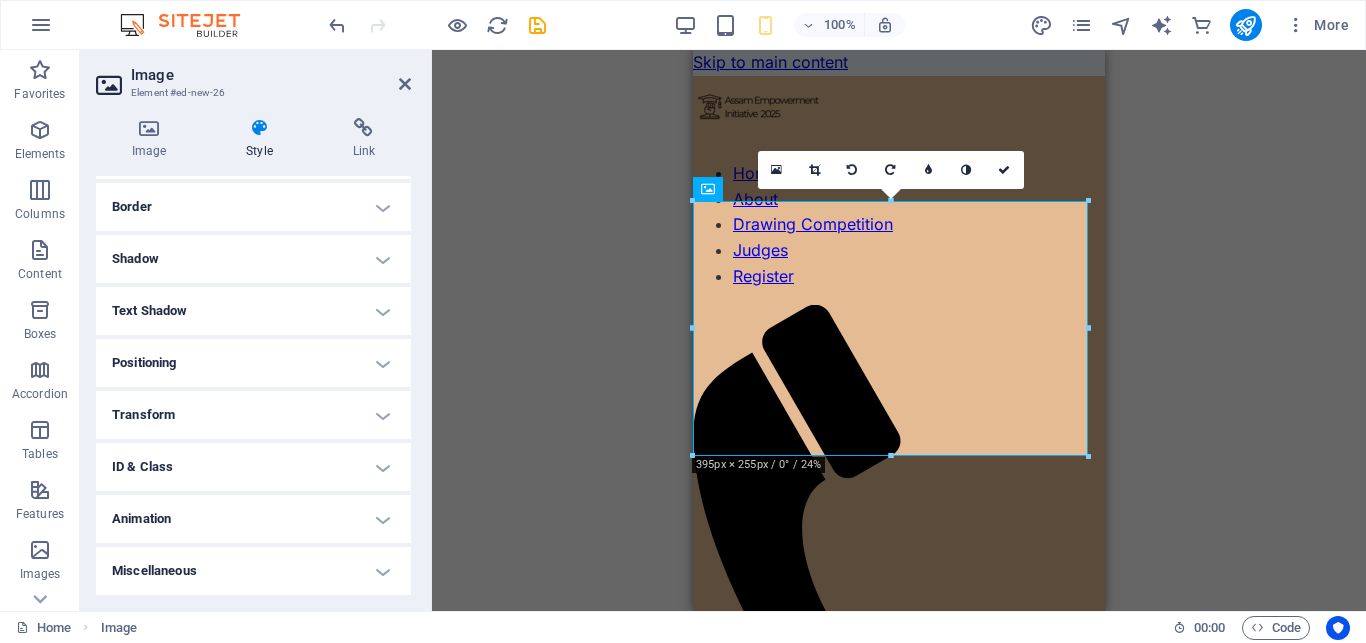 scroll, scrollTop: 212, scrollLeft: 0, axis: vertical 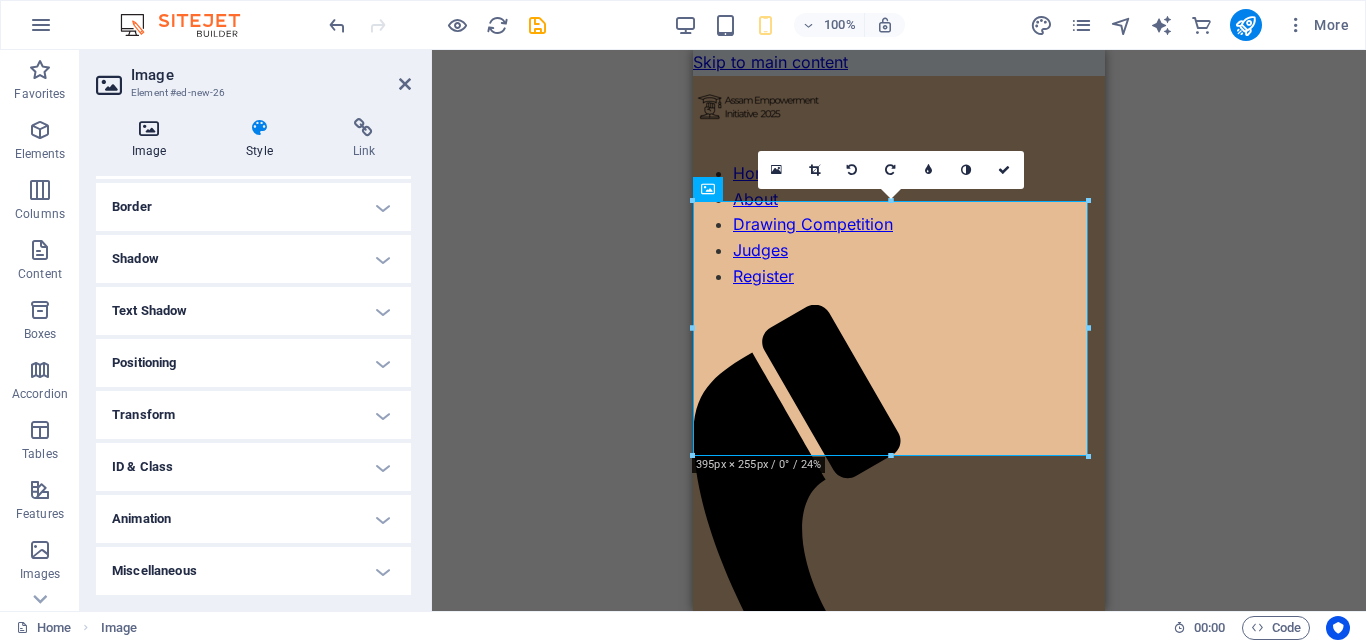 click on "Image" at bounding box center (153, 139) 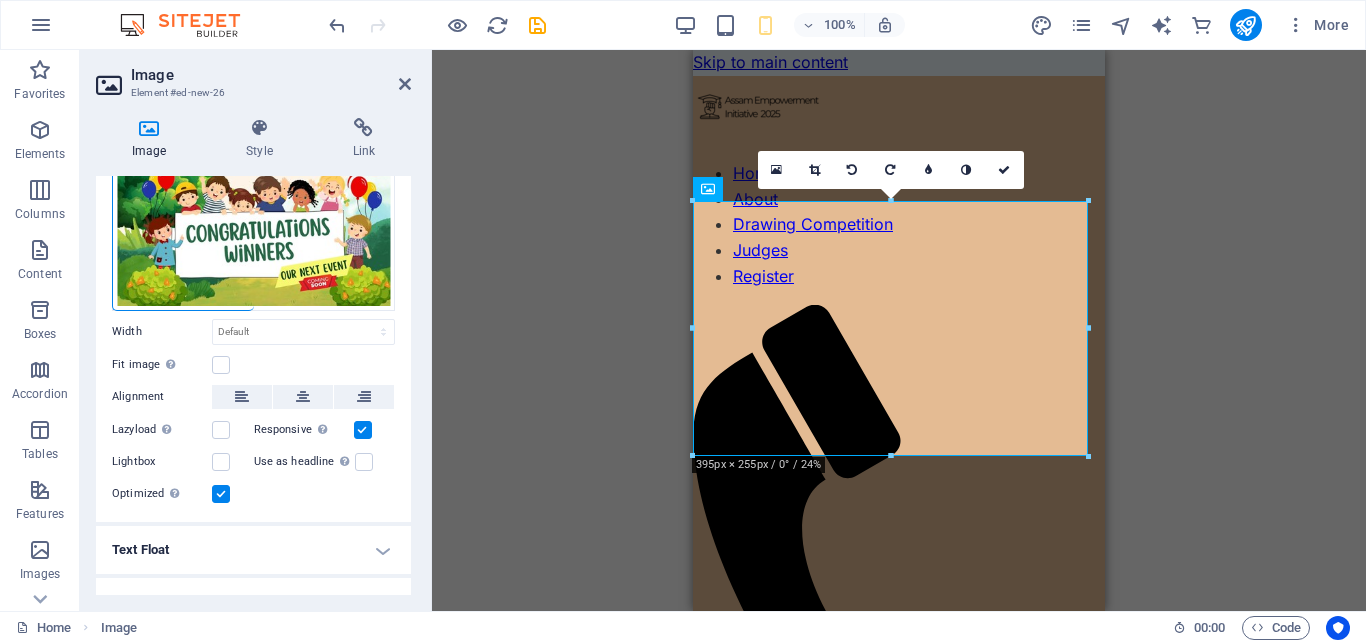 scroll, scrollTop: 123, scrollLeft: 0, axis: vertical 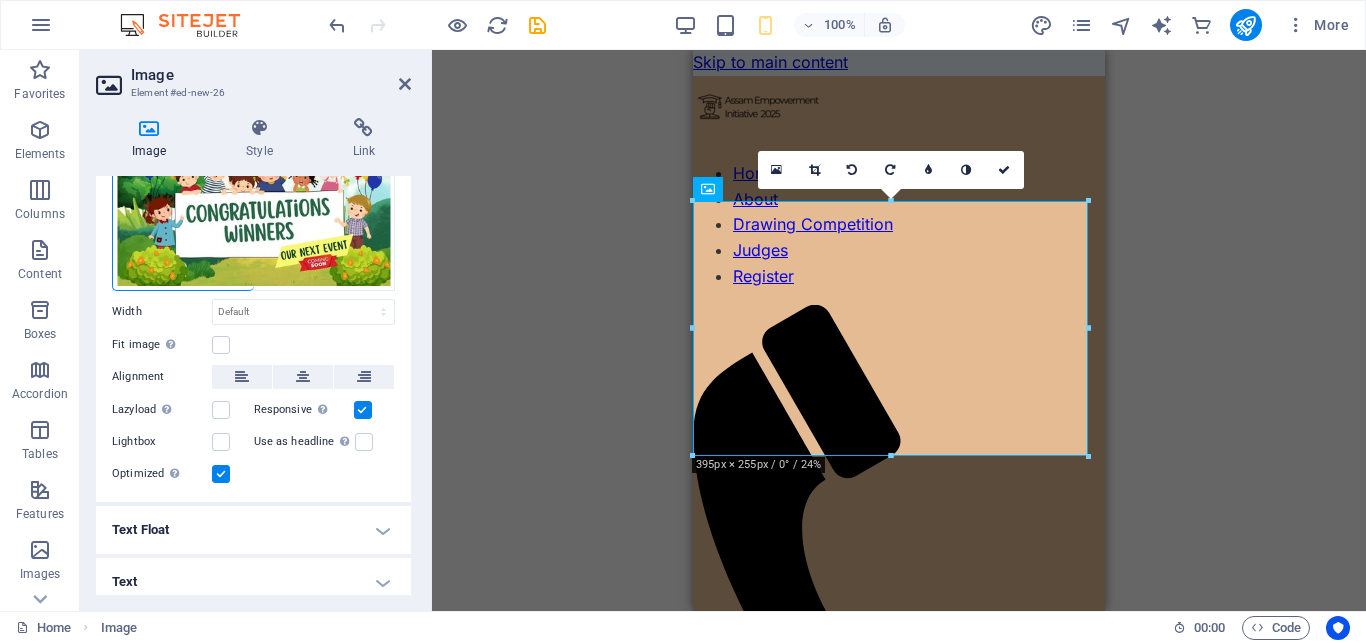 click on "Drag here to replace the existing content. Press “Ctrl” if you want to create a new element.
H2   Preset   Form   Image   Menu Bar   HTML   Menu   HTML   Image 180 170 160 150 140 130 120 110 100 90 80 70 60 50 40 30 20 10 0 -10 -20 -30 -40 -50 -60 -70 -80 -90 -100 -110 -120 -130 -140 -150 -160 -170 395px × 255px / 0° / 24% 16:10 16:9 4:3 1:1 1:2 0   HTML   Container" at bounding box center [899, 330] 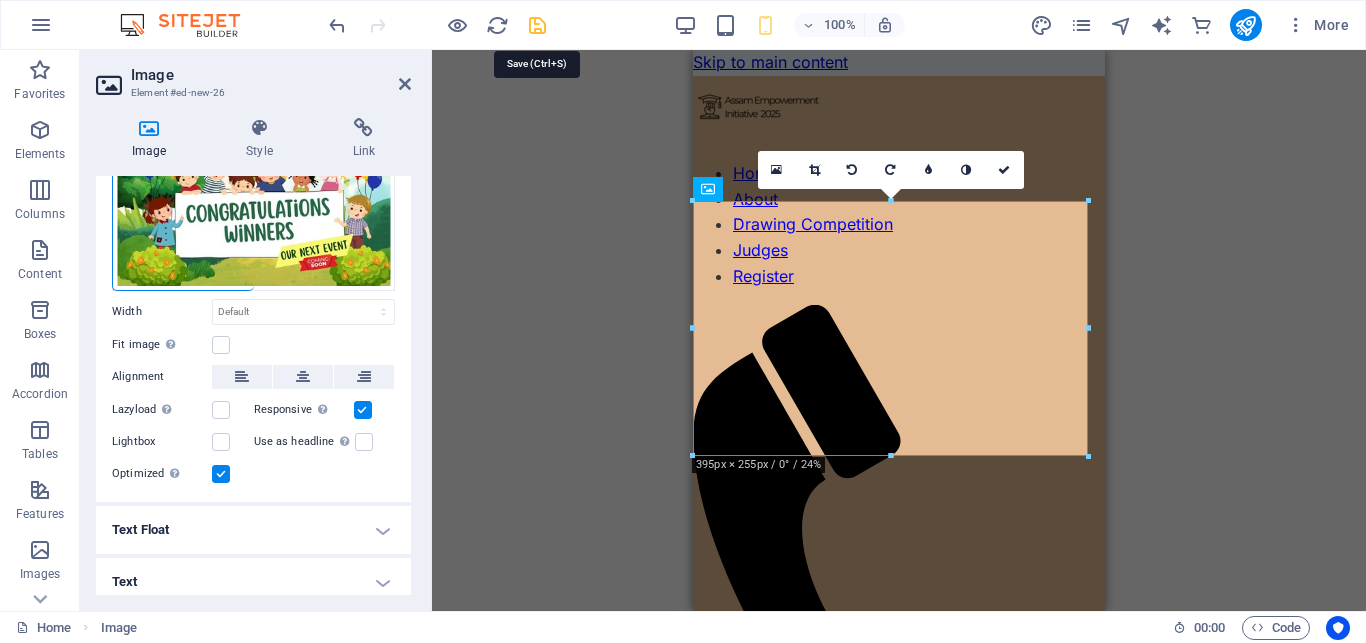 click at bounding box center [537, 25] 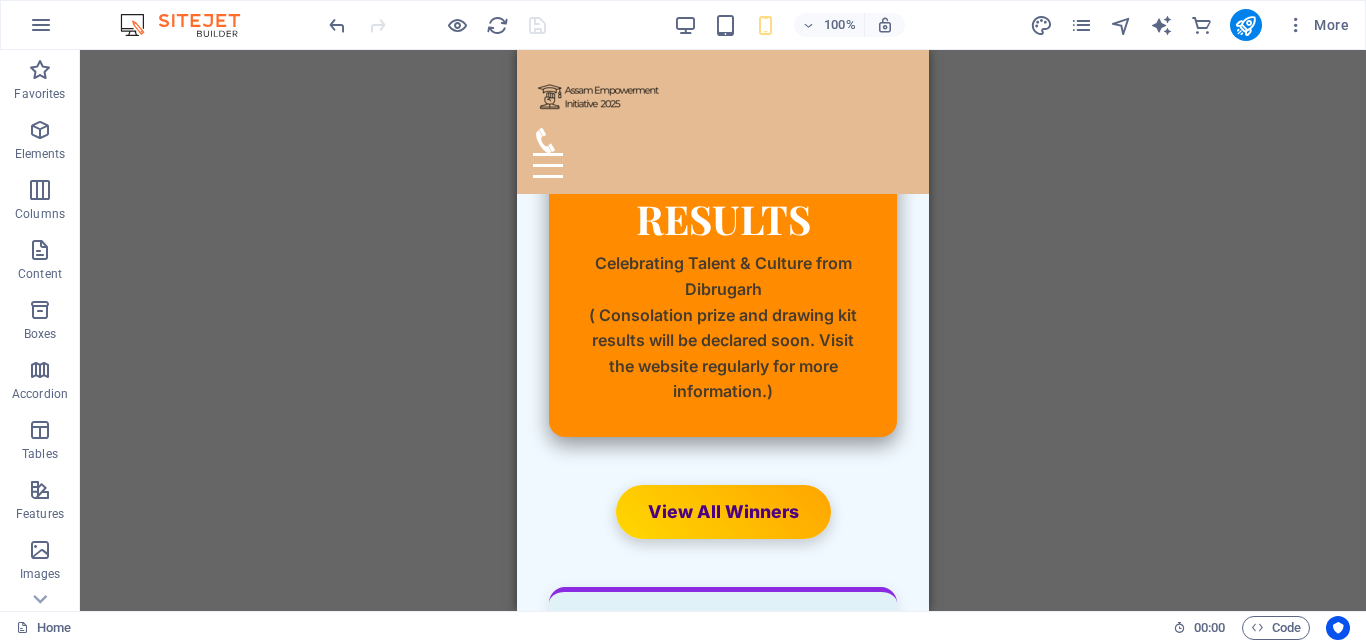 scroll, scrollTop: 0, scrollLeft: 0, axis: both 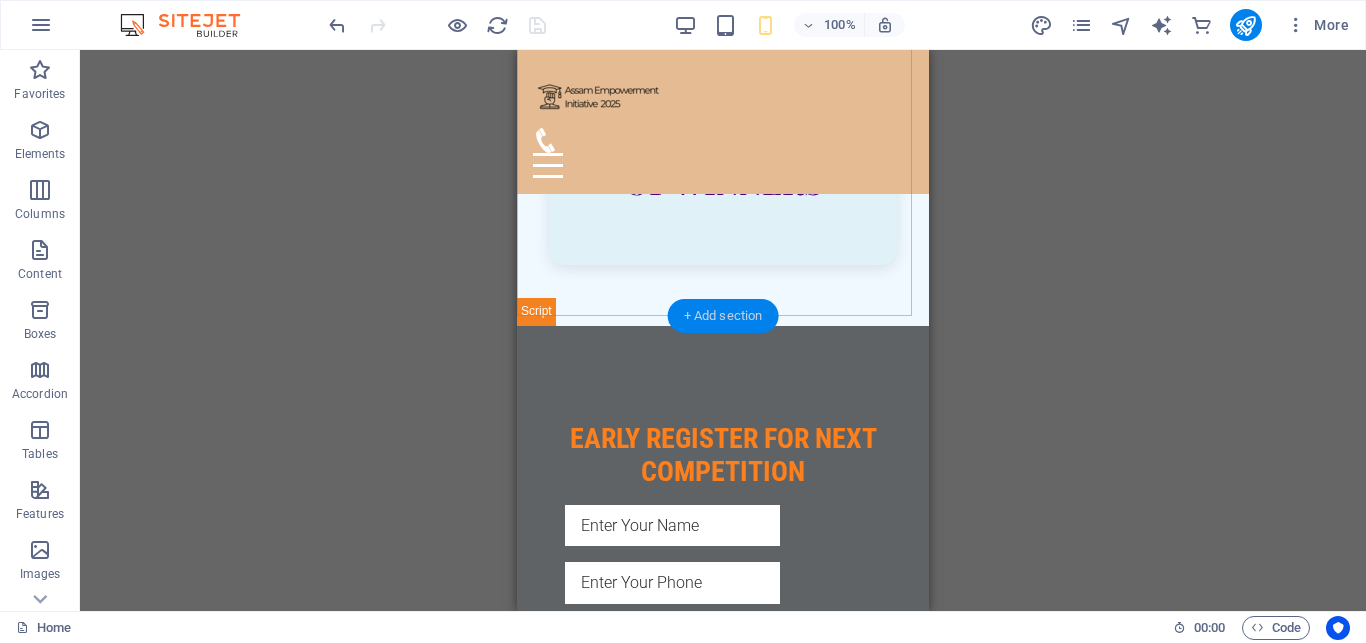 drag, startPoint x: 724, startPoint y: 305, endPoint x: 35, endPoint y: 254, distance: 690.88495 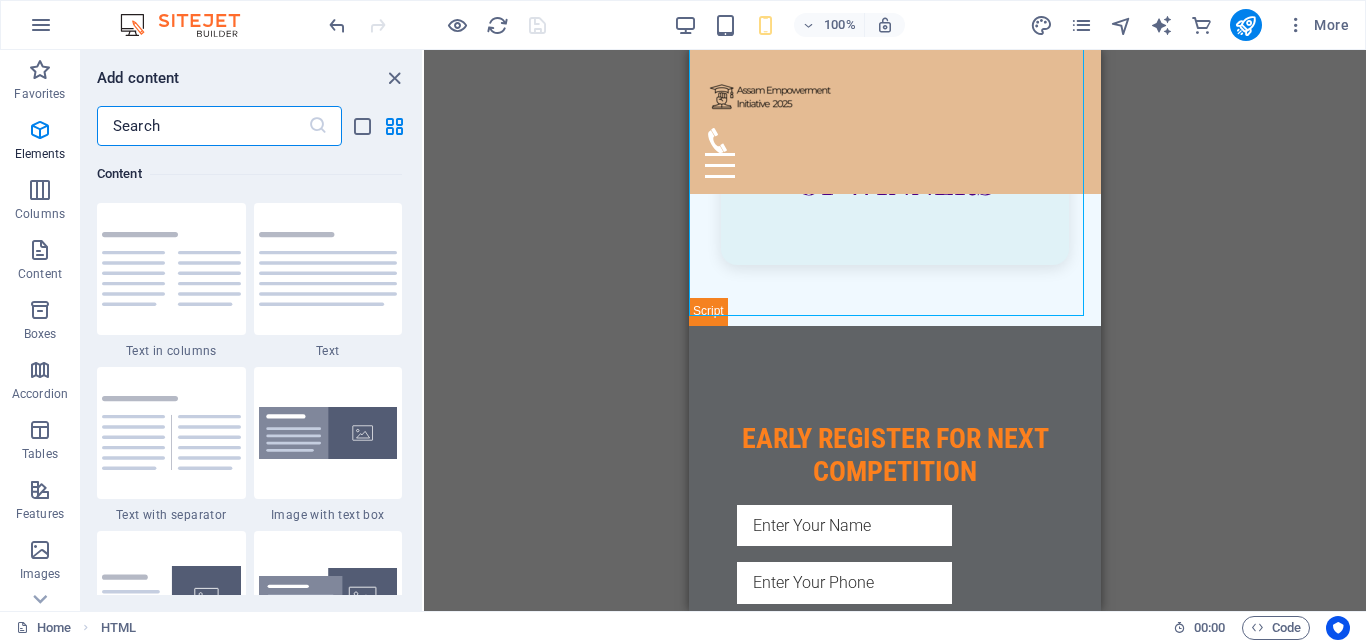scroll, scrollTop: 3499, scrollLeft: 0, axis: vertical 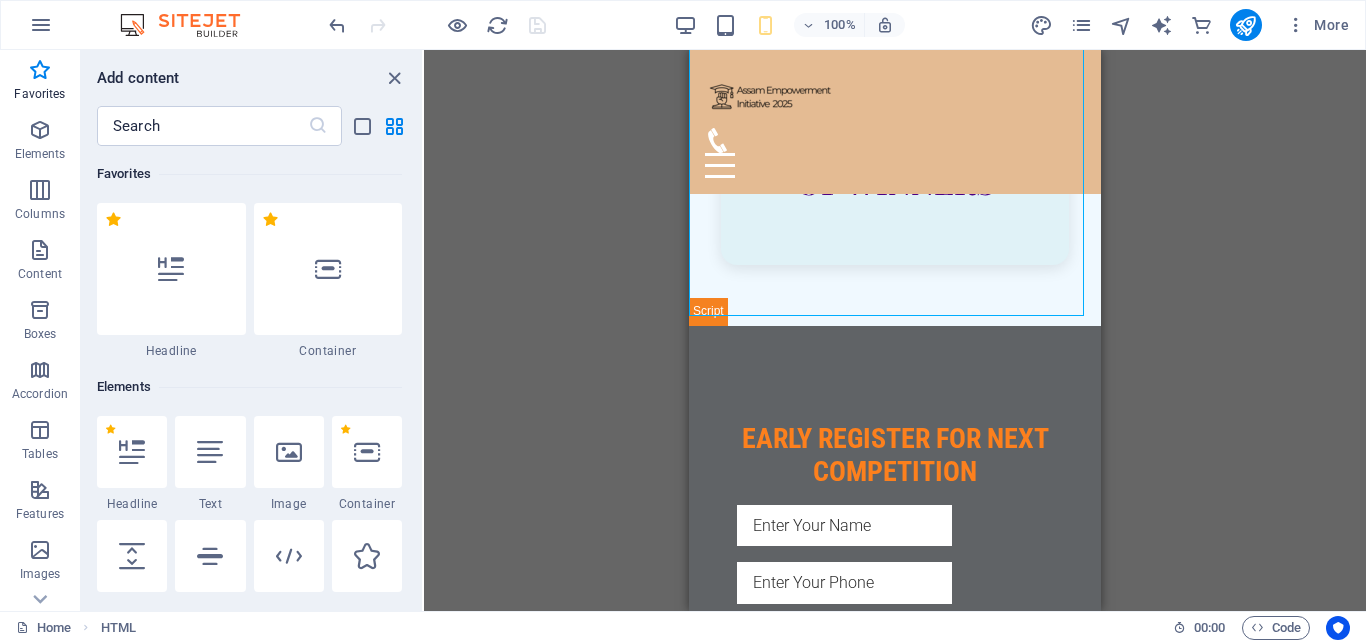 drag, startPoint x: 291, startPoint y: 456, endPoint x: 715, endPoint y: 0, distance: 622.6652 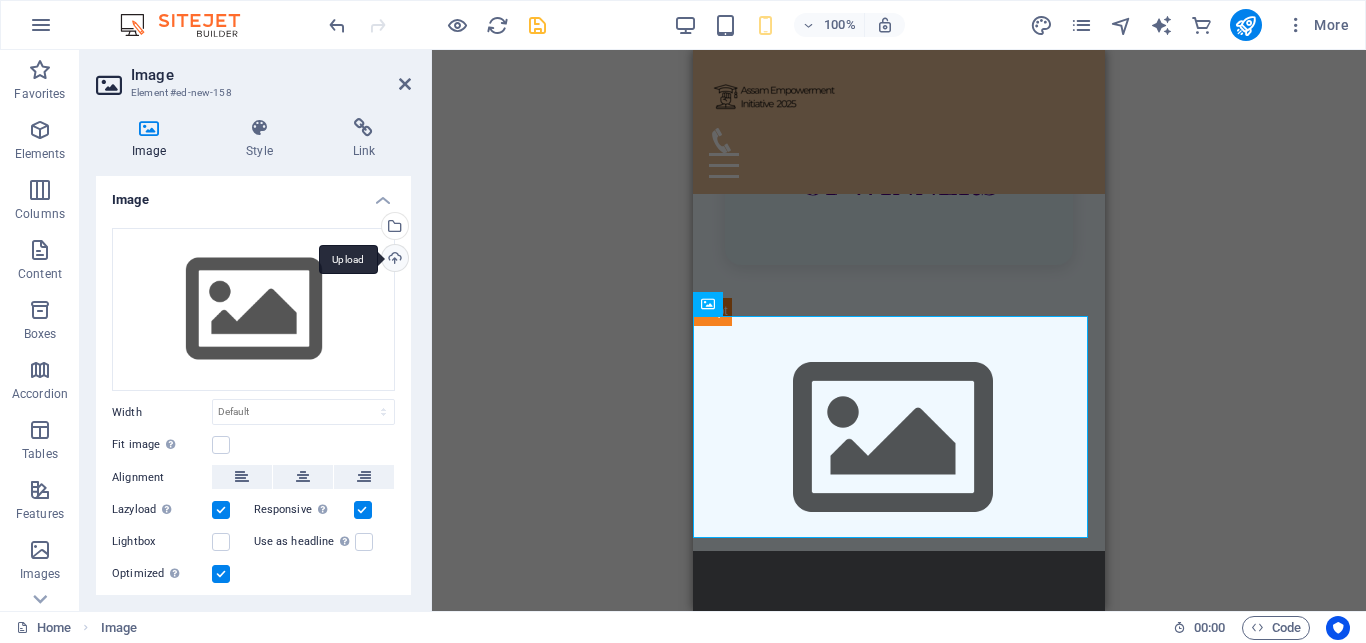 click on "Upload" at bounding box center (393, 260) 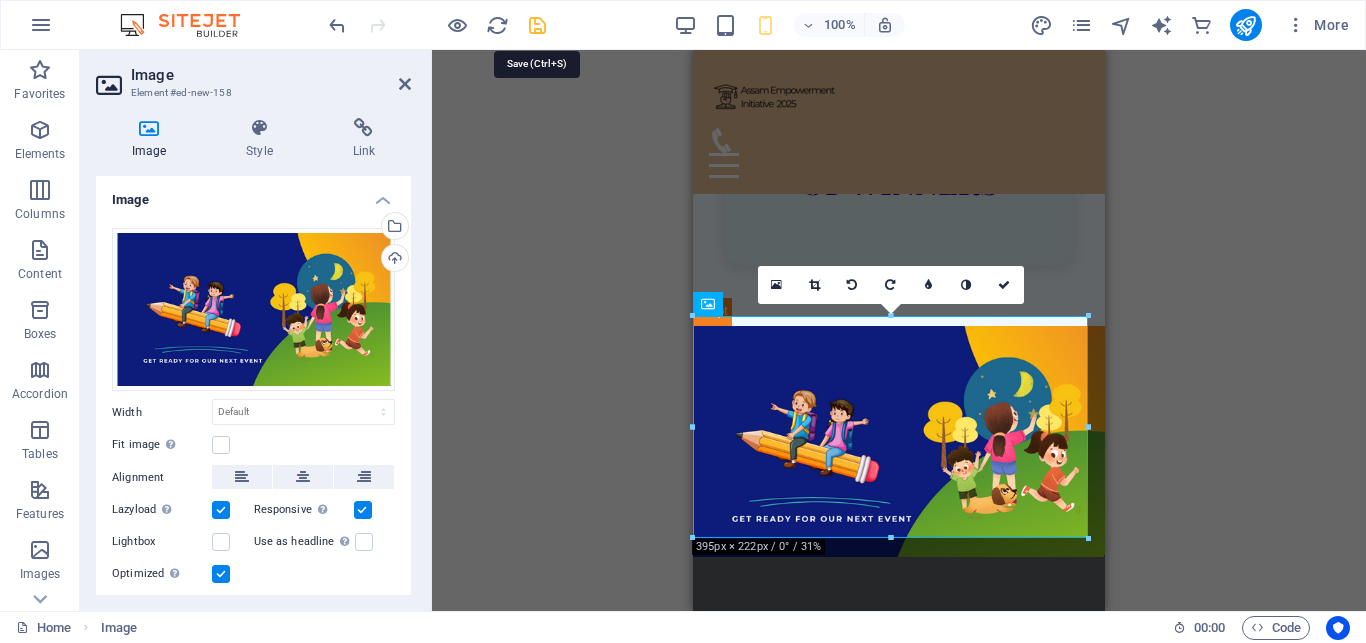 click at bounding box center (537, 25) 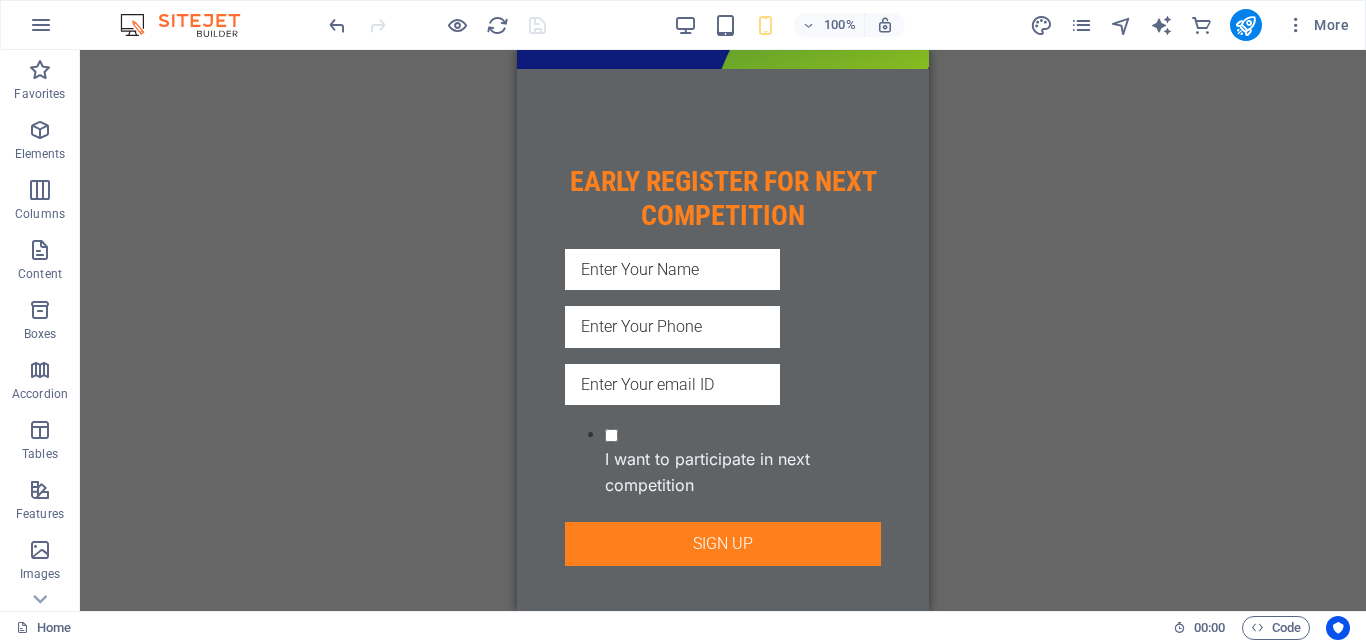 scroll, scrollTop: 1975, scrollLeft: 0, axis: vertical 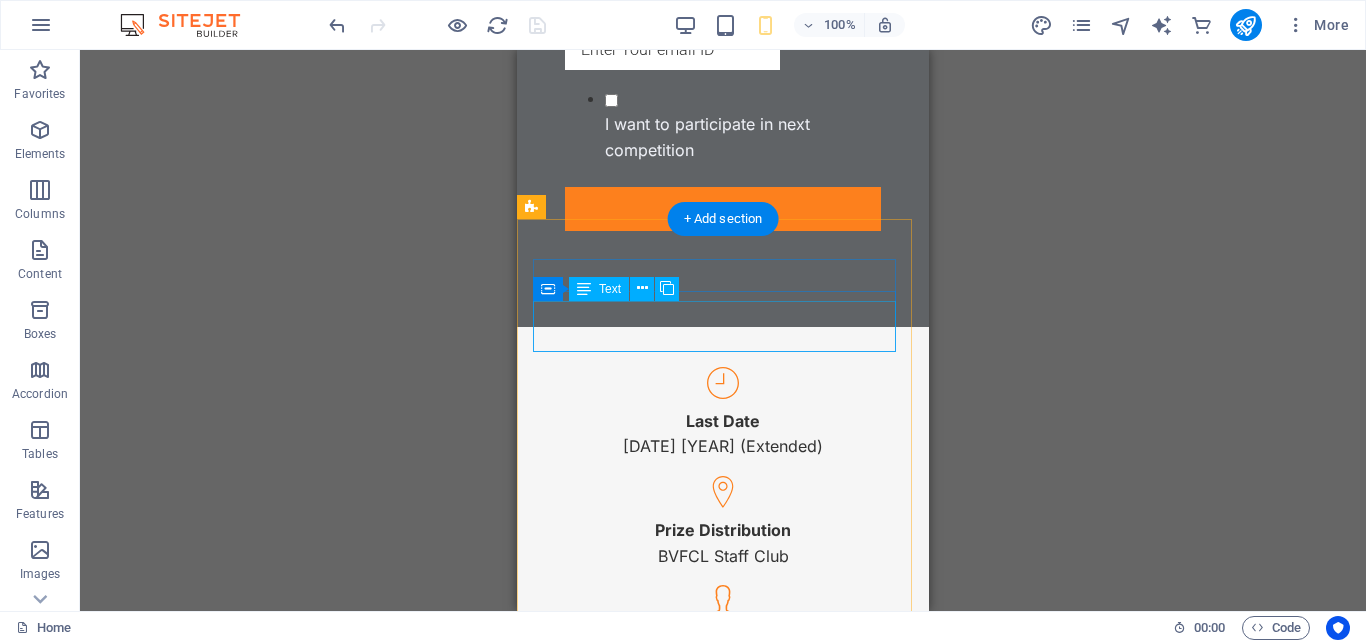 click on "Last Date  18th July 2025 (Extended)" at bounding box center (723, 434) 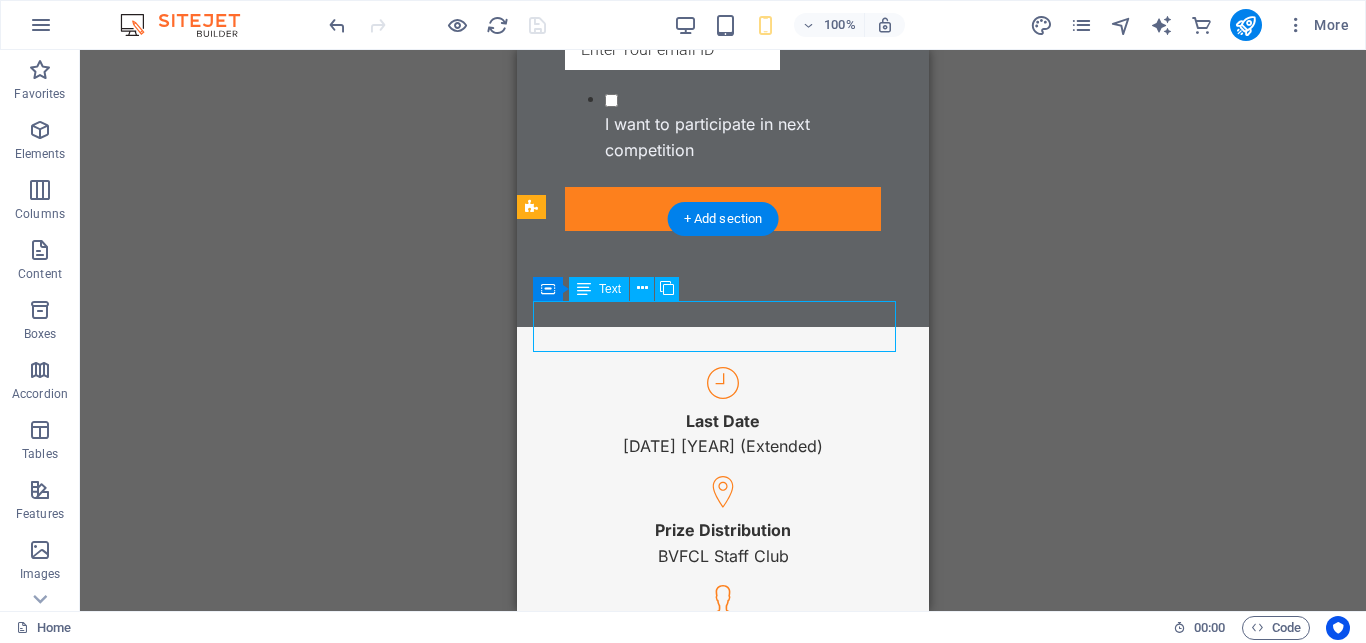 click on "Last Date  18th July 2025 (Extended)" at bounding box center [723, 434] 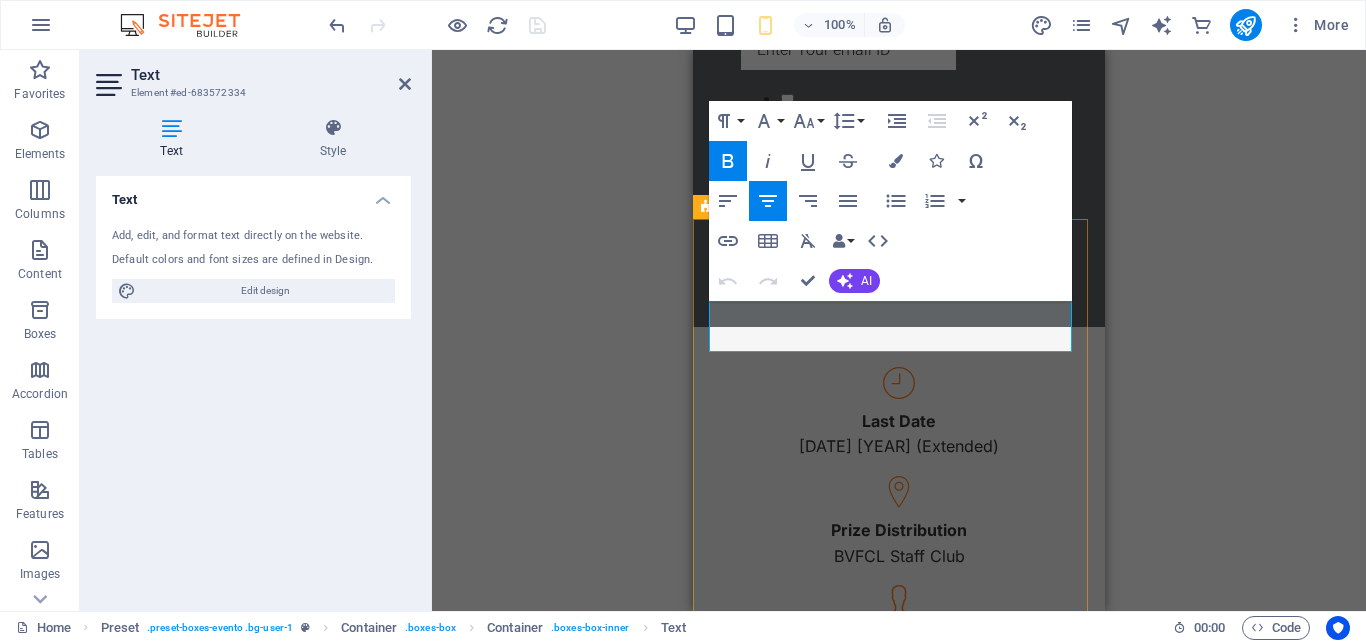 click on "18th July 2025 (Extended)" at bounding box center [899, 447] 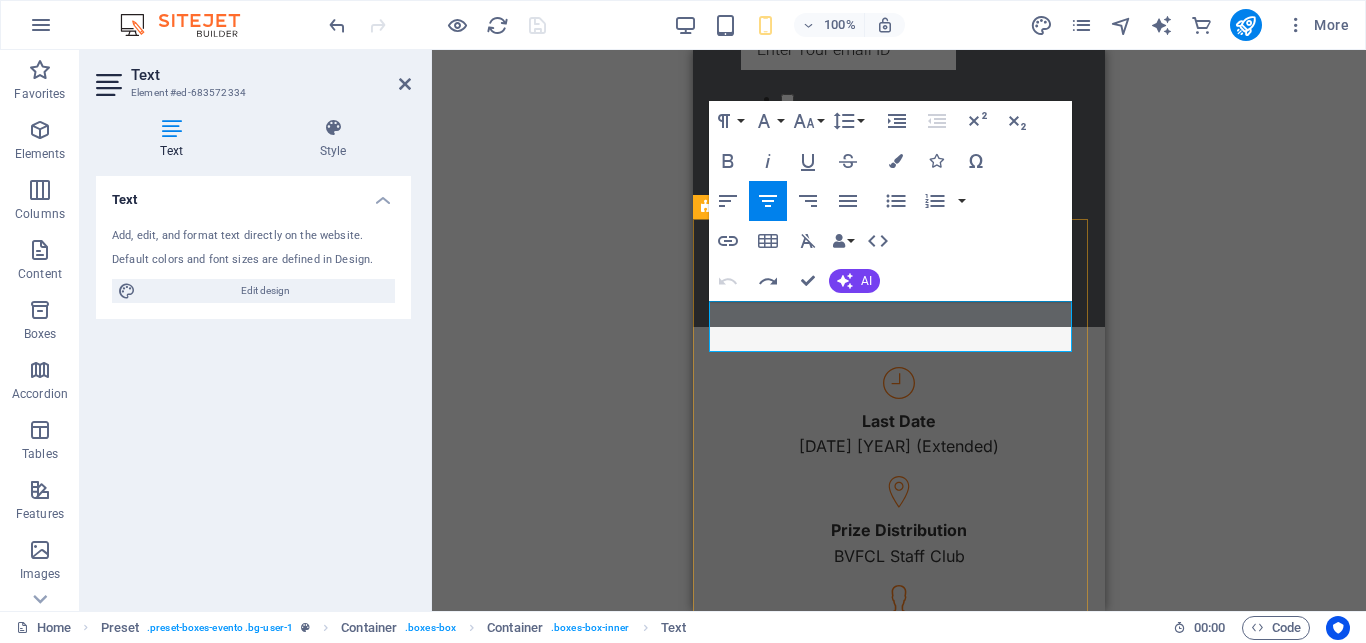 type 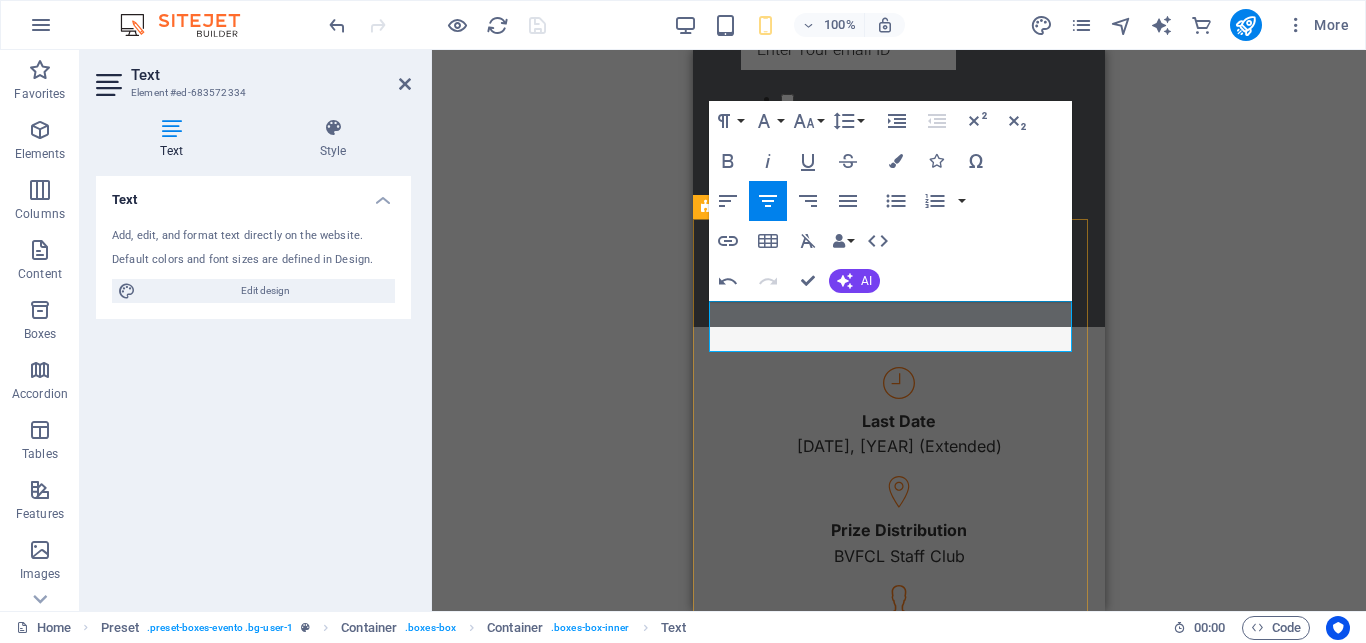 click on "Last Date  18th July, 2025 (Extended) Prize Distribution BVFCL Staff Club  Evaluate By Experience Jury  Early Adopter Register now" at bounding box center [899, 577] 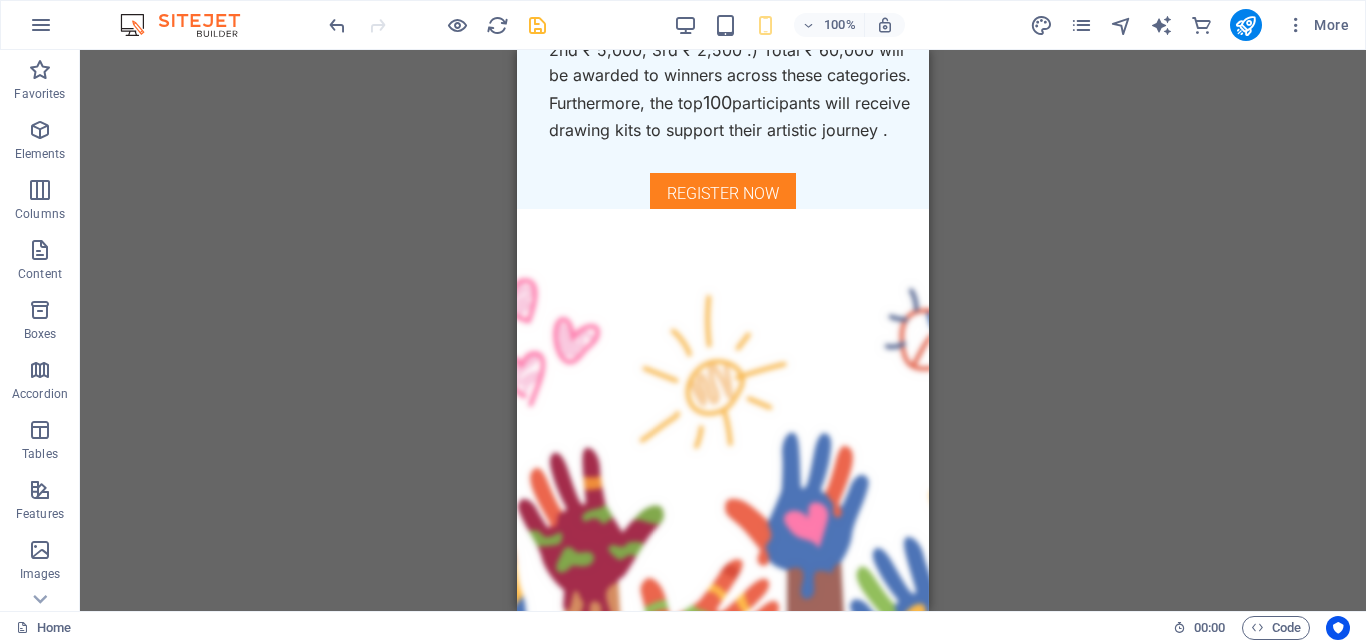 scroll, scrollTop: 3298, scrollLeft: 0, axis: vertical 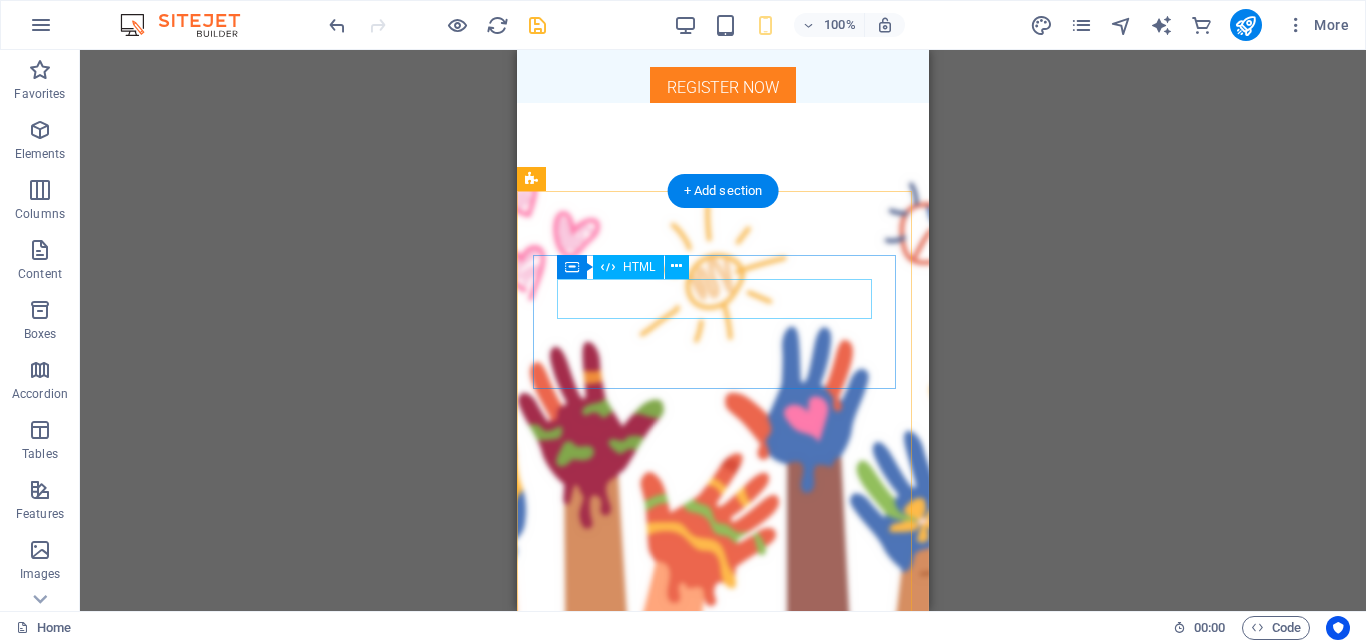 click on "950" at bounding box center (723, 859) 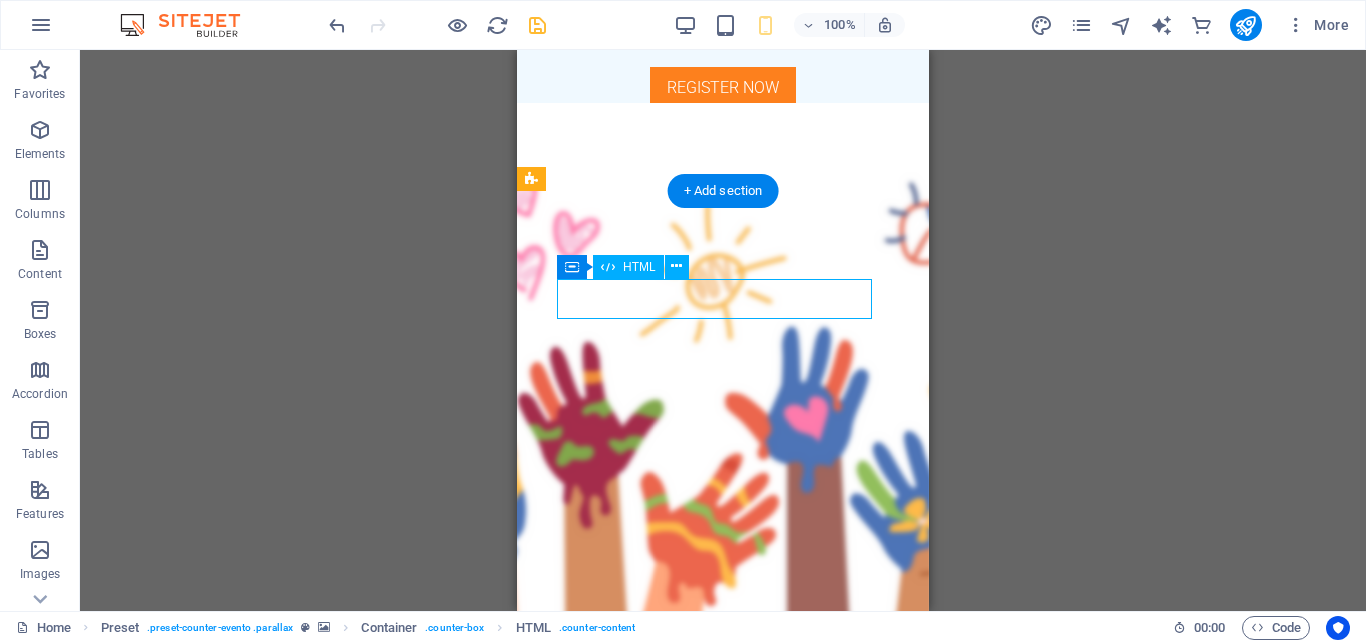 click on "950" at bounding box center (723, 859) 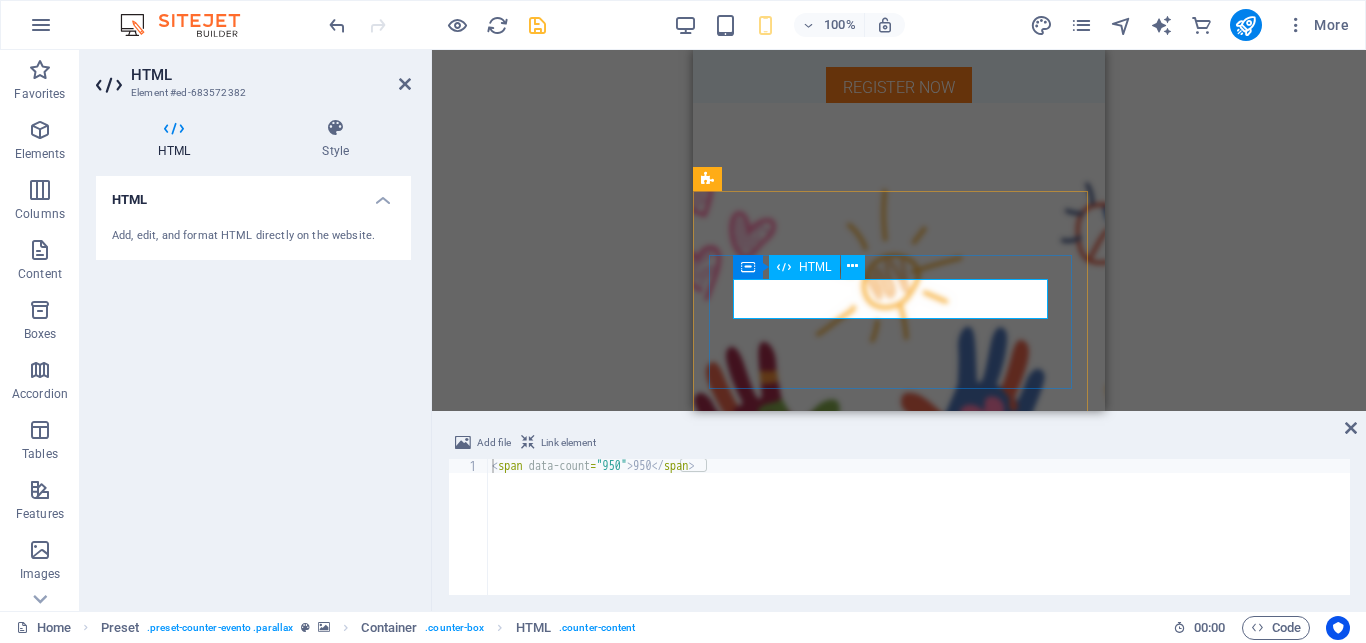 click on "950" at bounding box center (899, 859) 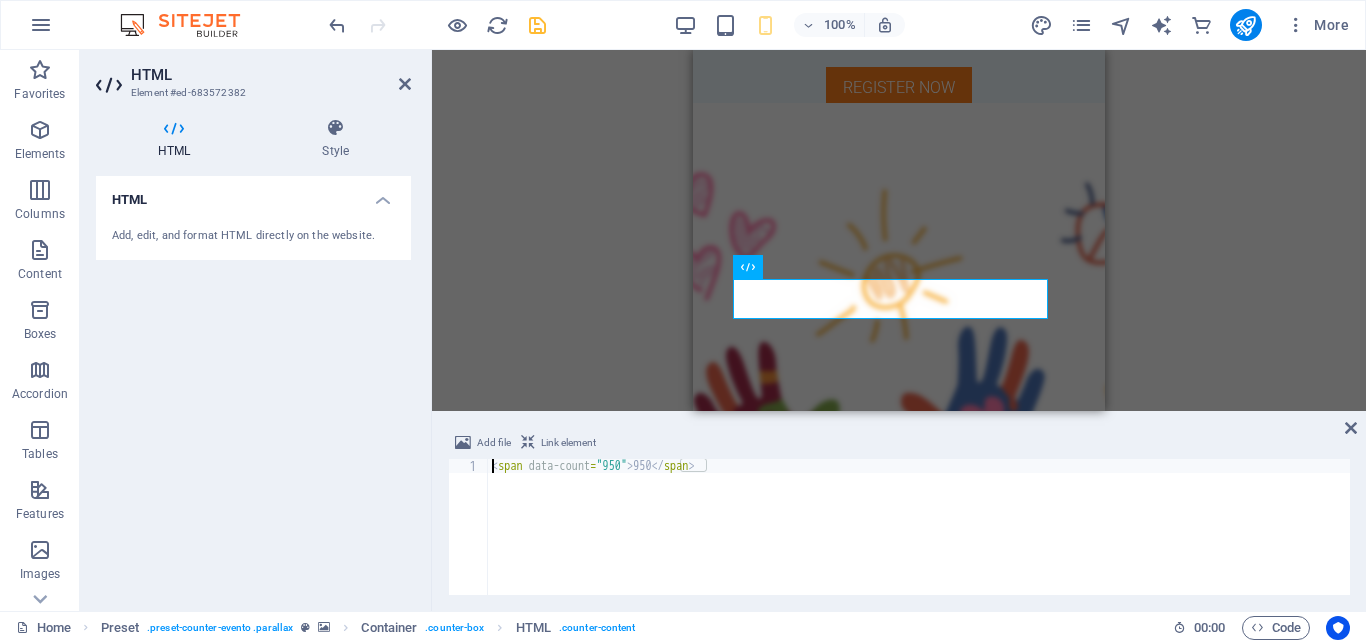 click on "< span   data-count = "950" > 950 </ span >" at bounding box center [919, 541] 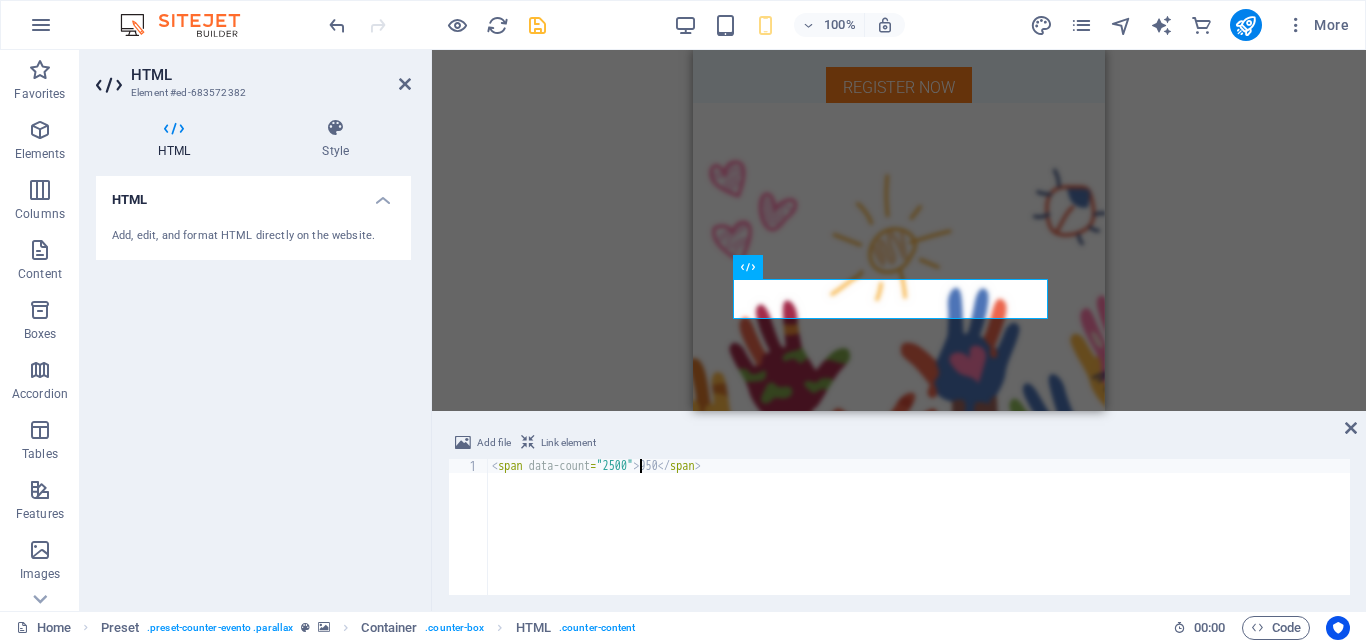 scroll, scrollTop: 0, scrollLeft: 12, axis: horizontal 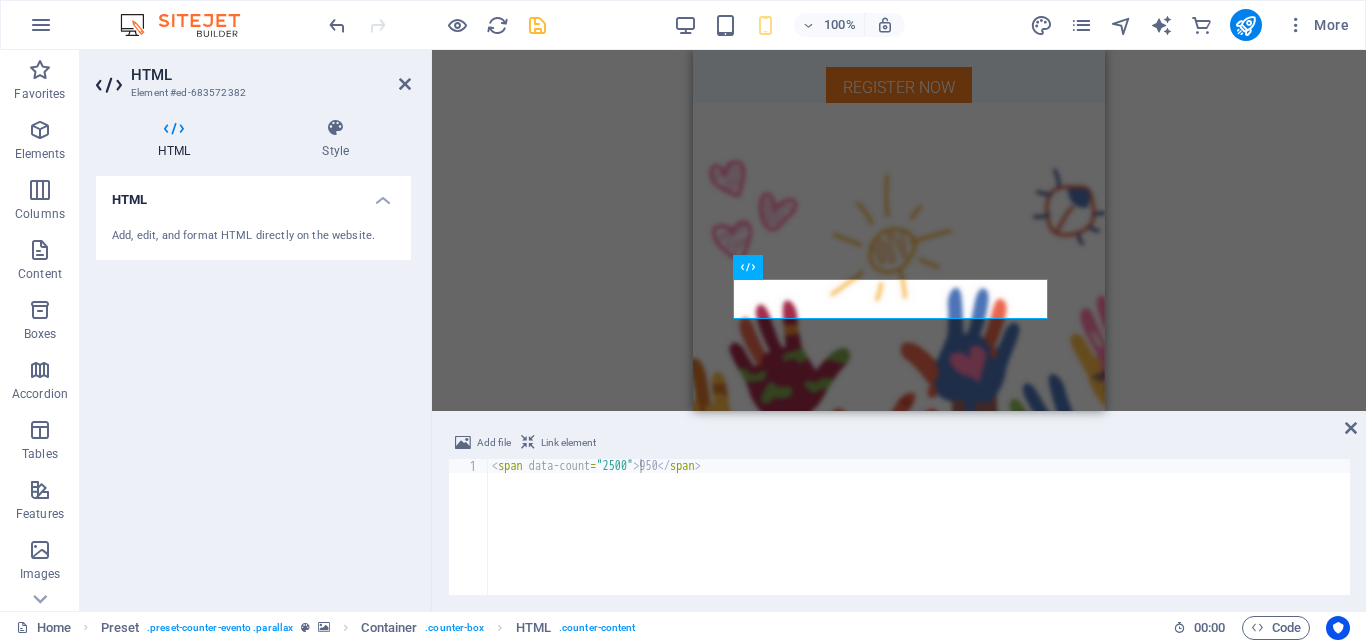 click on "H2   Preset   Form   Image   Menu Bar   HTML   Menu   HTML   Image   HTML   Container   Icon   Image   Preset   Container   Icon   Container   Container   Container   Text   Container   Preset   HTML   Text   Container" at bounding box center [899, 230] 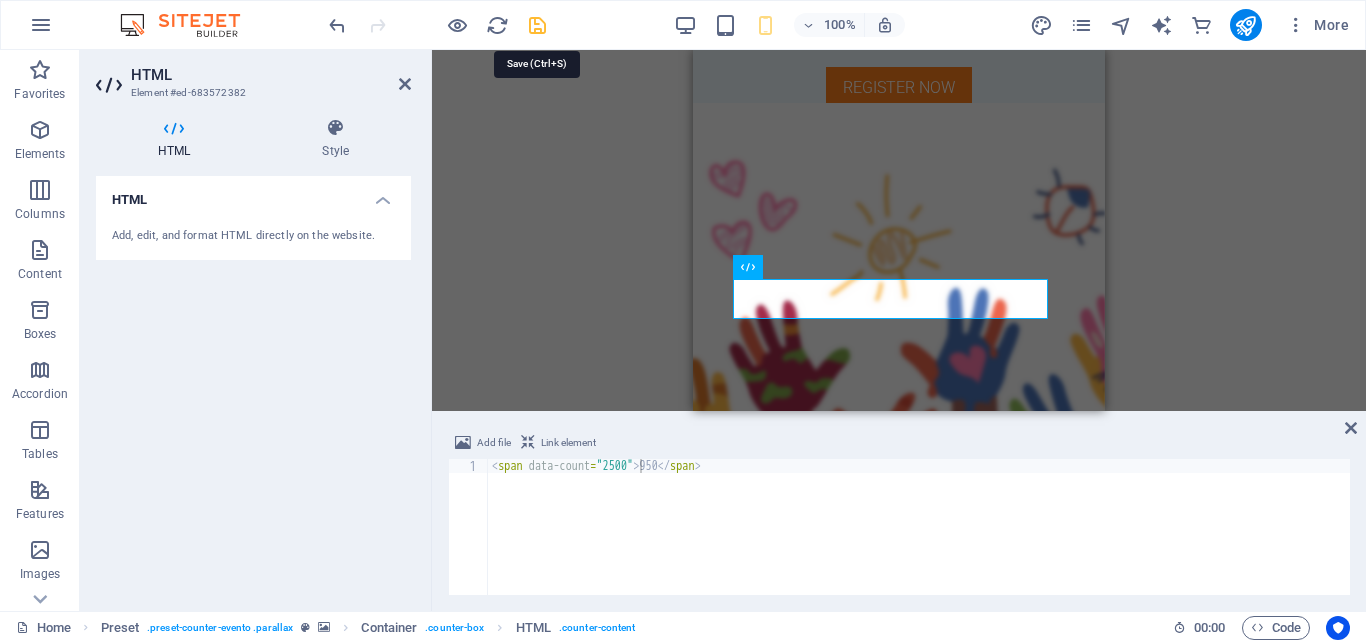 click at bounding box center (537, 25) 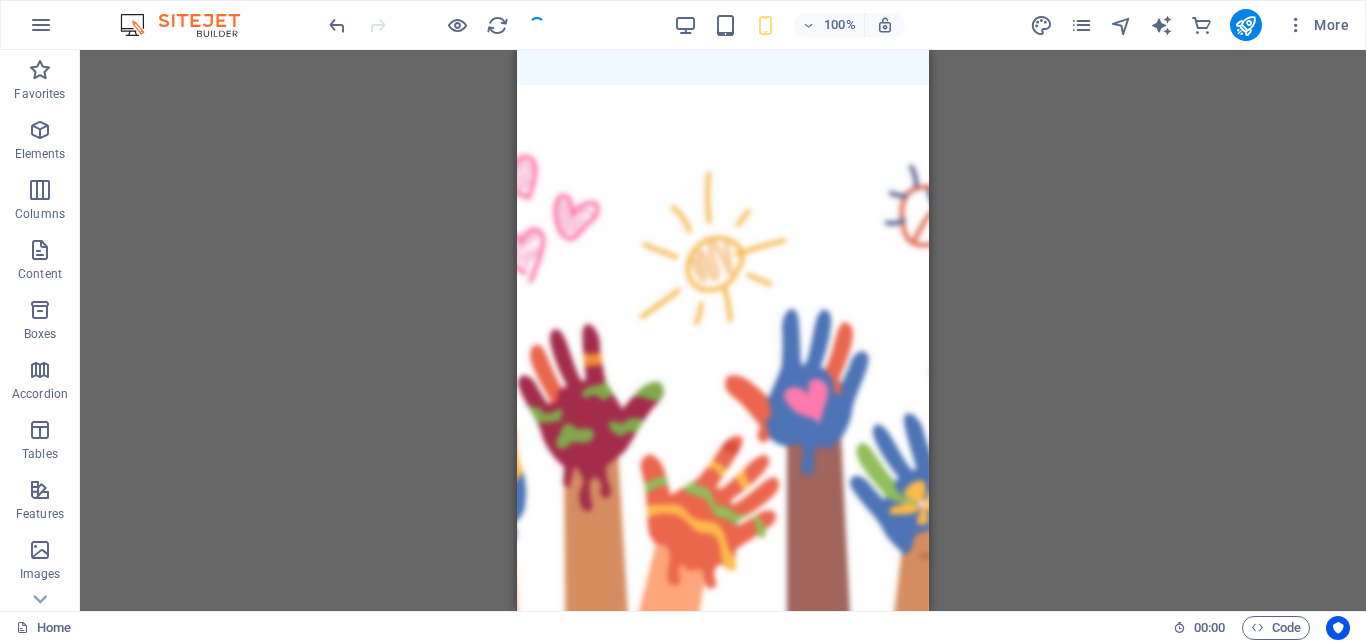 scroll, scrollTop: 3562, scrollLeft: 0, axis: vertical 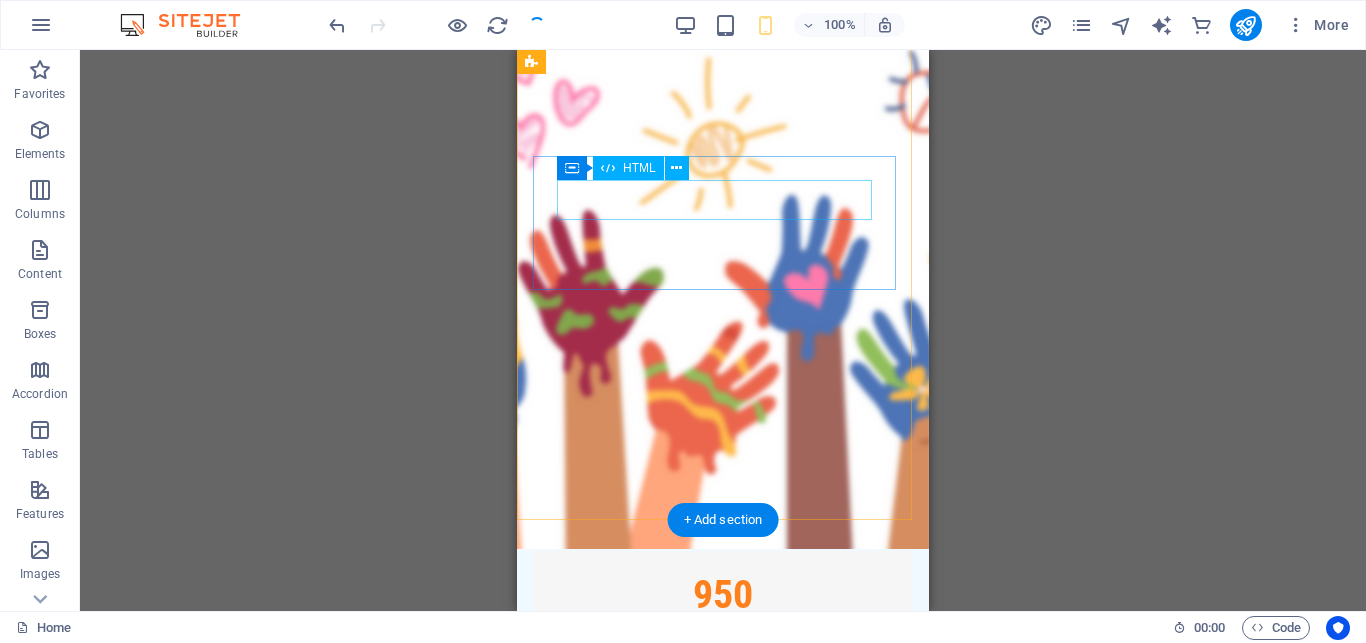 click on "58" at bounding box center (723, 745) 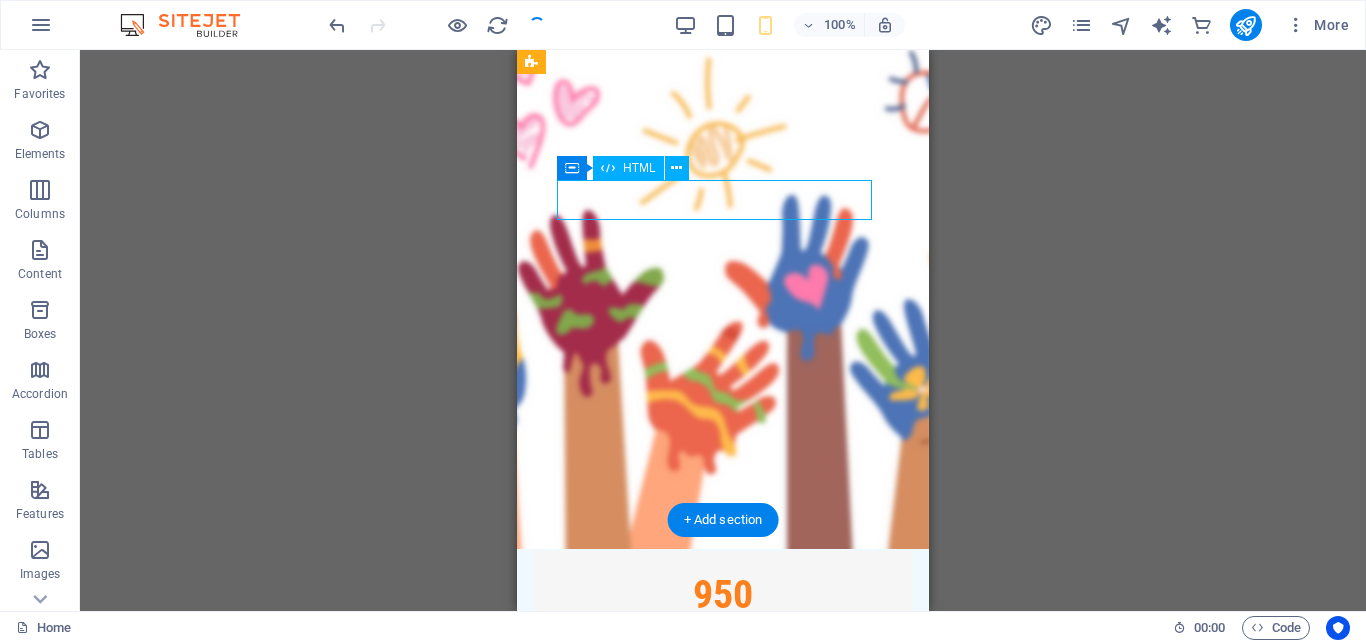 click on "58" at bounding box center (723, 745) 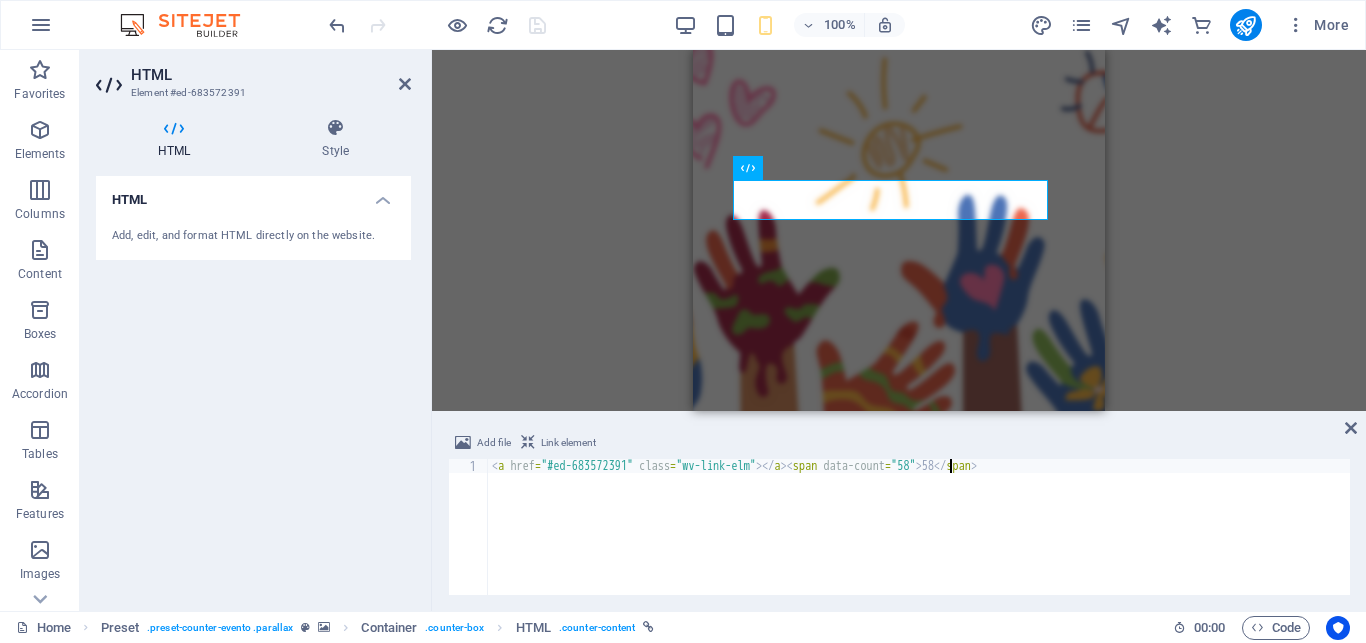 click on "< a   href = "#ed-683572391"   class = "wv-link-elm" > </ a > < span   data-count = "58" > 58 </ span >" at bounding box center [919, 541] 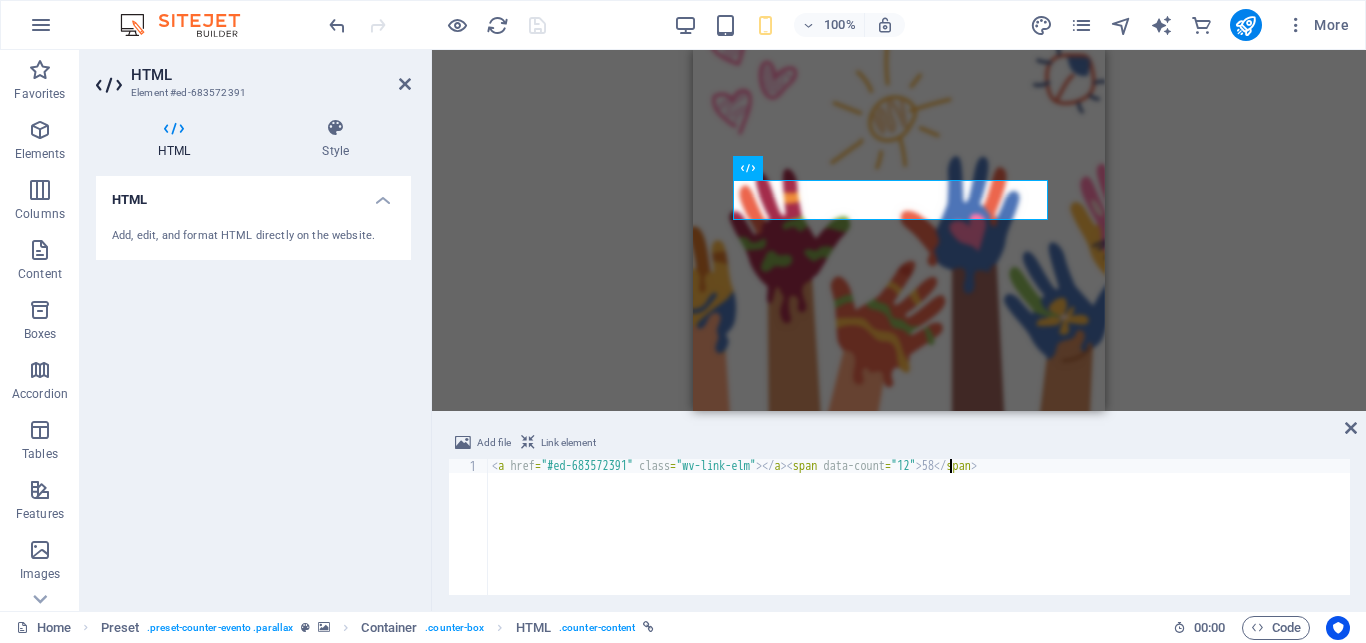 scroll, scrollTop: 0, scrollLeft: 37, axis: horizontal 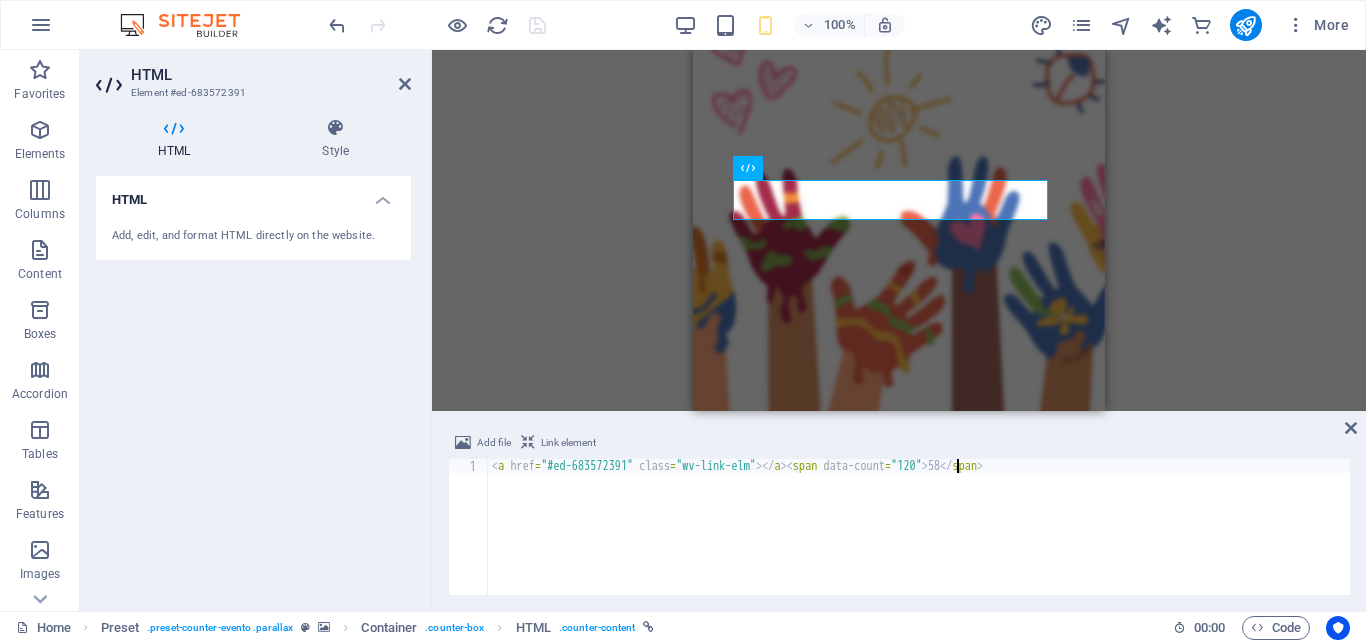 type on "<a href="#ed-683572391" class="wv-link-elm"></a><span data-count="120">58</span>" 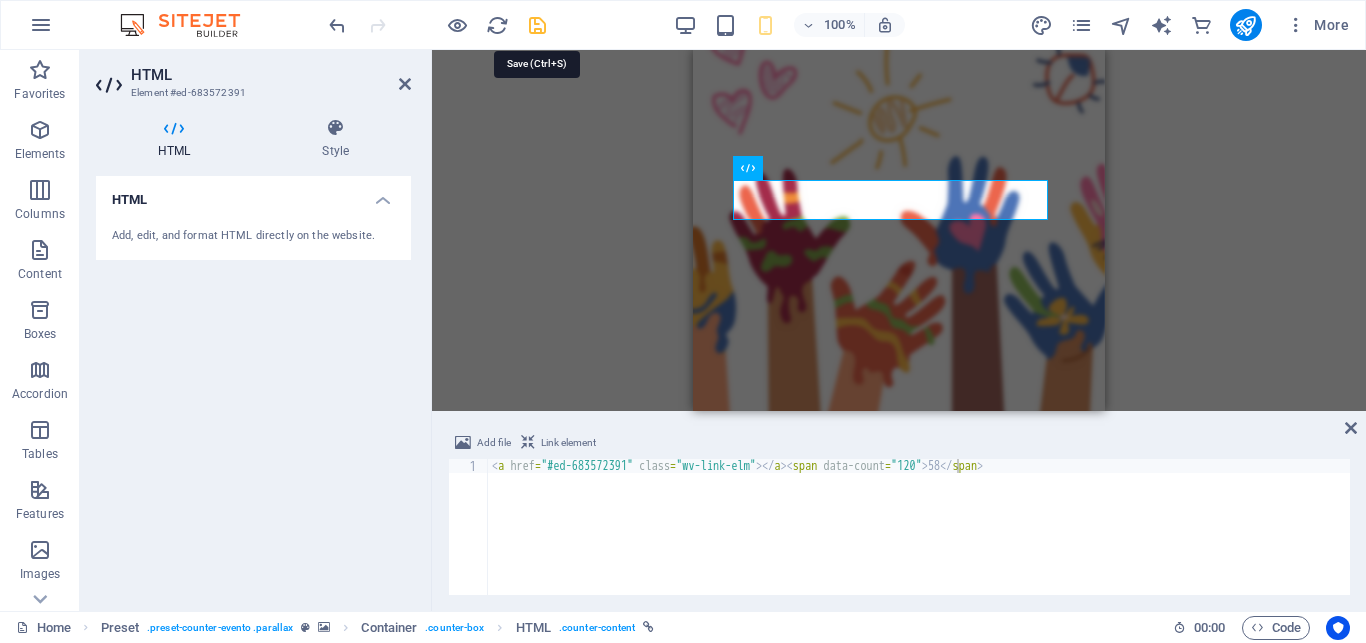 click at bounding box center [437, 25] 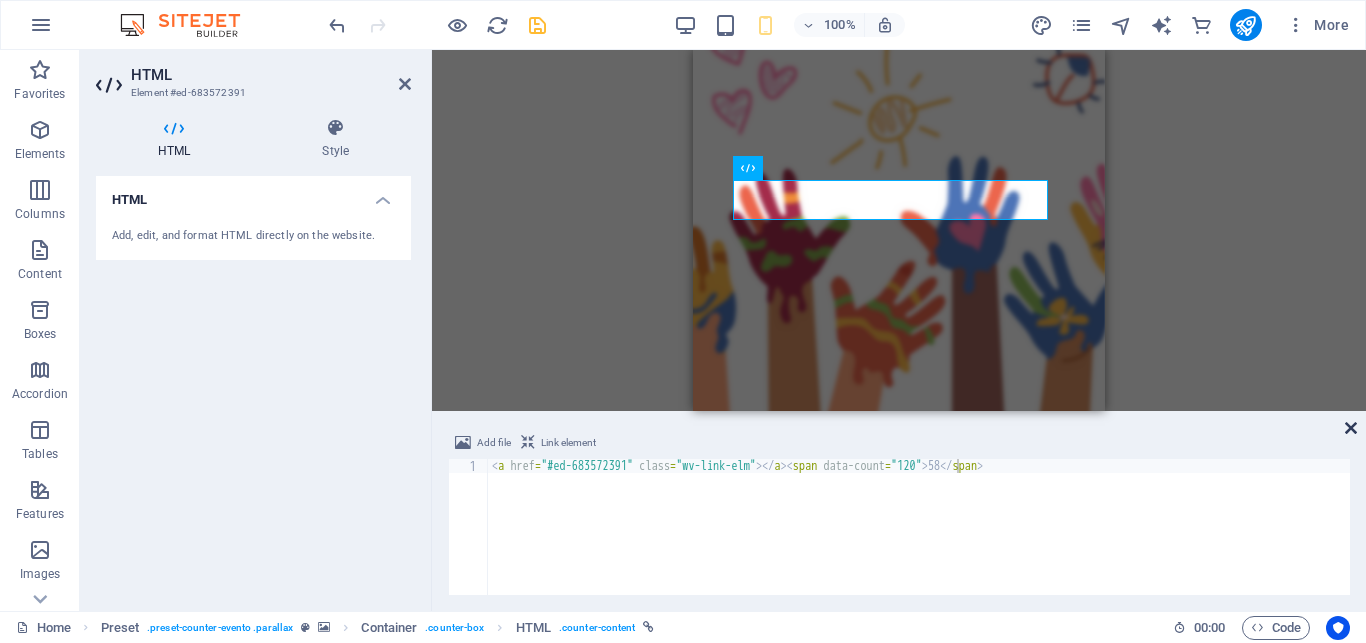 click at bounding box center (1351, 428) 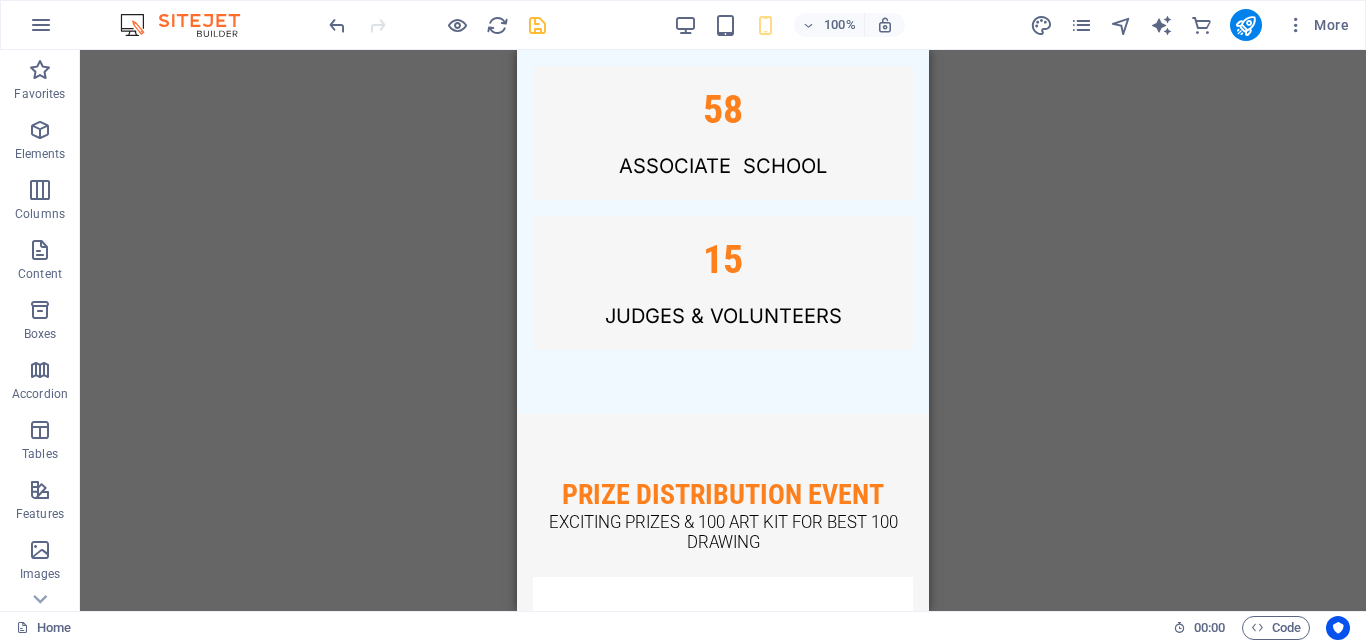 scroll, scrollTop: 4268, scrollLeft: 0, axis: vertical 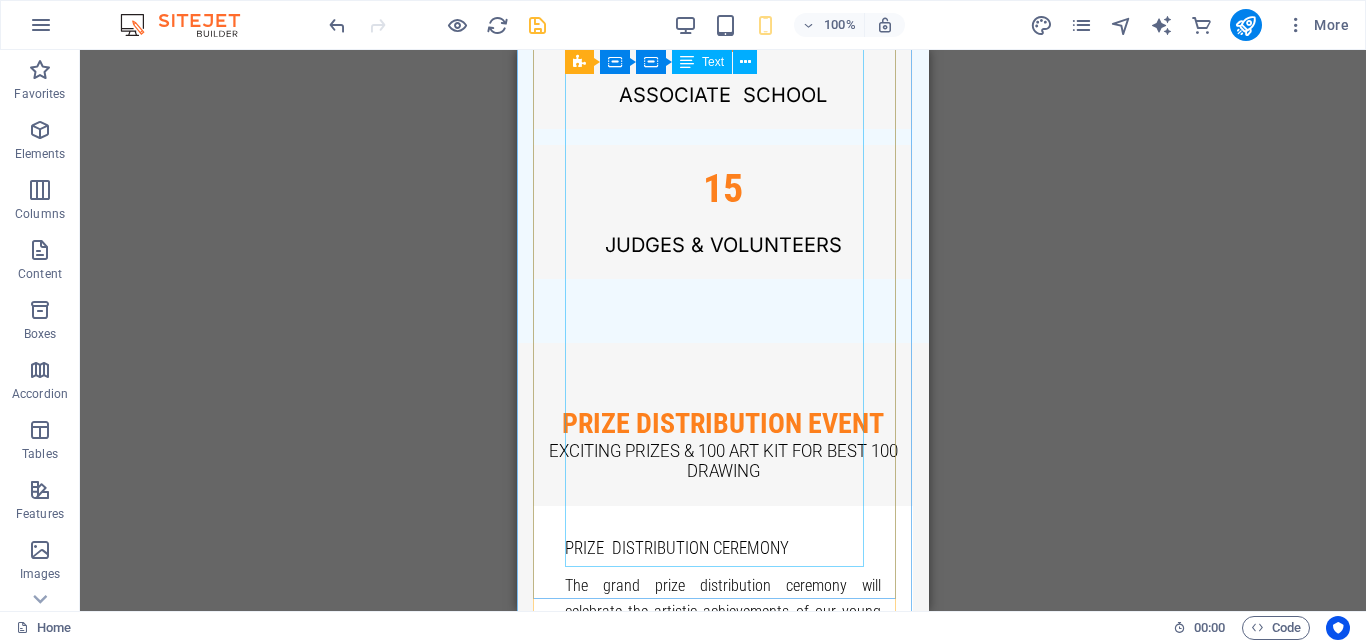 click on "The grand prize distribution ceremony will celebrate the artistic achievements of our young participants with the presentation of various prizes. The event will also feature an engaging panel discussion on the significance of Bihu and Art, its connection to nature, and the enduring importance of learning drawing and art in the age of AI-generated graphics. Attendees can also enjoy refreshments, an exhibition showcasing the competition's best artwork, and many more attractions, making it a memorable celebration of creativity and culture.   BVFCL Staff Club   Sector A , Namrup, Dibrugarh (PIN:786623) 28th July  2025 , (10:00 am - 3.00 p.m.)  Engaging panel discussion With experience             Jury . Districtcordinator@assamempowerment.org" at bounding box center [723, 803] 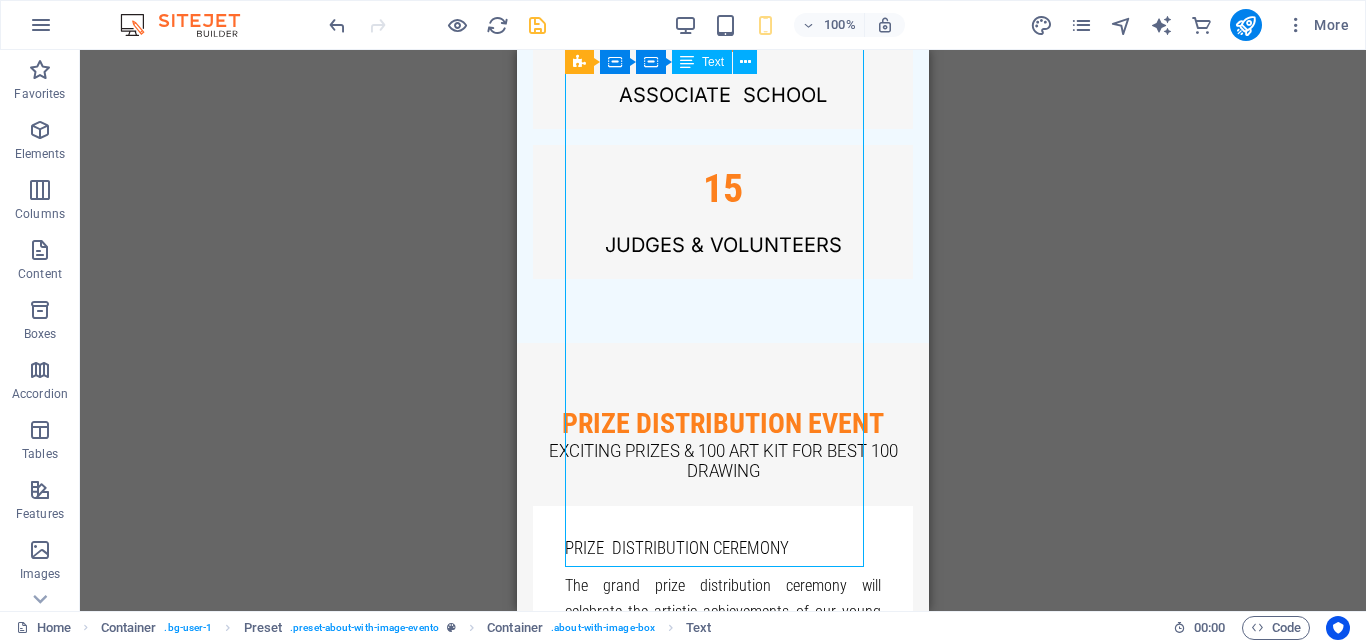 click on "The grand prize distribution ceremony will celebrate the artistic achievements of our young participants with the presentation of various prizes. The event will also feature an engaging panel discussion on the significance of Bihu and Art, its connection to nature, and the enduring importance of learning drawing and art in the age of AI-generated graphics. Attendees can also enjoy refreshments, an exhibition showcasing the competition's best artwork, and many more attractions, making it a memorable celebration of creativity and culture.   BVFCL Staff Club   Sector A , Namrup, Dibrugarh (PIN:786623) 28th July  2025 , (10:00 am - 3.00 p.m.)  Engaging panel discussion With experience             Jury . Districtcordinator@assamempowerment.org" at bounding box center [723, 803] 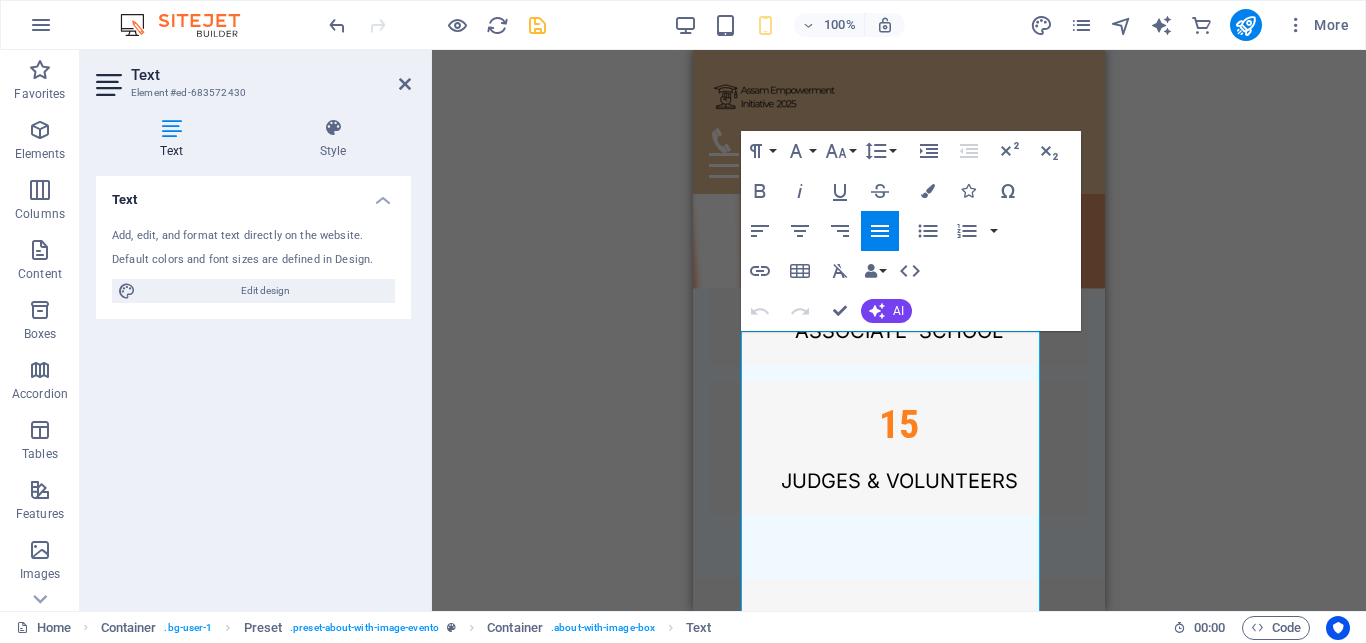 click on "H2   Preset   Form   Image   Menu Bar   HTML   Menu   HTML   Image   HTML   Container   Icon   Image   Preset   Container   Icon   Container   Container   Container   Text   Preset   Container   Preset   HTML   Text   Container   Container   Text   Container   HTML   Container   HTML   Container   Preset   Container   Preset   Text Paragraph Format Normal Heading 1 Heading 2 Heading 3 Heading 4 Heading 5 Heading 6 Code Font Family Arial Georgia Impact Tahoma Times New Roman Verdana Roboto Roboto Condensed Font Size 8 9 10 11 12 14 18 24 30 36 48 60 72 96 Line Height Default Single 1.15 1.5 Double Increase Indent Decrease Indent Superscript Subscript Bold Italic Underline Strikethrough Colors Icons Special Characters Align Left Align Center Align Right Align Justify Unordered List   Default Circle Disc Square    Ordered List   Default Lower Alpha Lower Greek Lower Roman Upper Alpha Upper Roman    Insert Link Insert Table Clear Formatting Data Bindings Company First name Last name Street Fax" at bounding box center (899, 330) 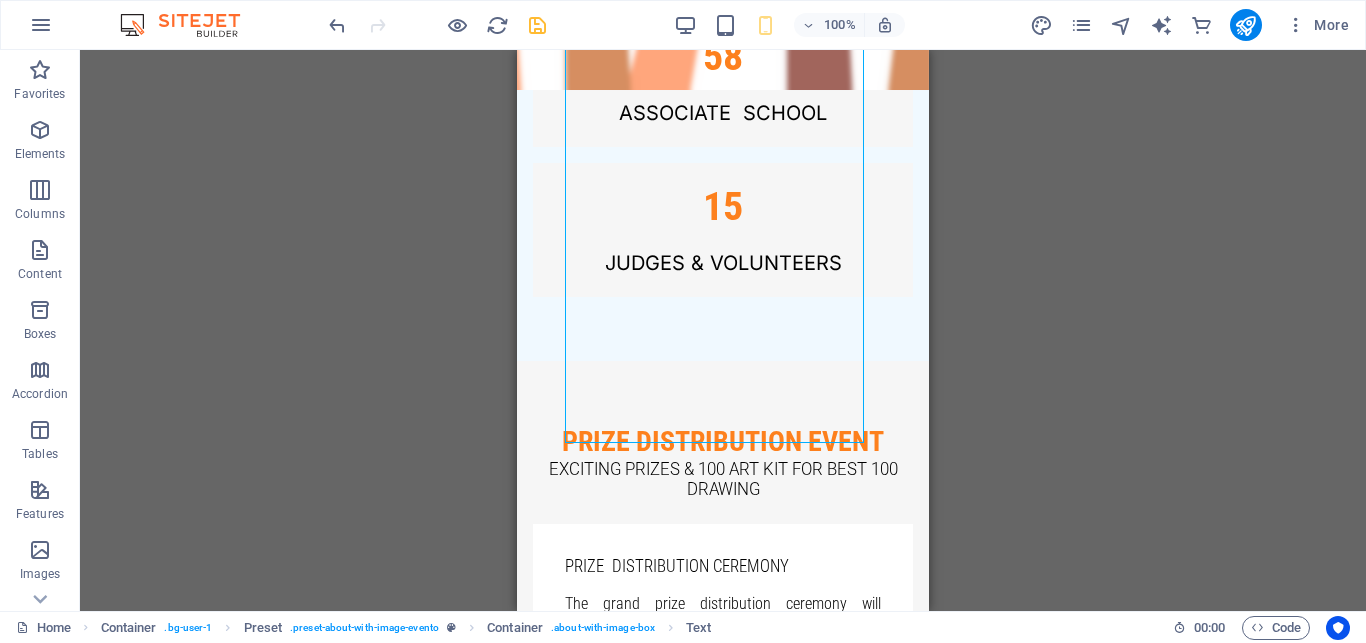 scroll, scrollTop: 4532, scrollLeft: 0, axis: vertical 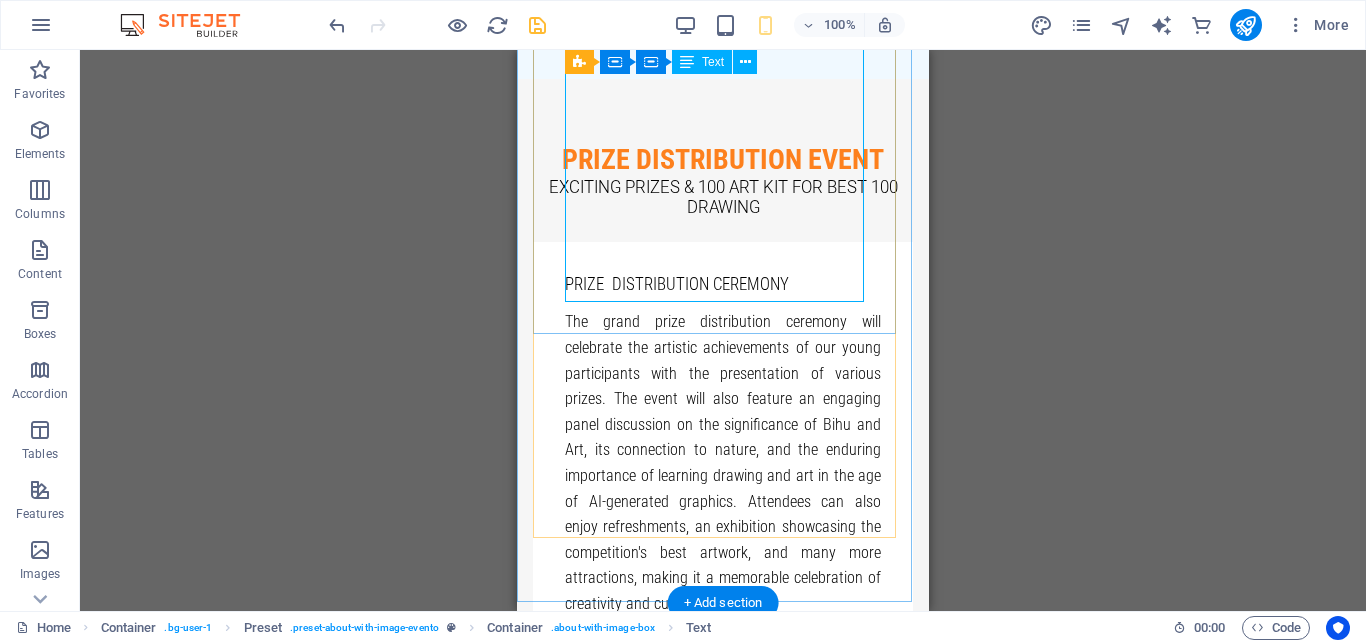 click on "The grand prize distribution ceremony will celebrate the artistic achievements of our young participants with the presentation of various prizes. The event will also feature an engaging panel discussion on the significance of Bihu and Art, its connection to nature, and the enduring importance of learning drawing and art in the age of AI-generated graphics. Attendees can also enjoy refreshments, an exhibition showcasing the competition's best artwork, and many more attractions, making it a memorable celebration of creativity and culture.   BVFCL Staff Club   Sector A , Namrup, Dibrugarh (PIN:786623) 28th July  2025 , (10:00 am - 3.00 p.m.)  Engaging panel discussion With experience             Jury . Districtcordinator@assamempowerment.org" at bounding box center (723, 539) 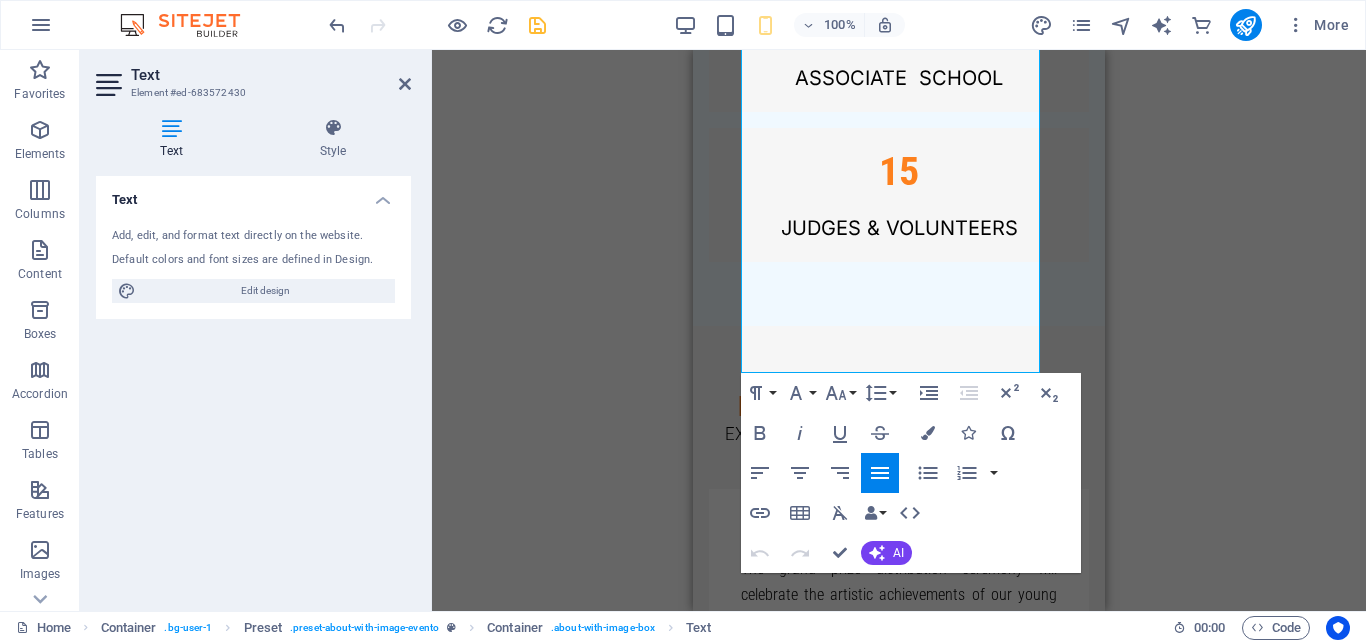 scroll, scrollTop: 4514, scrollLeft: 0, axis: vertical 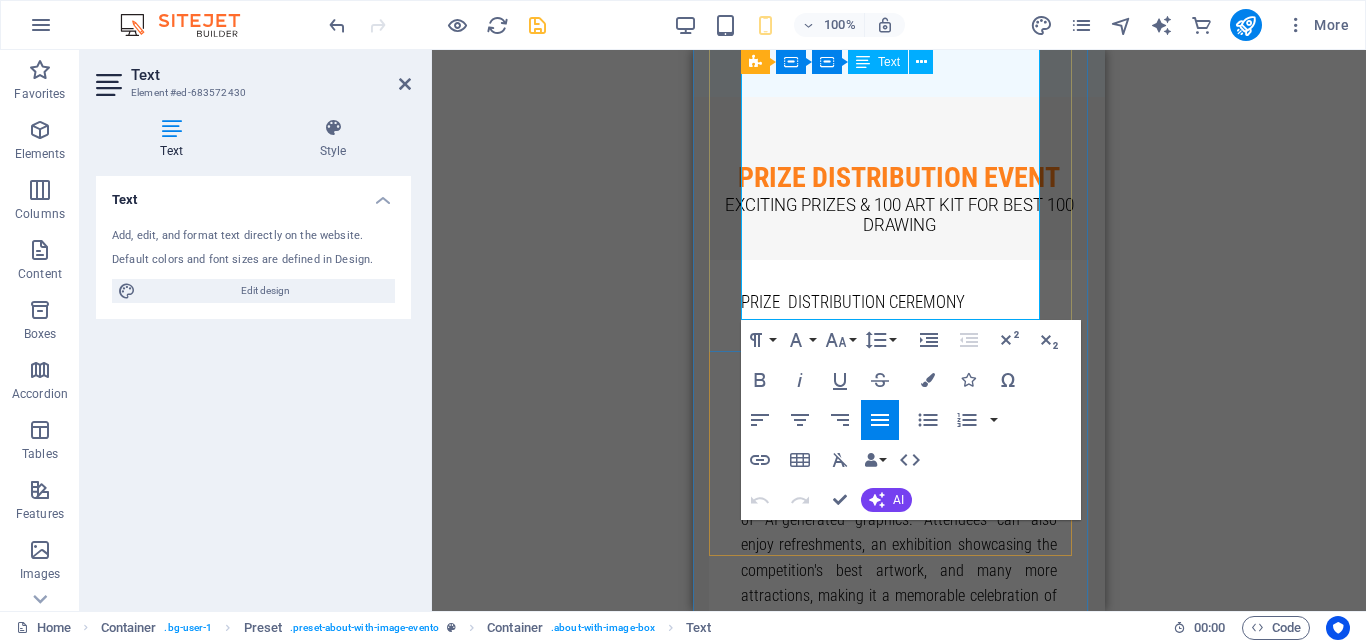 click on "28th July  2025 , (10:00 am - 3.00 p.m.)" at bounding box center (869, 723) 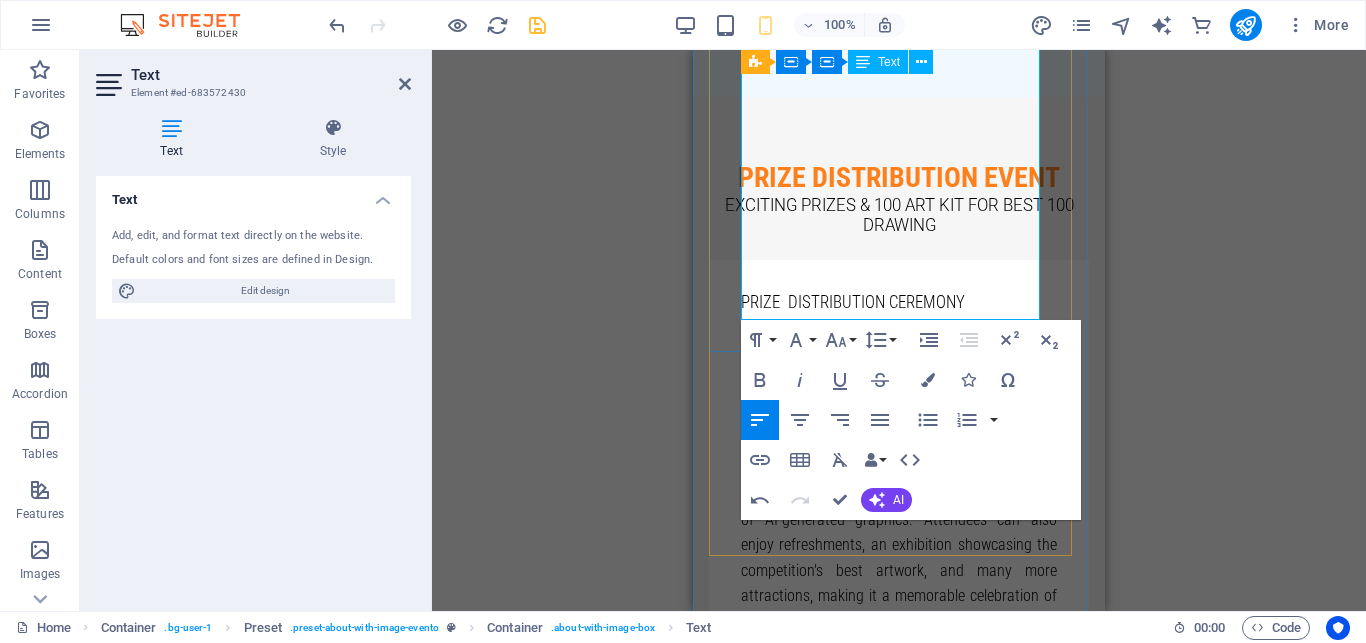 type 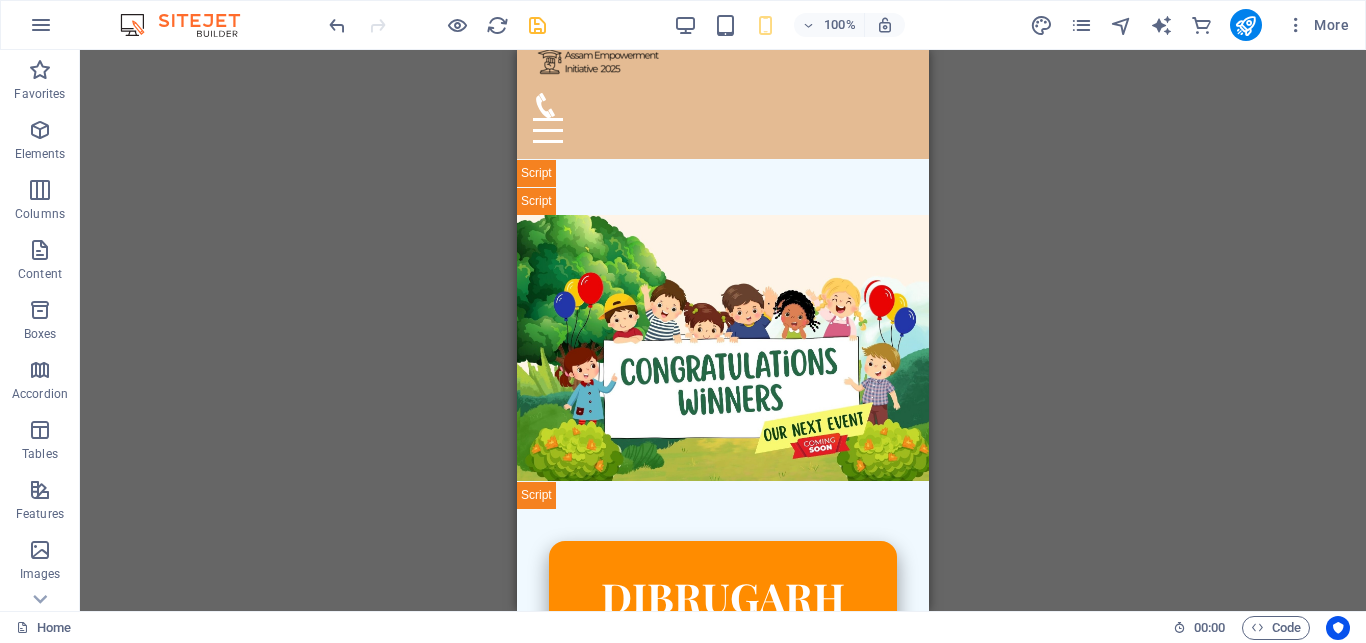 scroll, scrollTop: 0, scrollLeft: 0, axis: both 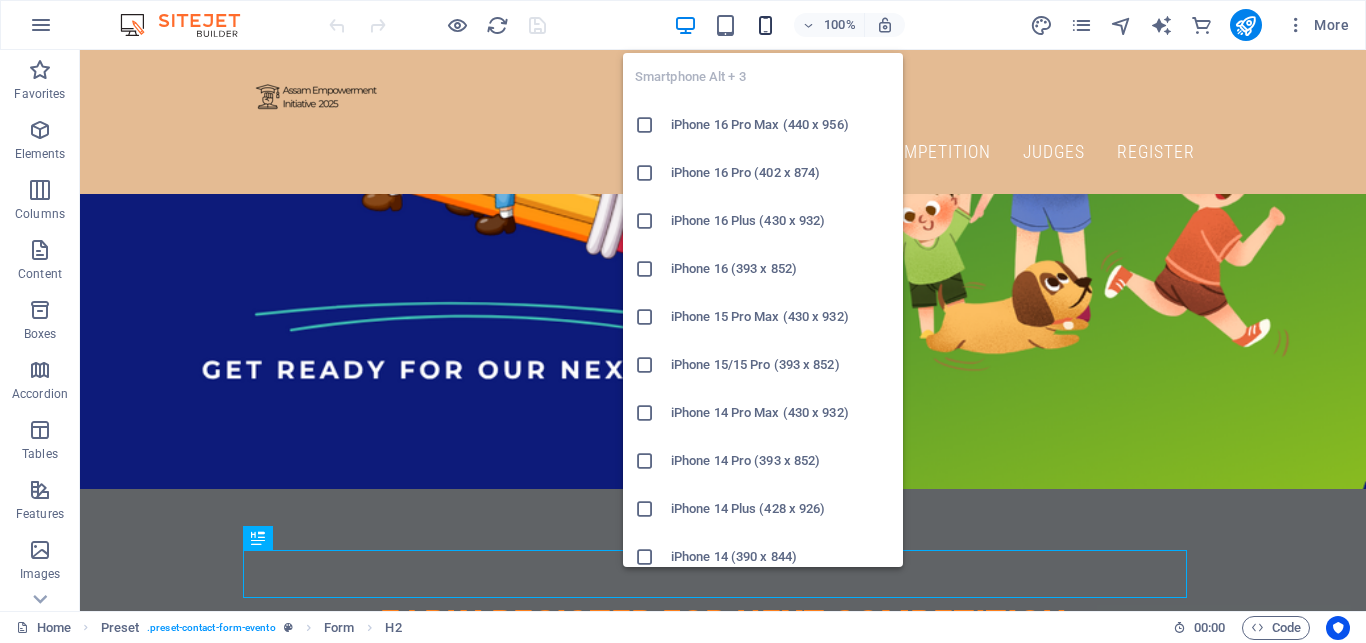 click at bounding box center (765, 25) 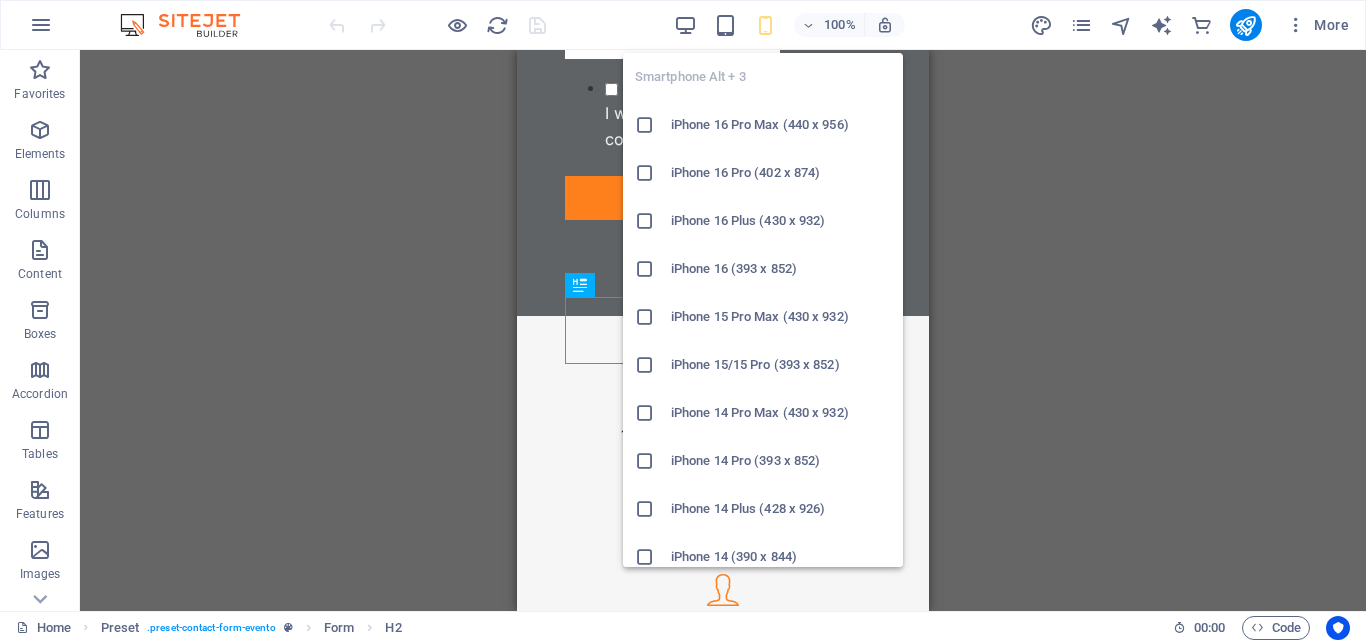 scroll, scrollTop: 1439, scrollLeft: 0, axis: vertical 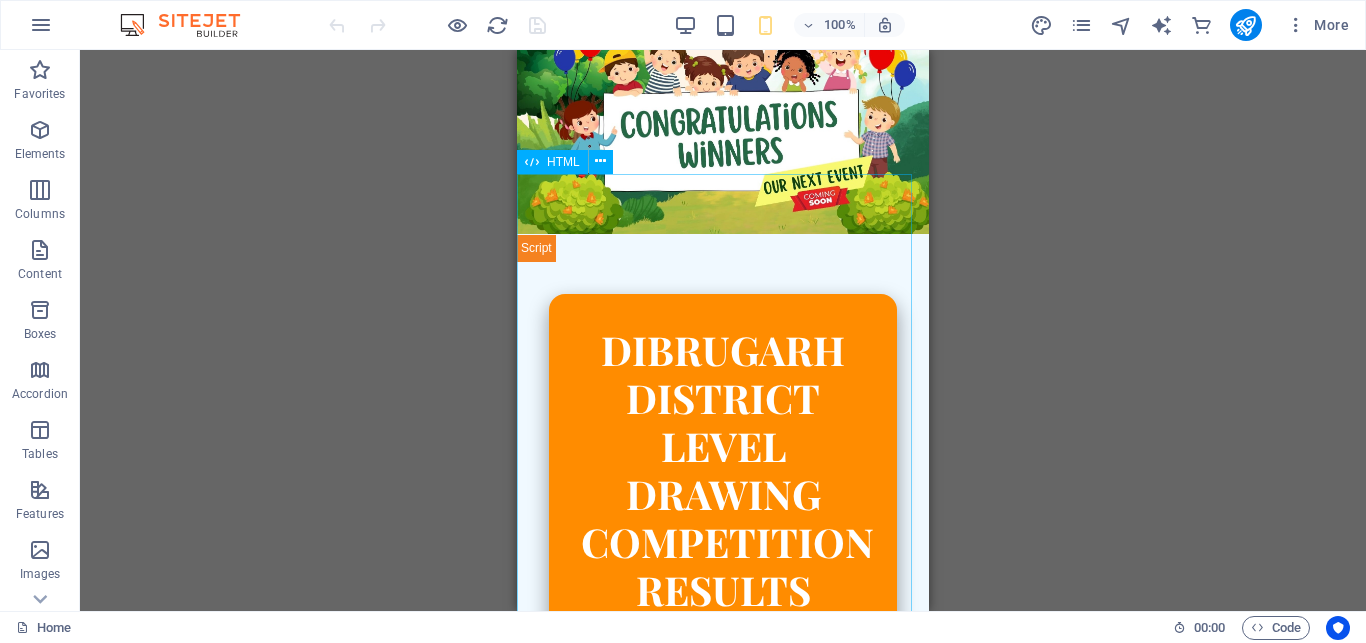 click on "HTML" at bounding box center (563, 162) 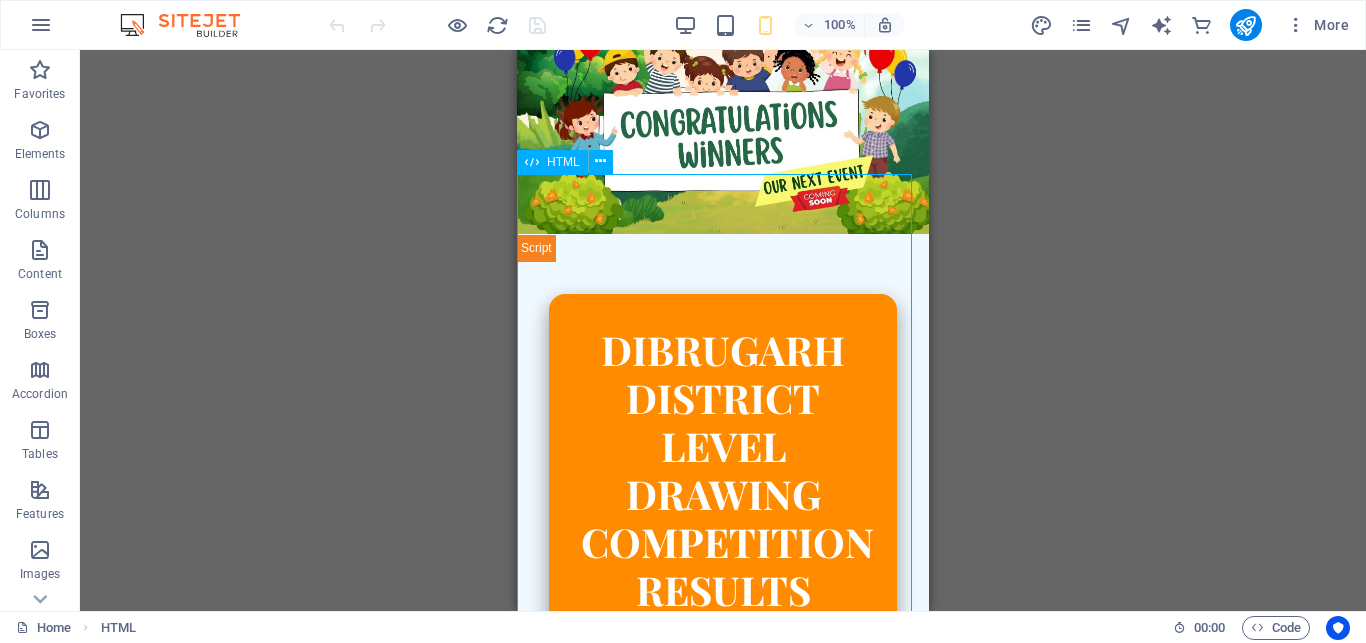 click on "HTML" at bounding box center (563, 162) 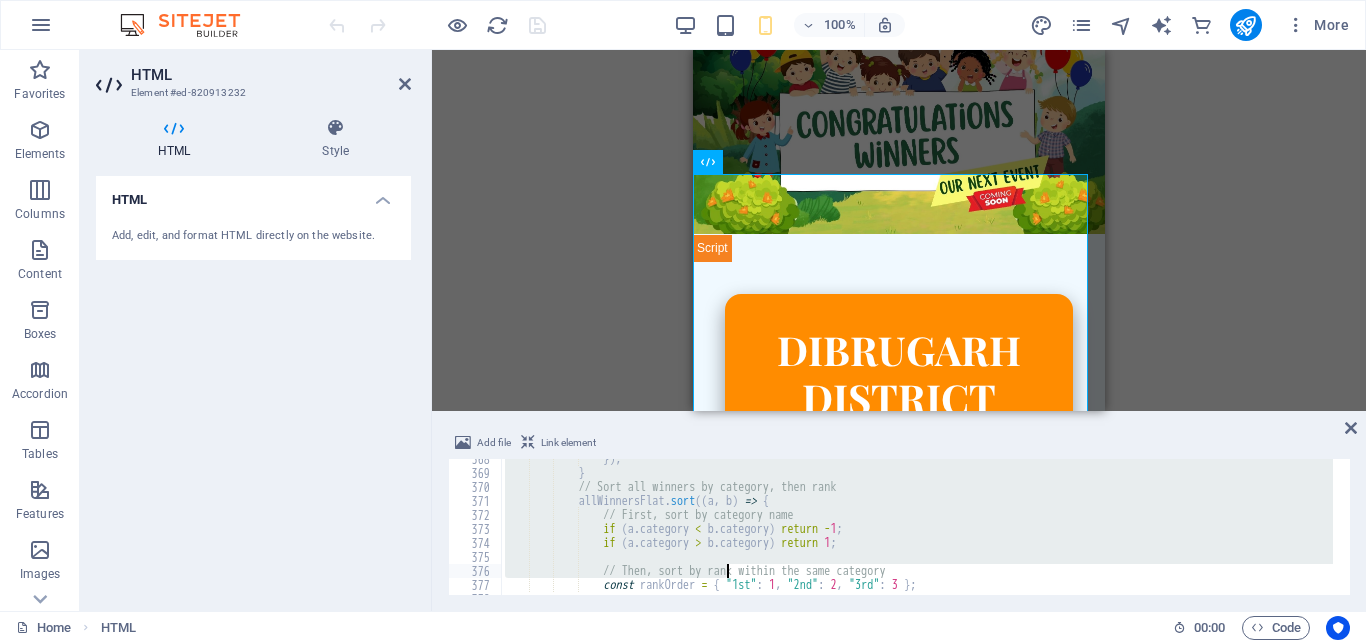 scroll, scrollTop: 5467, scrollLeft: 0, axis: vertical 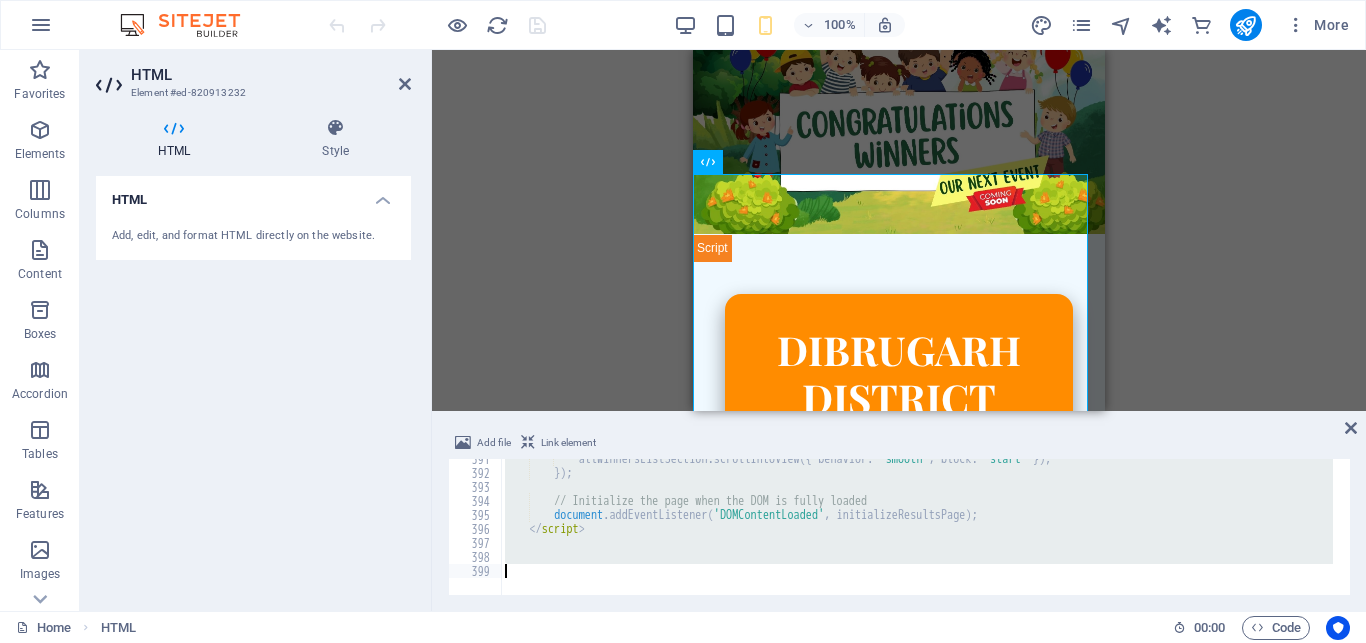 drag, startPoint x: 499, startPoint y: 464, endPoint x: 729, endPoint y: 631, distance: 284.23407 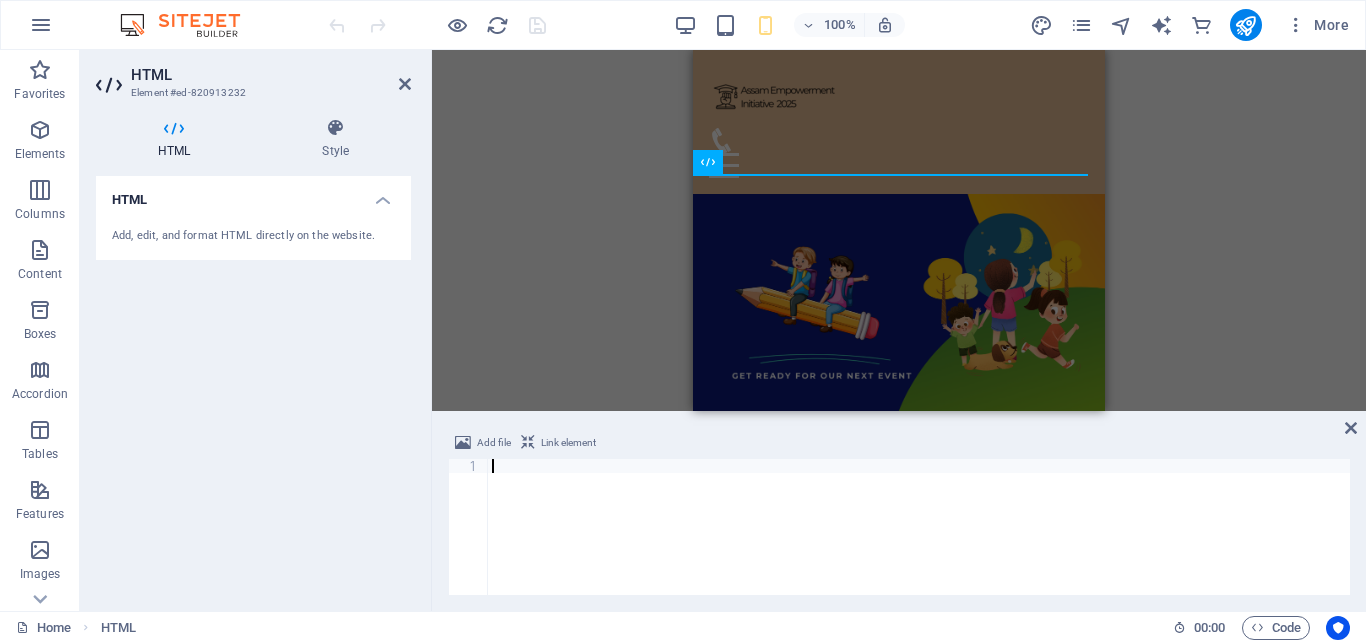 scroll, scrollTop: 279, scrollLeft: 0, axis: vertical 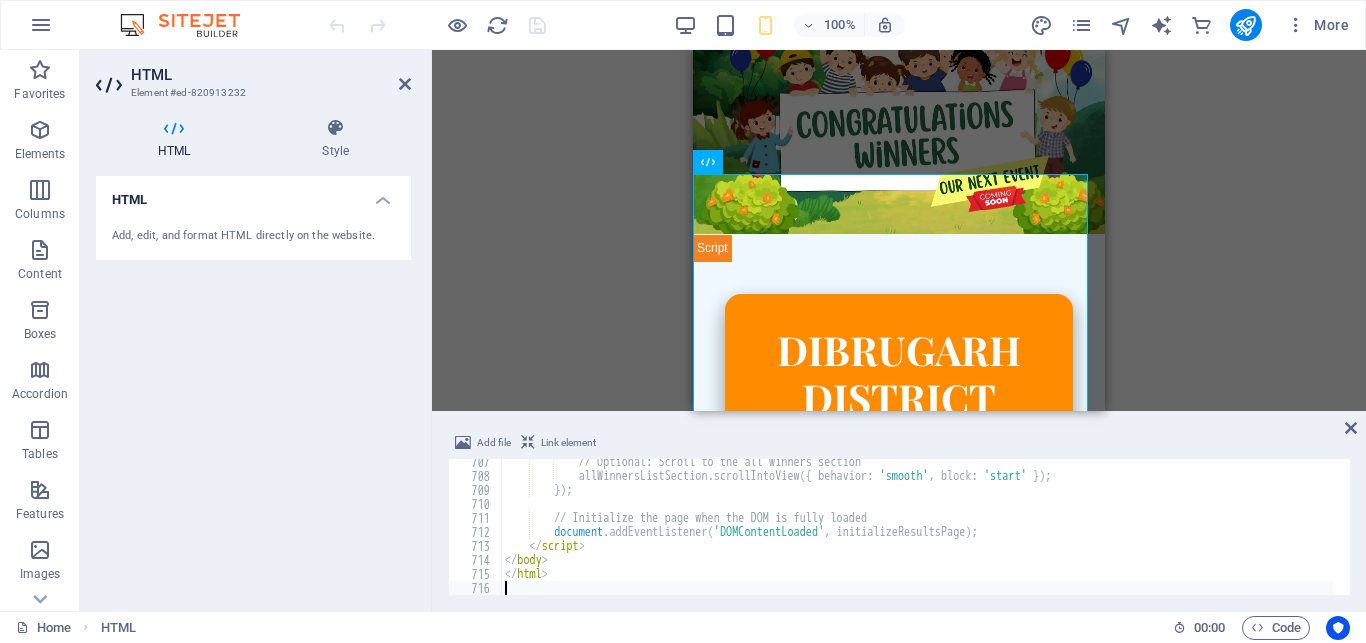 click at bounding box center [437, 25] 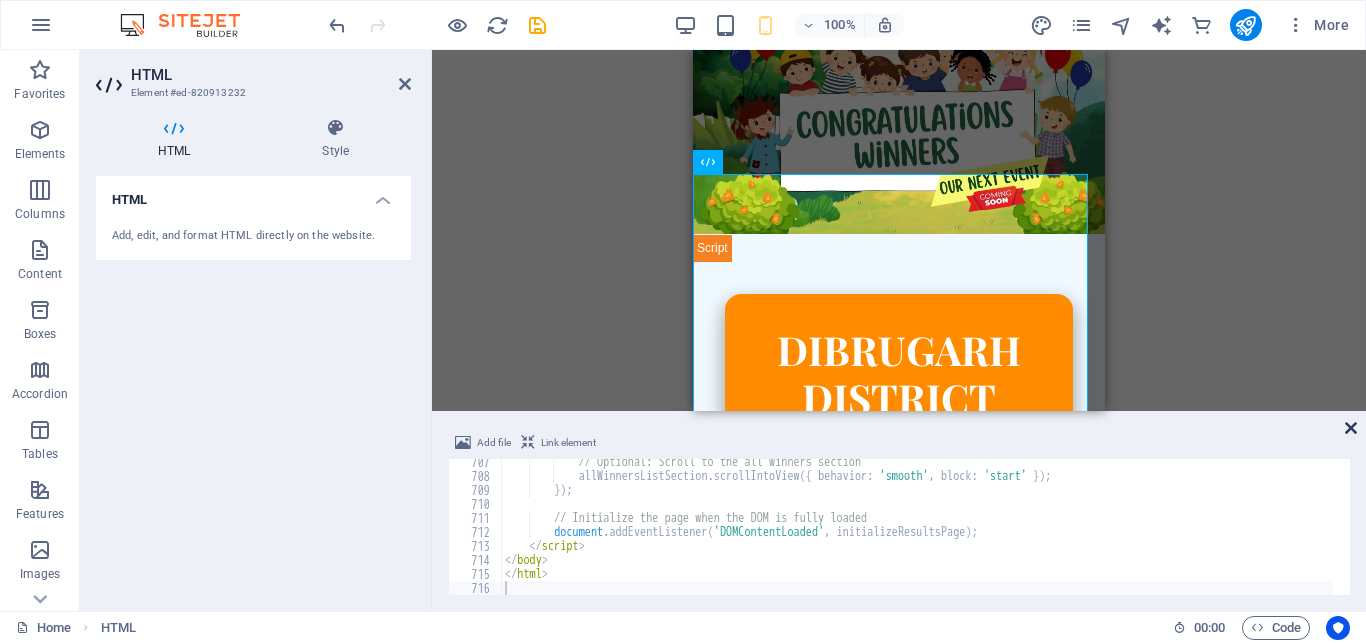 click at bounding box center (1351, 428) 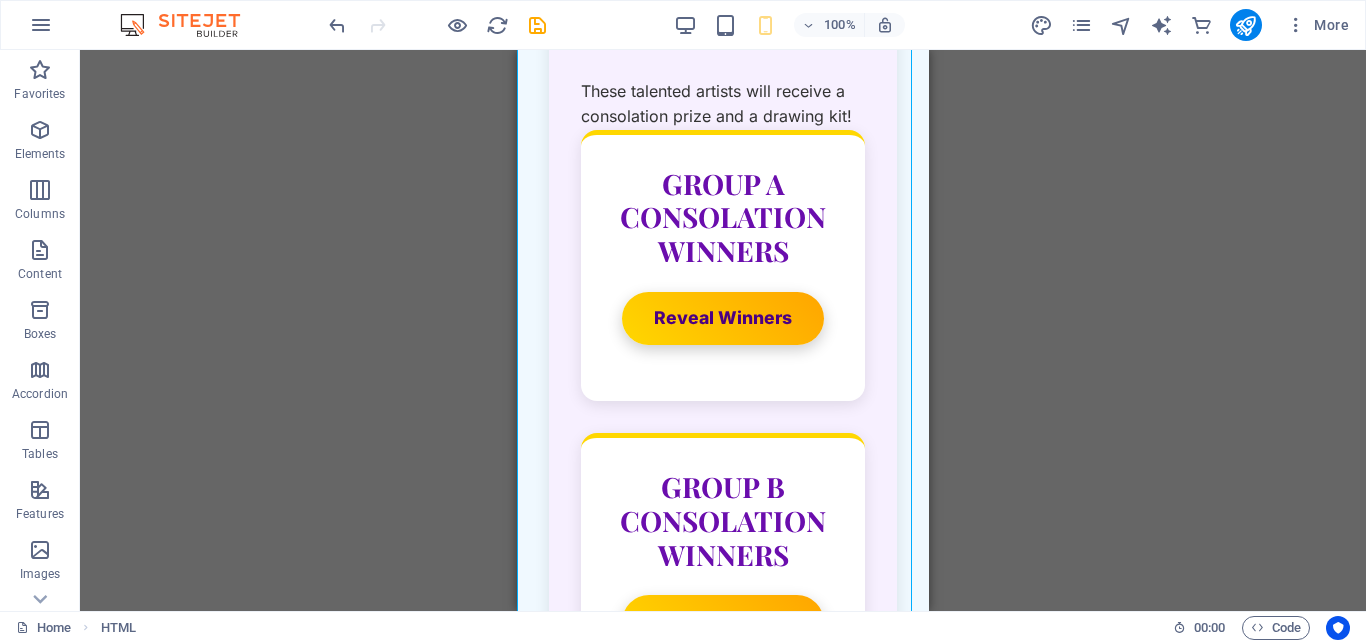 scroll, scrollTop: 1672, scrollLeft: 0, axis: vertical 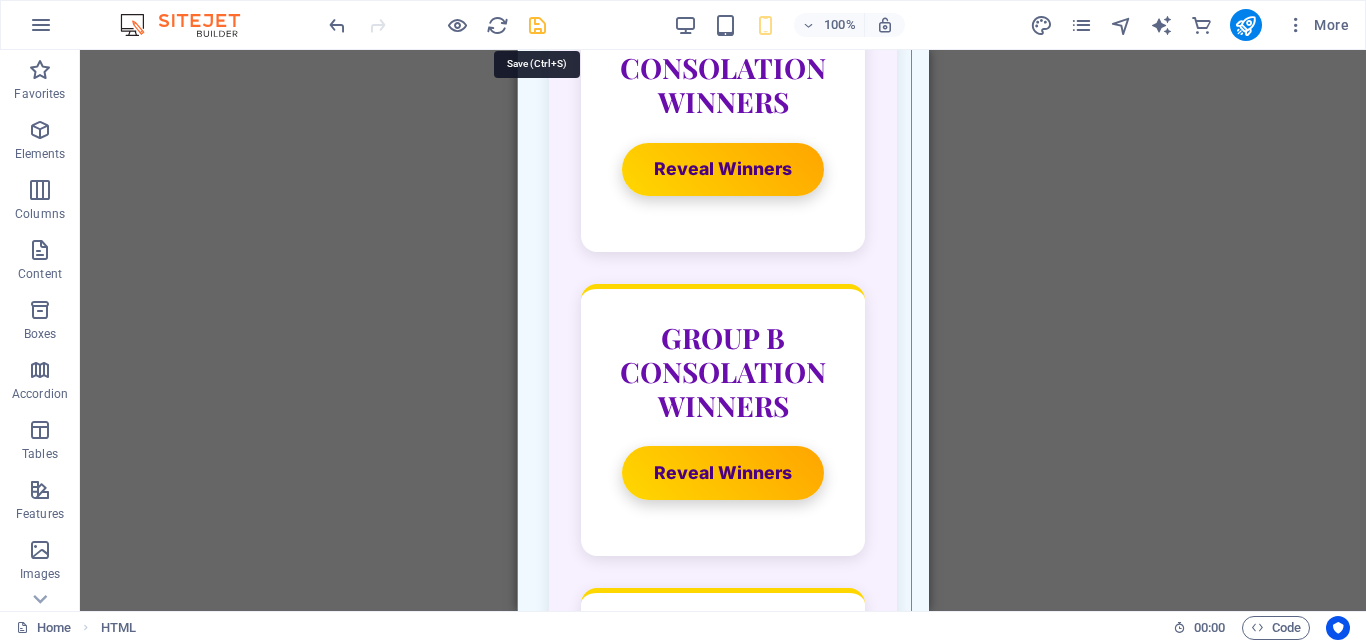 click at bounding box center [537, 25] 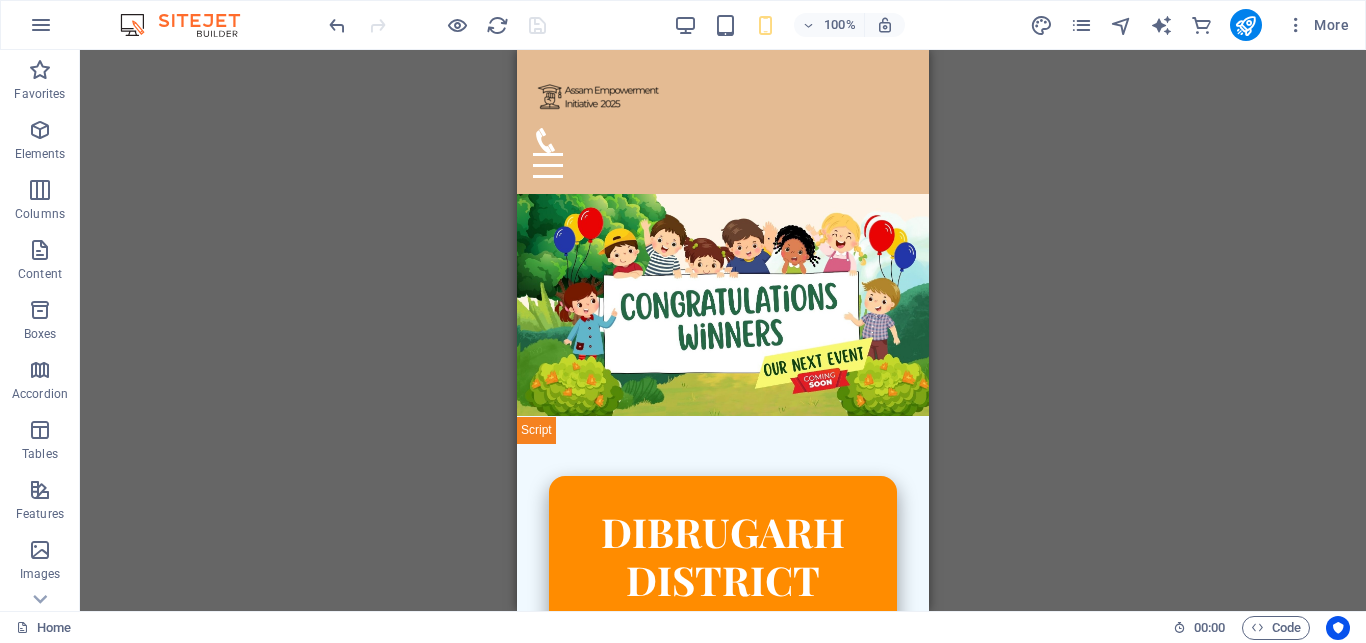 scroll, scrollTop: 0, scrollLeft: 0, axis: both 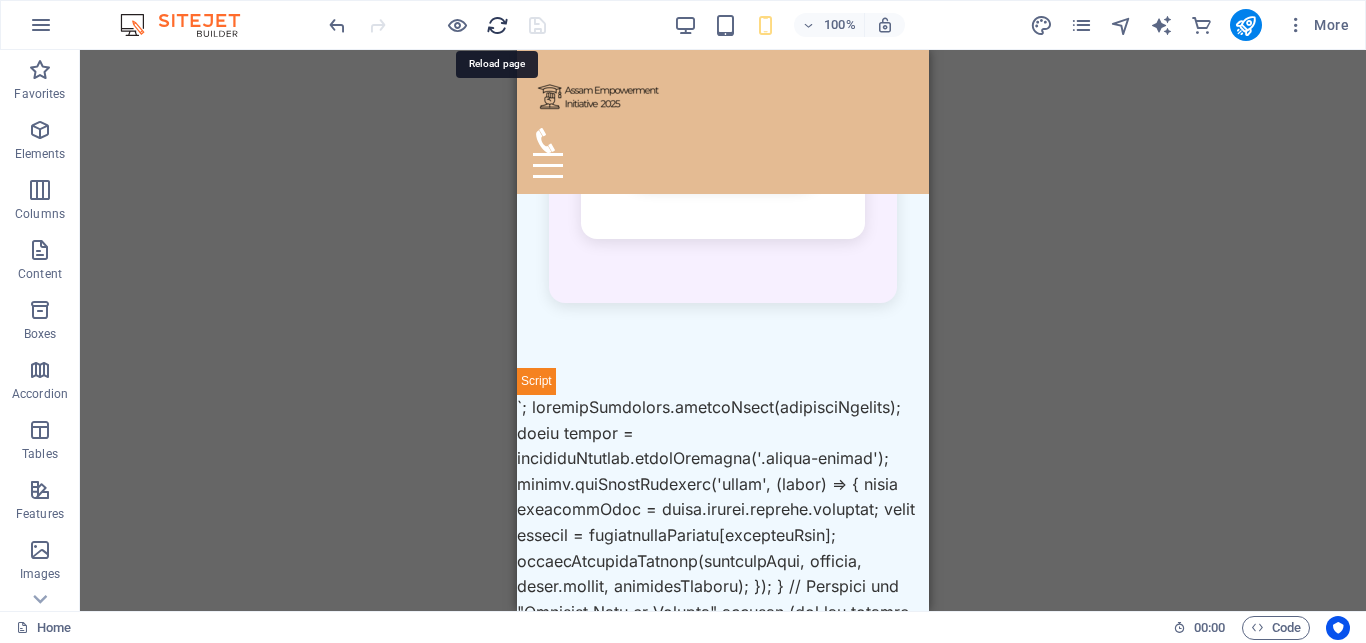 click at bounding box center (497, 25) 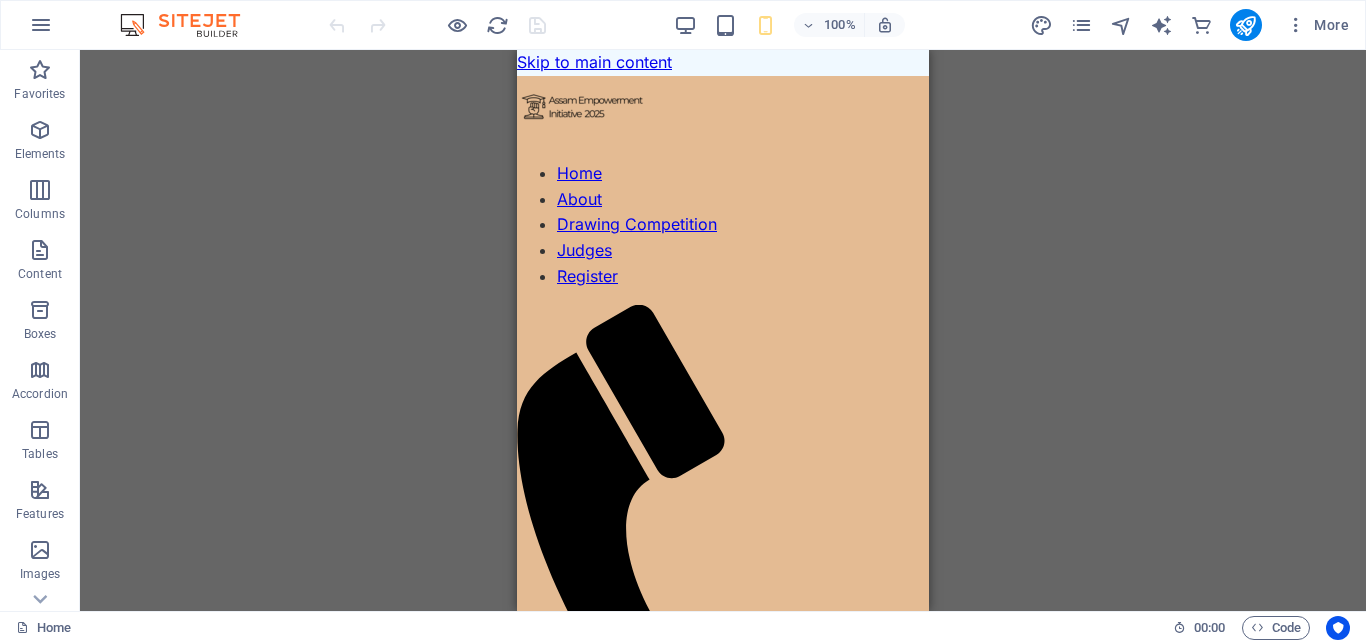 scroll, scrollTop: 0, scrollLeft: 0, axis: both 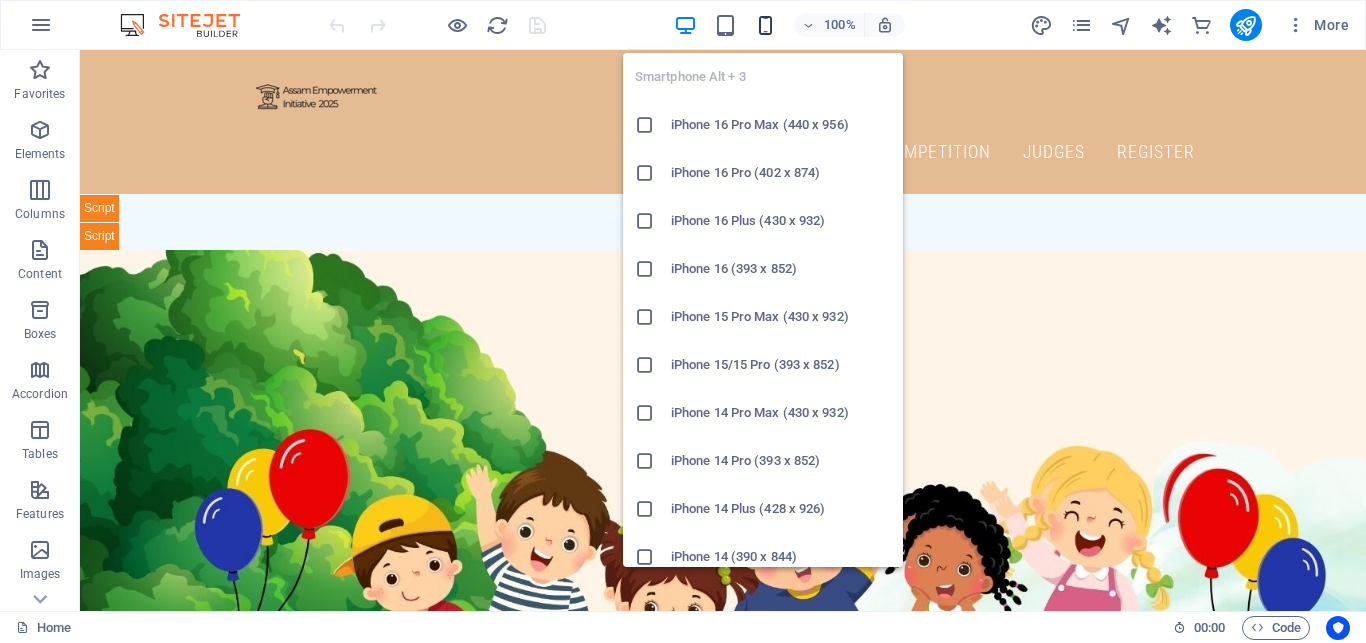 click at bounding box center [765, 25] 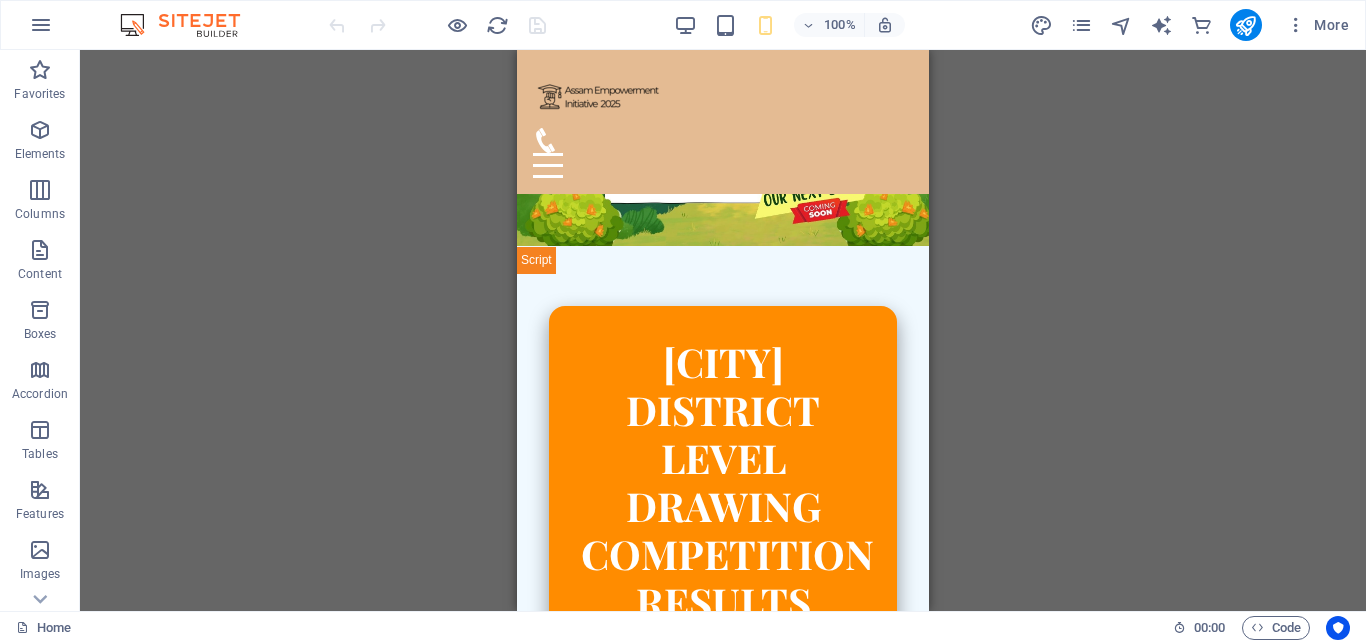 scroll, scrollTop: 0, scrollLeft: 0, axis: both 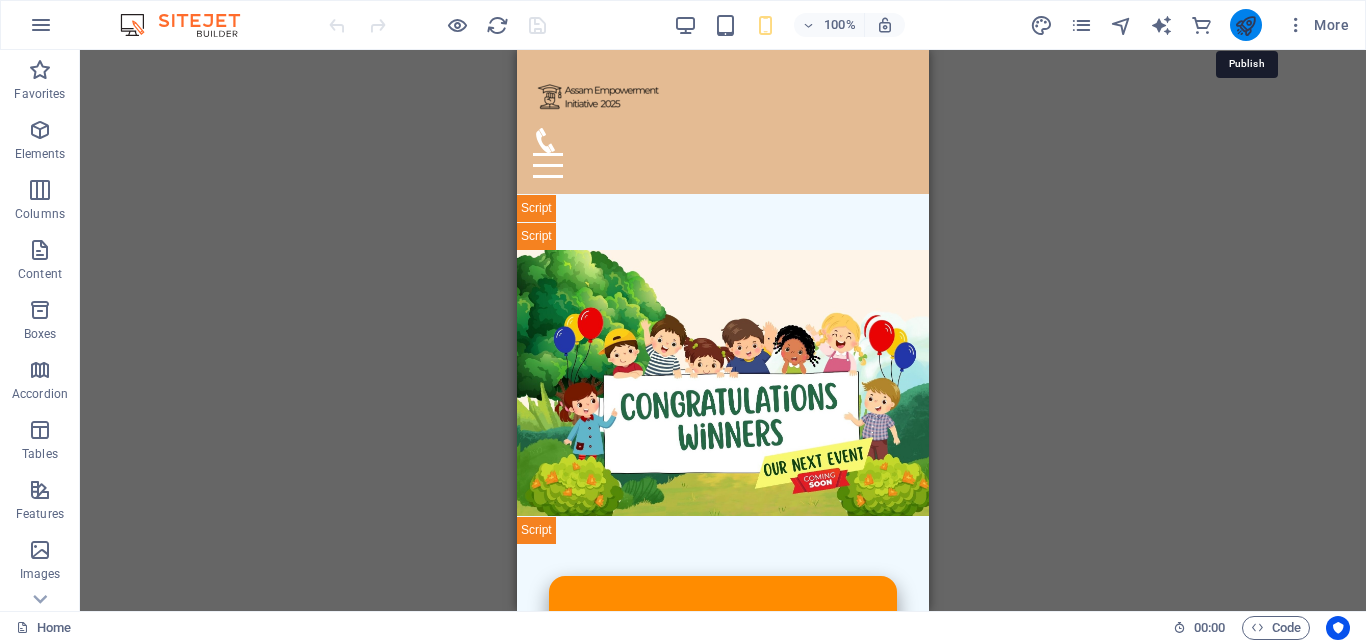 click at bounding box center [1245, 25] 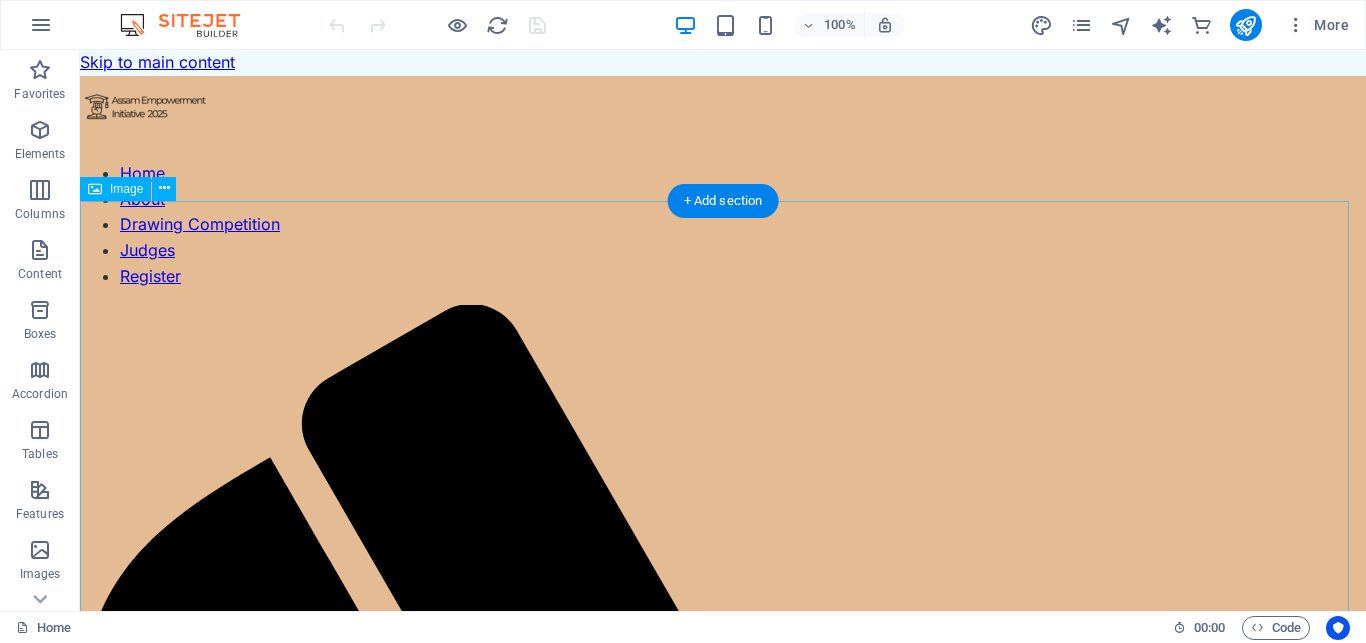 scroll, scrollTop: 0, scrollLeft: 0, axis: both 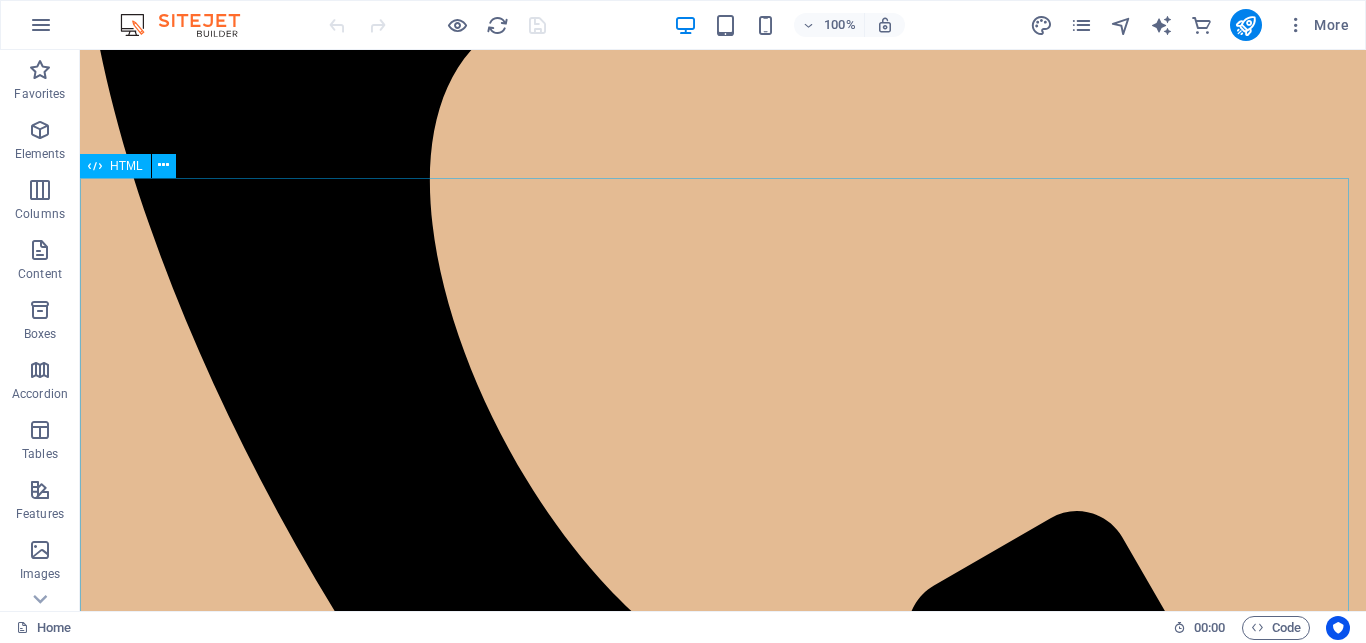 click on "HTML" at bounding box center [126, 166] 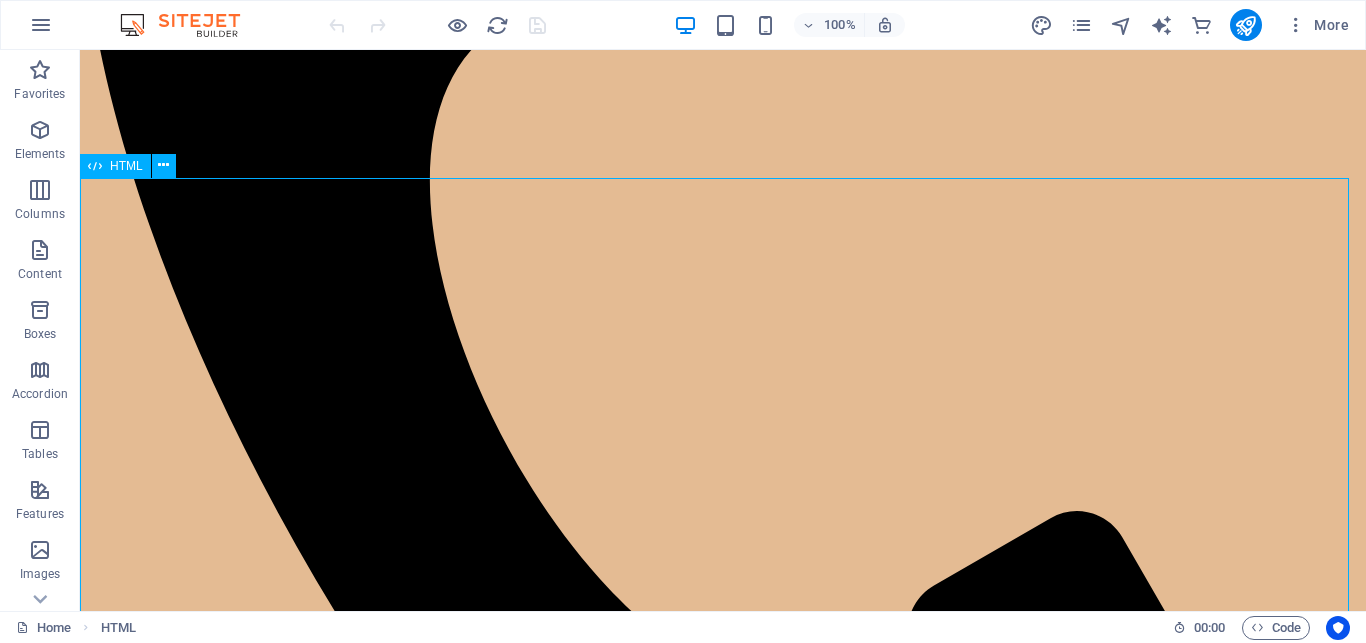 click on "HTML" at bounding box center [126, 166] 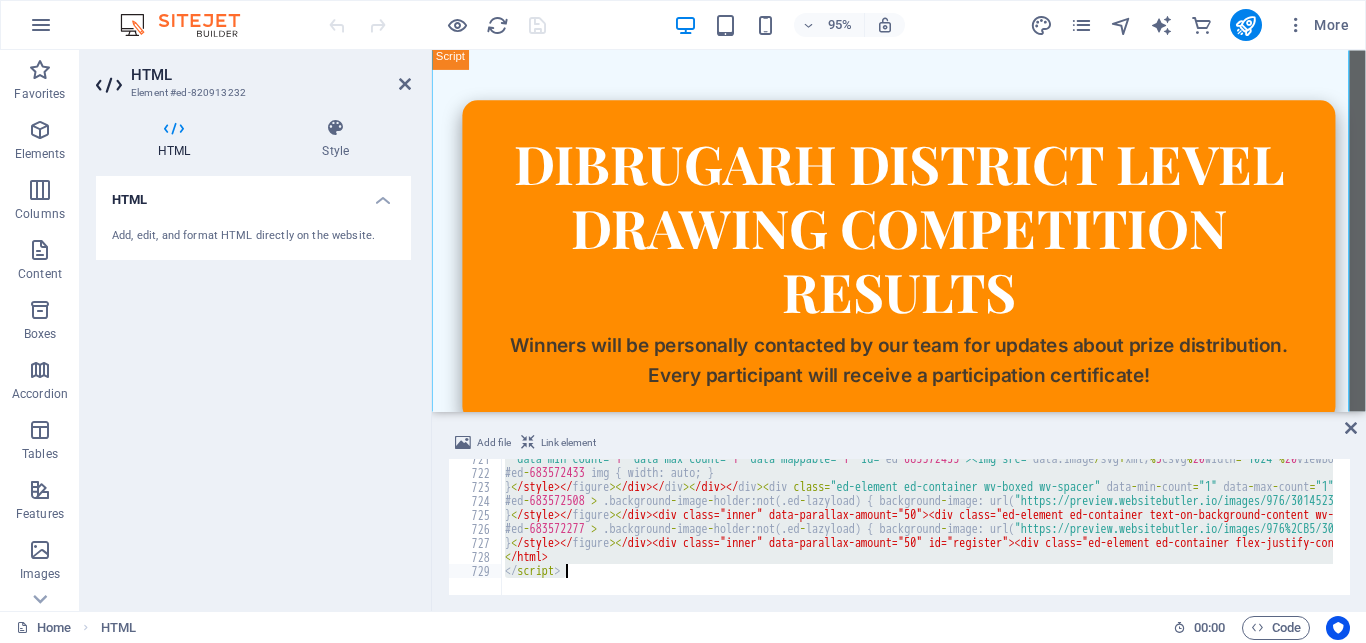 scroll, scrollTop: 10087, scrollLeft: 0, axis: vertical 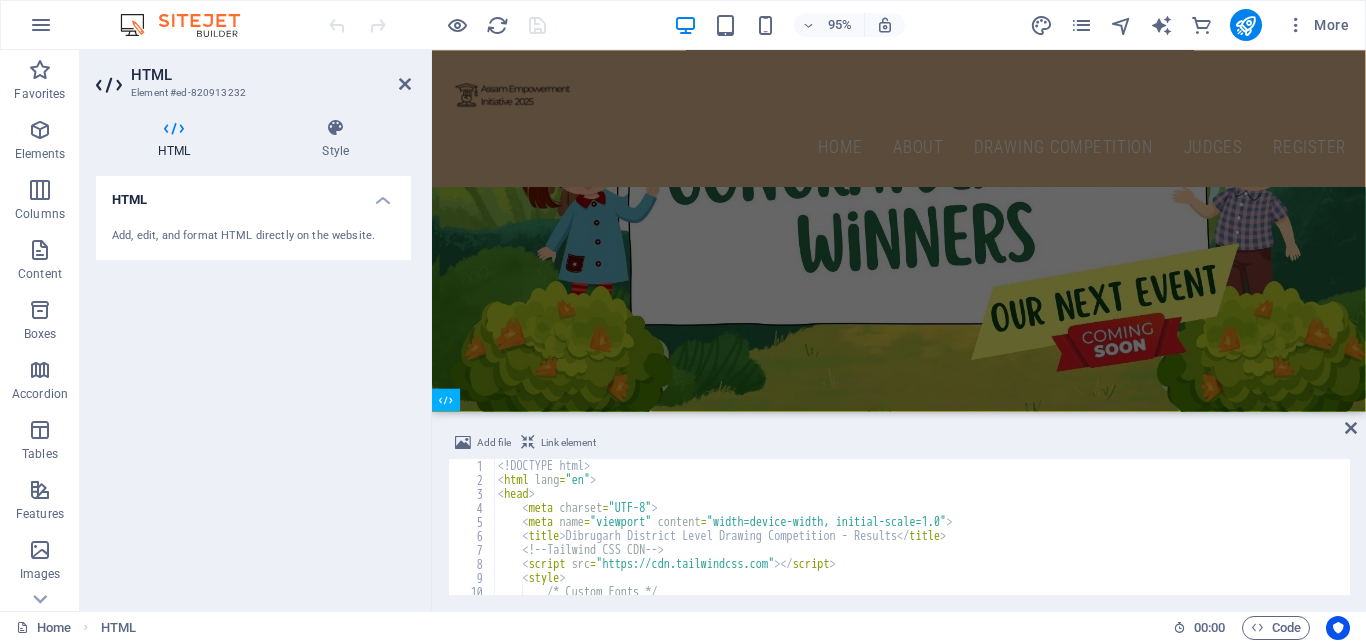 click on "<! DOCTYPE   html > < html   lang = "en" > < head >      < meta   charset = "UTF-8" >      < meta   name = "viewport"   content = "width=device-width, initial-scale=1.0" >      < title > Dibrugarh District Level Drawing Competition - Results </ title >      <!--  Tailwind CSS CDN  -->      < script   src = "https://cdn.tailwindcss.com" > </ script >      < style >           /* Custom Fonts */" at bounding box center [973, 532] 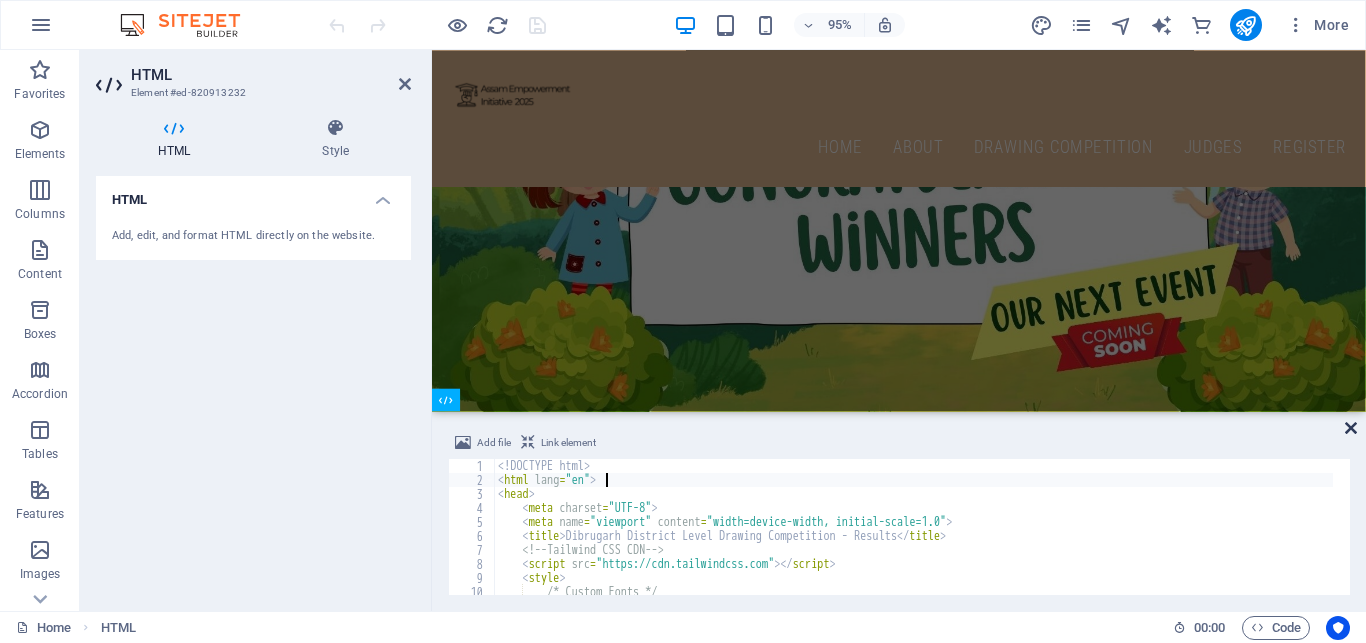 click at bounding box center [1351, 428] 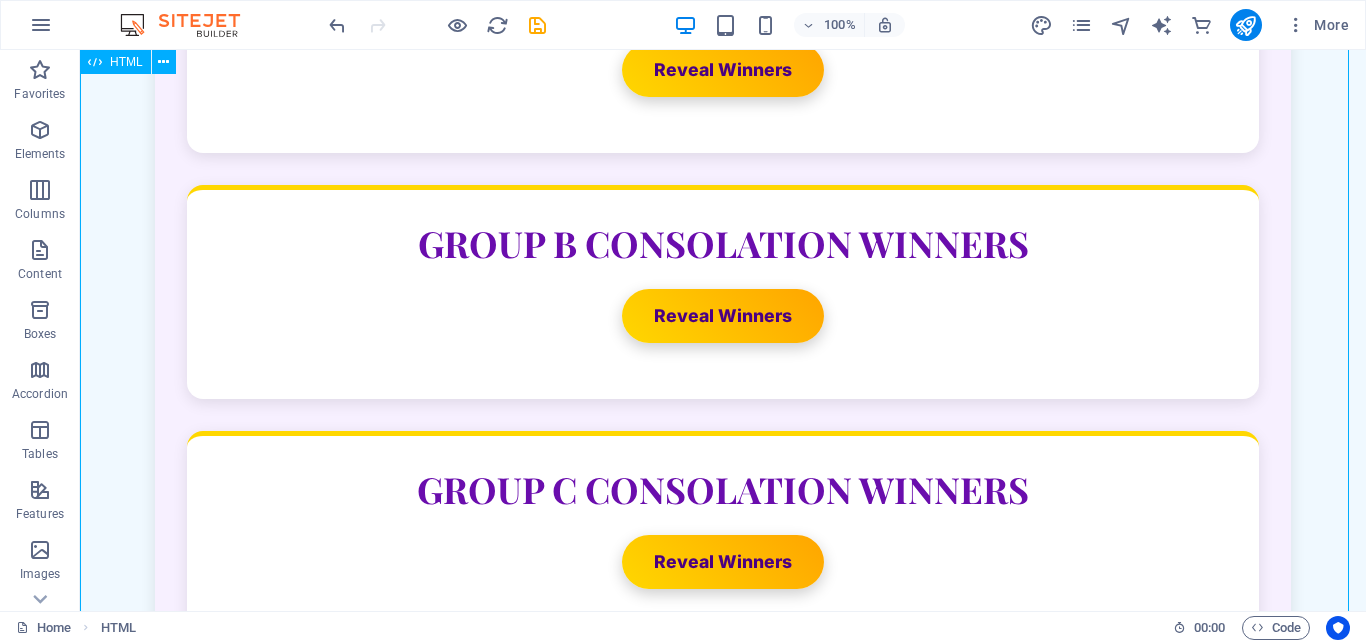 scroll, scrollTop: 2071, scrollLeft: 0, axis: vertical 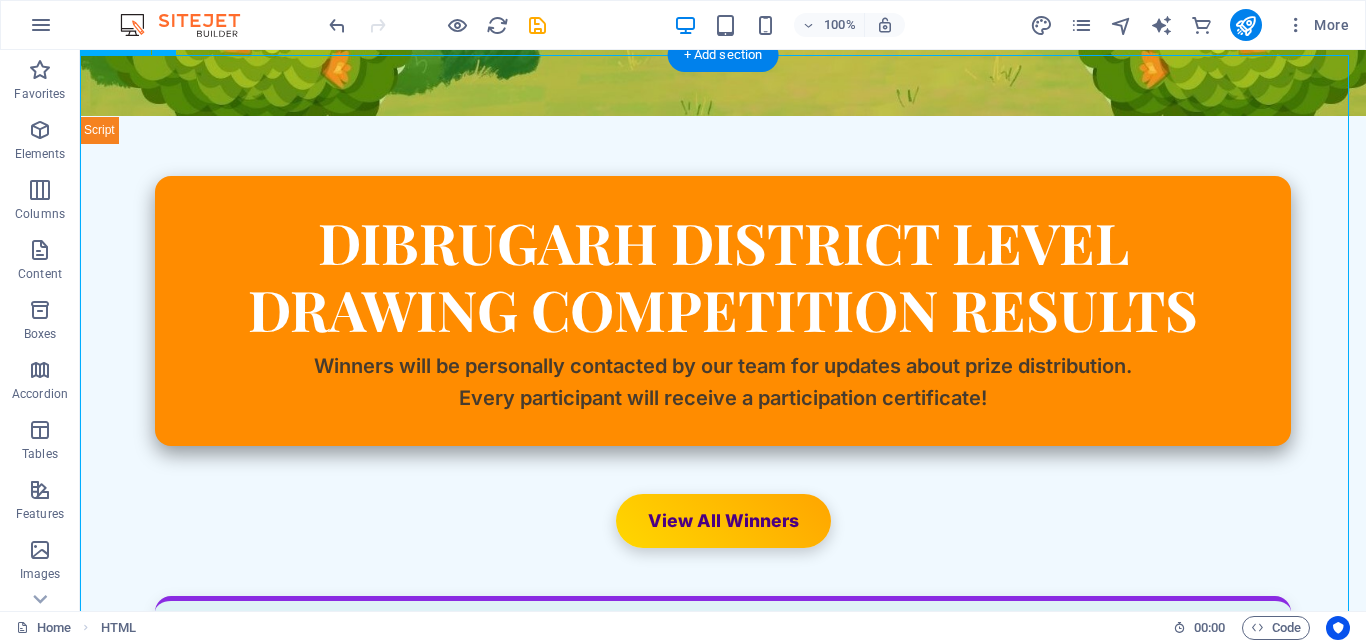 click on "Dibrugarh District Level Drawing Competition - Results
Dibrugarh District Level Drawing Competition Results
Winners will be personally contacted by our team for updates about prize distribution.
Every participant will receive a participation certificate!
View All Winners
Complete List of Winners
Consolation Prize & Drawing Kit Winners
These talented artists will receive a consolation prize and a drawing kit!
Group A Consolation Winners
Reveal Winners
Group B Consolation Winners
Reveal Winners" at bounding box center [723, 1498] 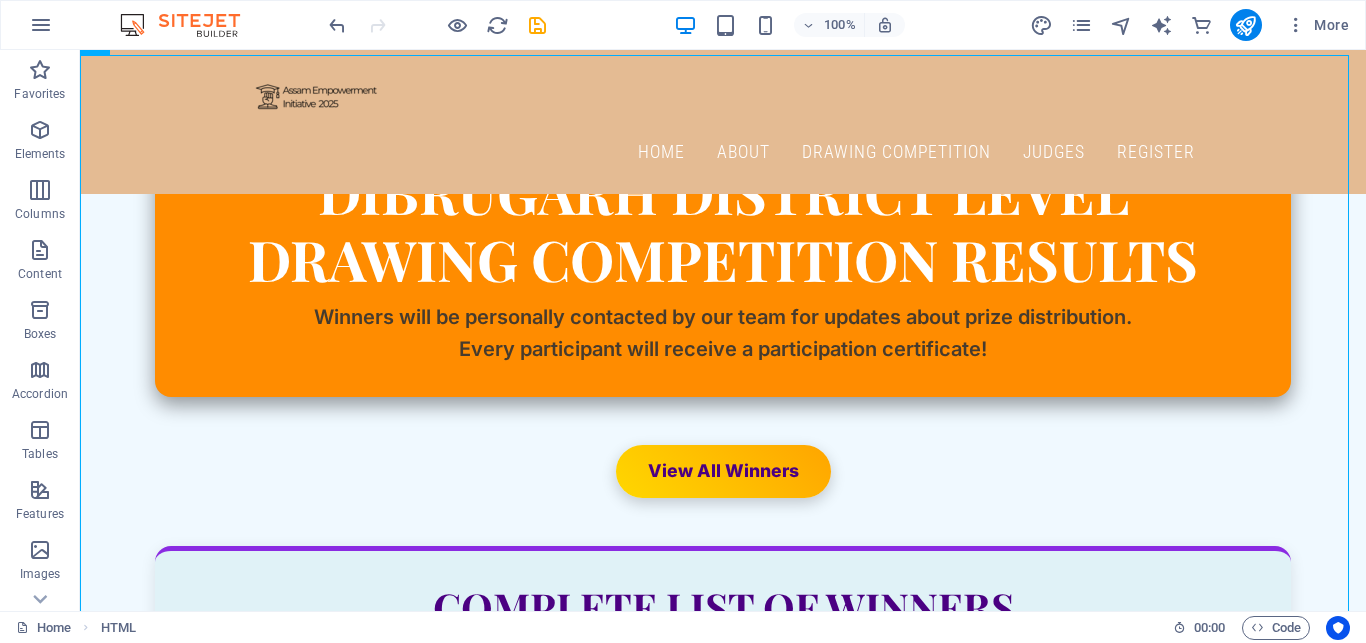 scroll, scrollTop: 762, scrollLeft: 0, axis: vertical 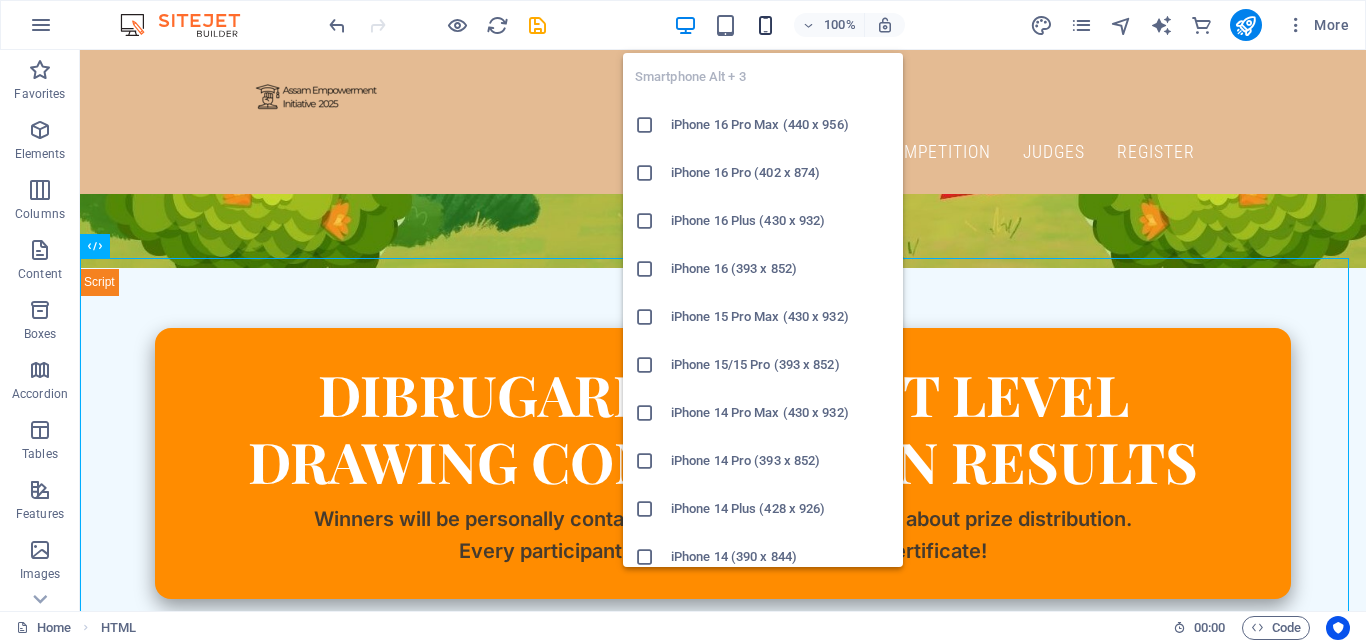 click at bounding box center [765, 25] 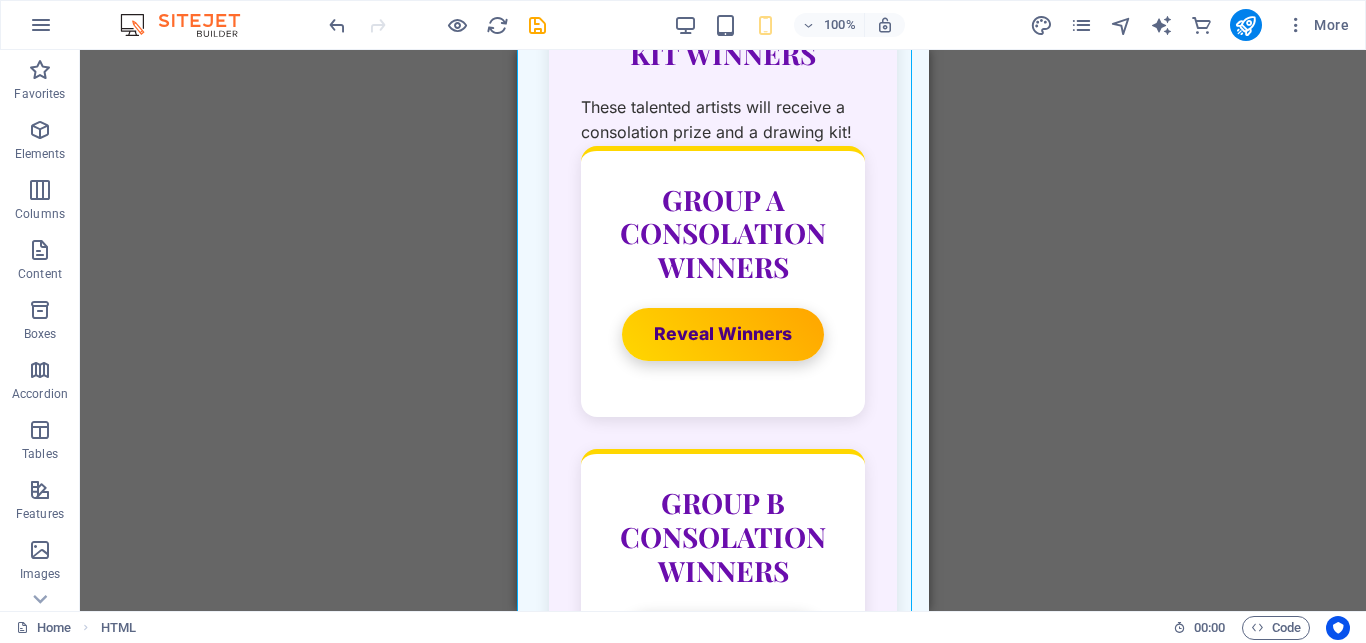 scroll, scrollTop: 1517, scrollLeft: 0, axis: vertical 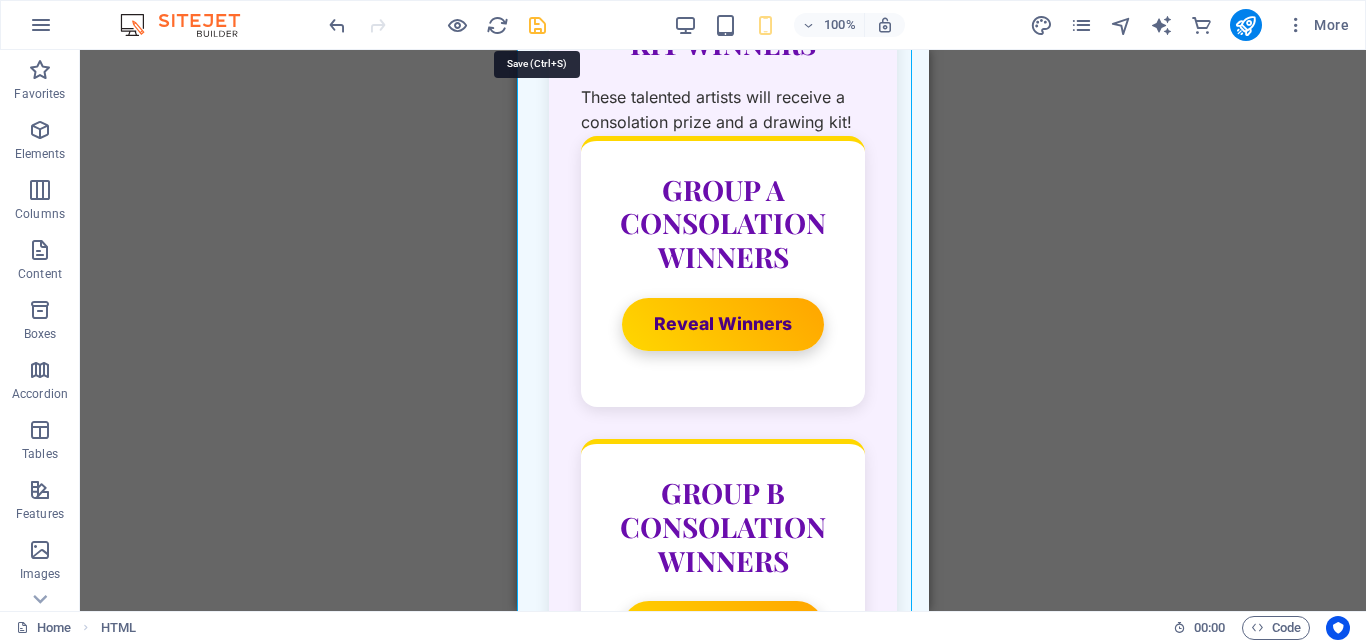 click at bounding box center (537, 25) 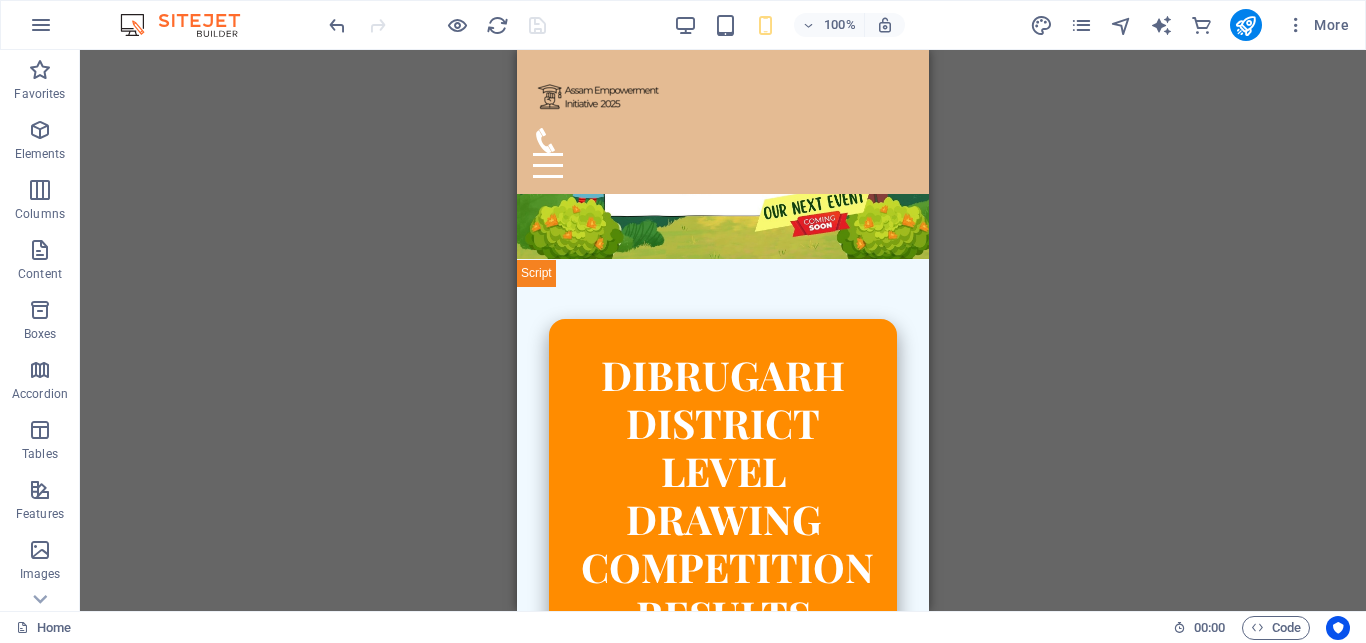 scroll, scrollTop: 0, scrollLeft: 0, axis: both 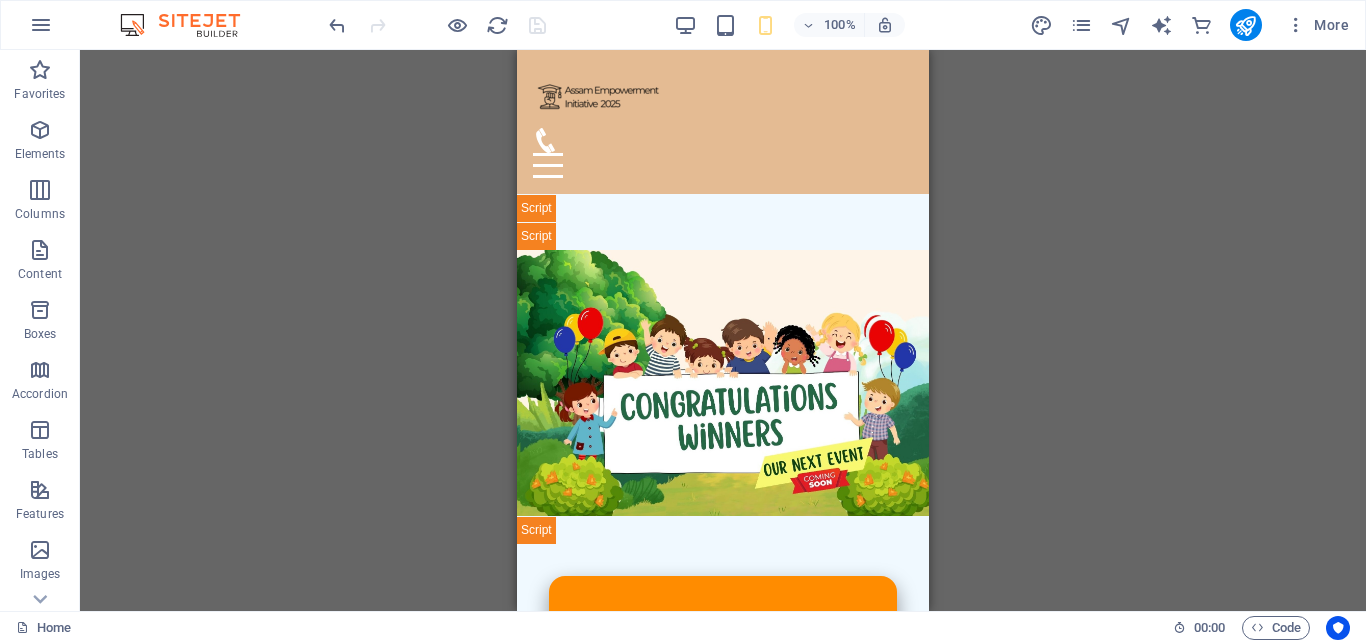 drag, startPoint x: 919, startPoint y: 239, endPoint x: 1450, endPoint y: 125, distance: 543.0994 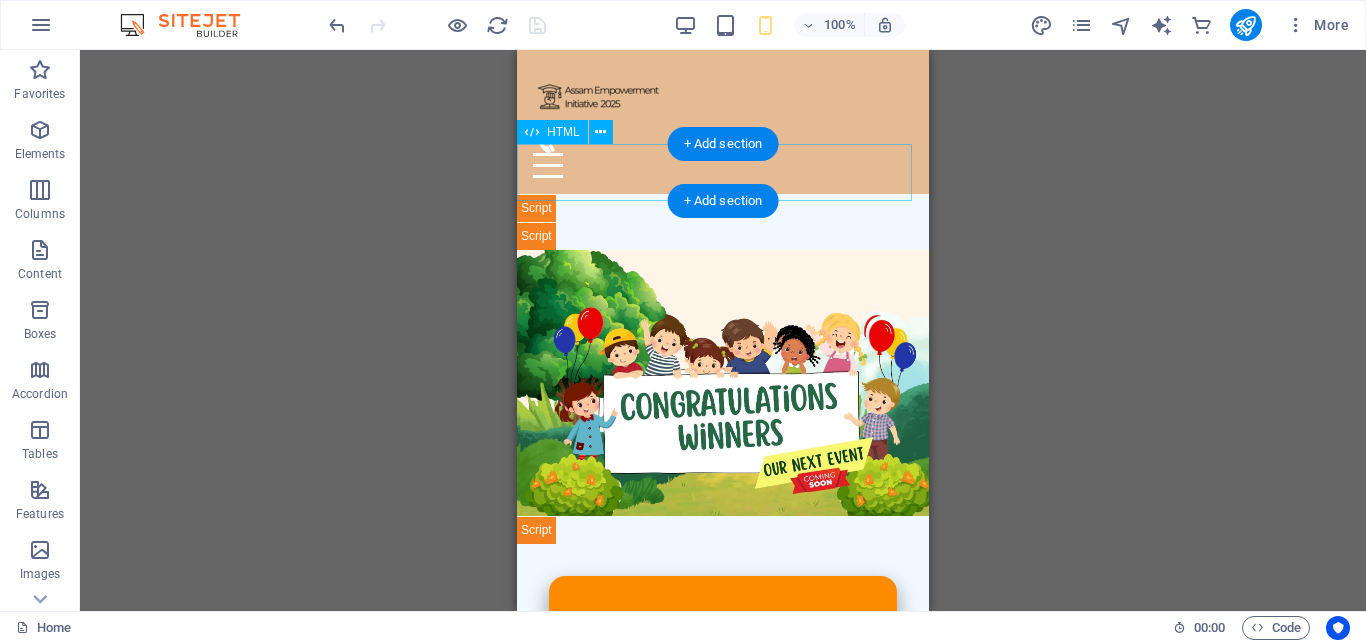 click on "Congratulations!
×
Congratulations Winners!
Results have been declared! Check the winners' names below.
Consolation prize winners list will be announced soon." at bounding box center [723, 222] 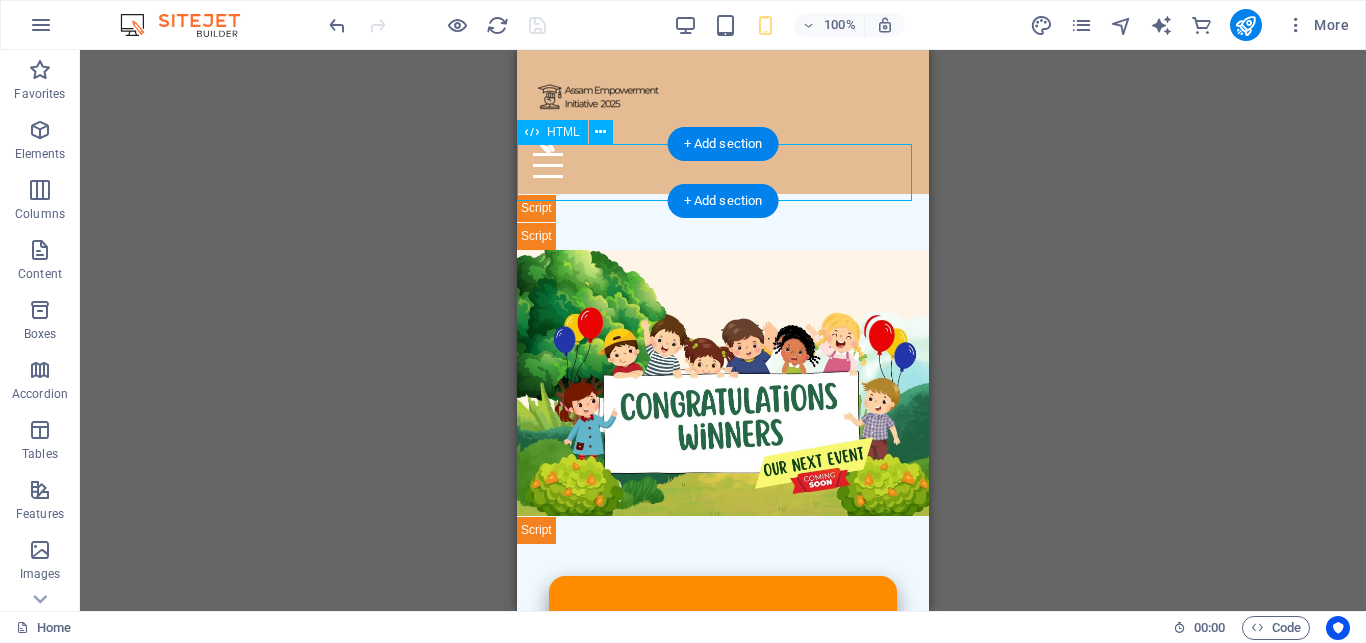 click on "Congratulations!
×
Congratulations Winners!
Results have been declared! Check the winners' names below.
Consolation prize winners list will be announced soon." at bounding box center [723, 222] 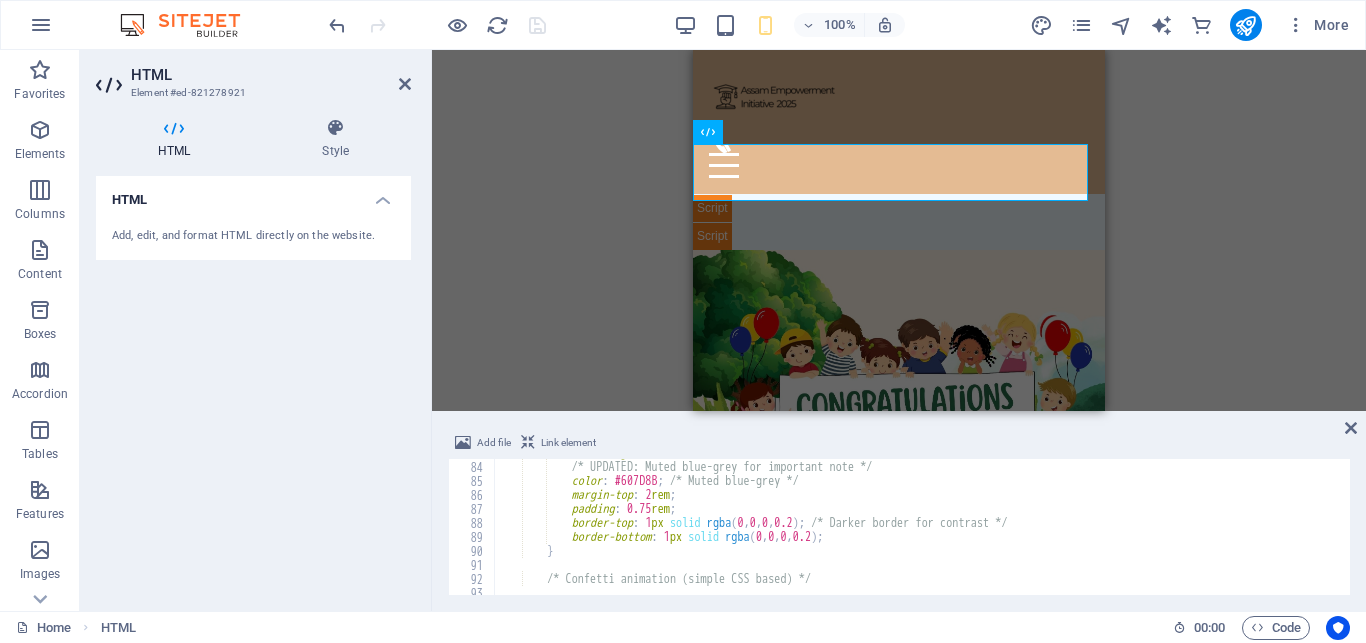 scroll, scrollTop: 1281, scrollLeft: 0, axis: vertical 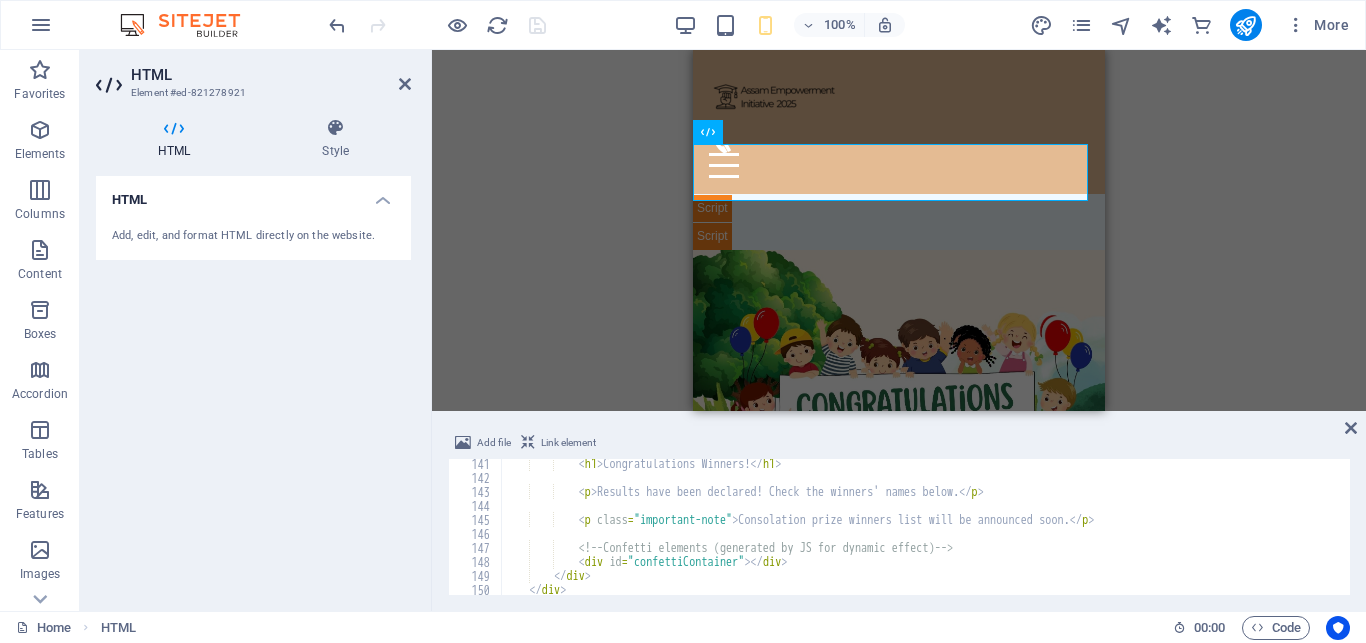 click on "< h1 > Congratulations Winners! </ h1 >                < p > Results have been declared! Check the winners' names below. </ p >                < p   class = "important-note" > Consolation prize winners list will be announced soon. </ p >                <!--  Confetti elements (generated by JS for dynamic effect)  -->                < div   id = "confettiContainer" > </ div >           </ div >      </ div >" at bounding box center (953, 530) 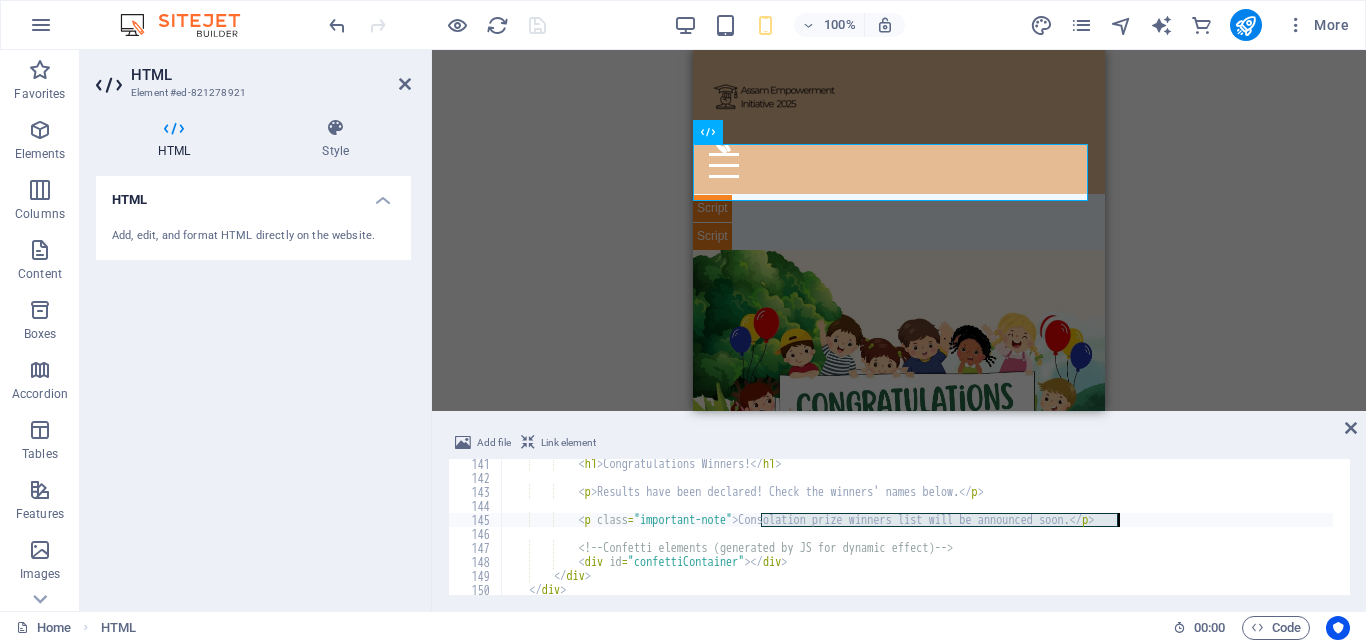 drag, startPoint x: 758, startPoint y: 520, endPoint x: 1121, endPoint y: 518, distance: 363.00552 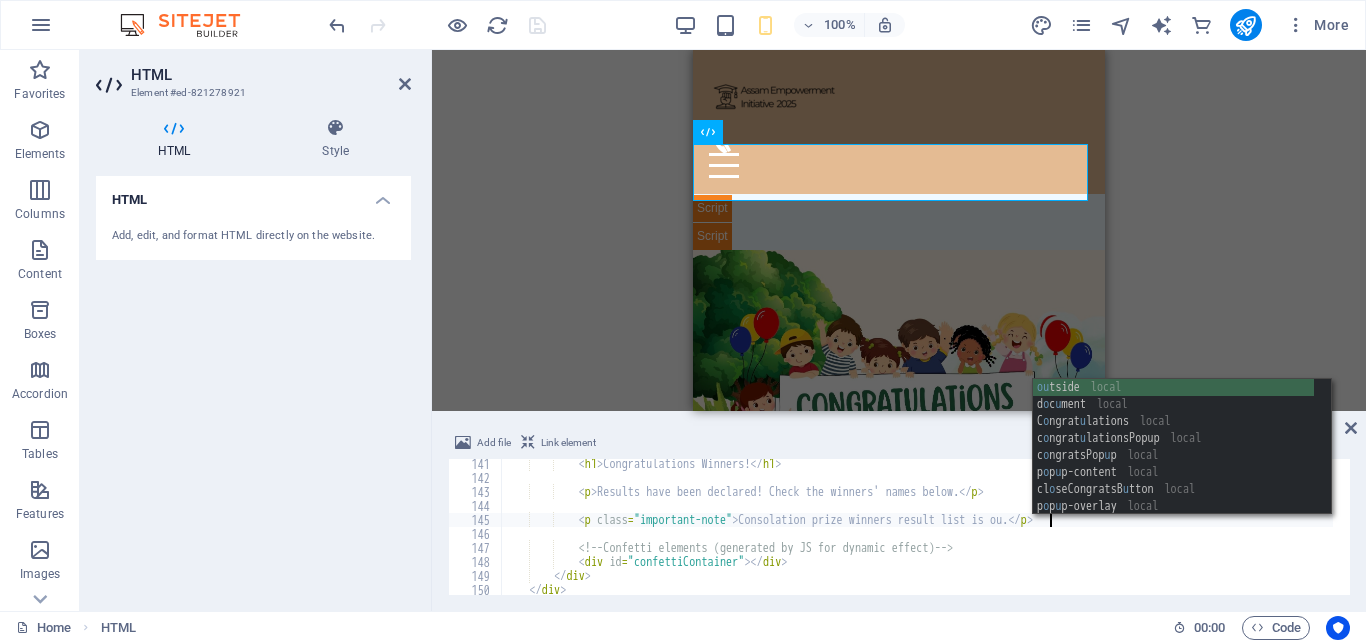 scroll, scrollTop: 0, scrollLeft: 45, axis: horizontal 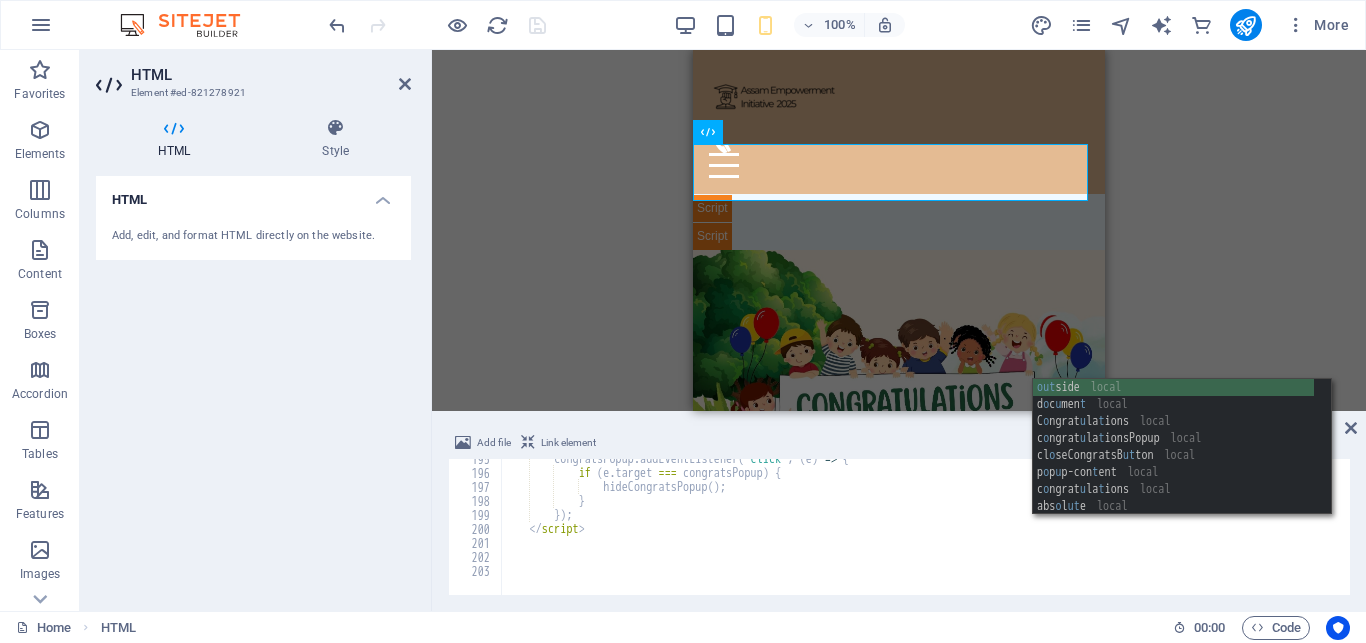 type on "<p class="important-note">Consolation prize winners result list is out.</p>" 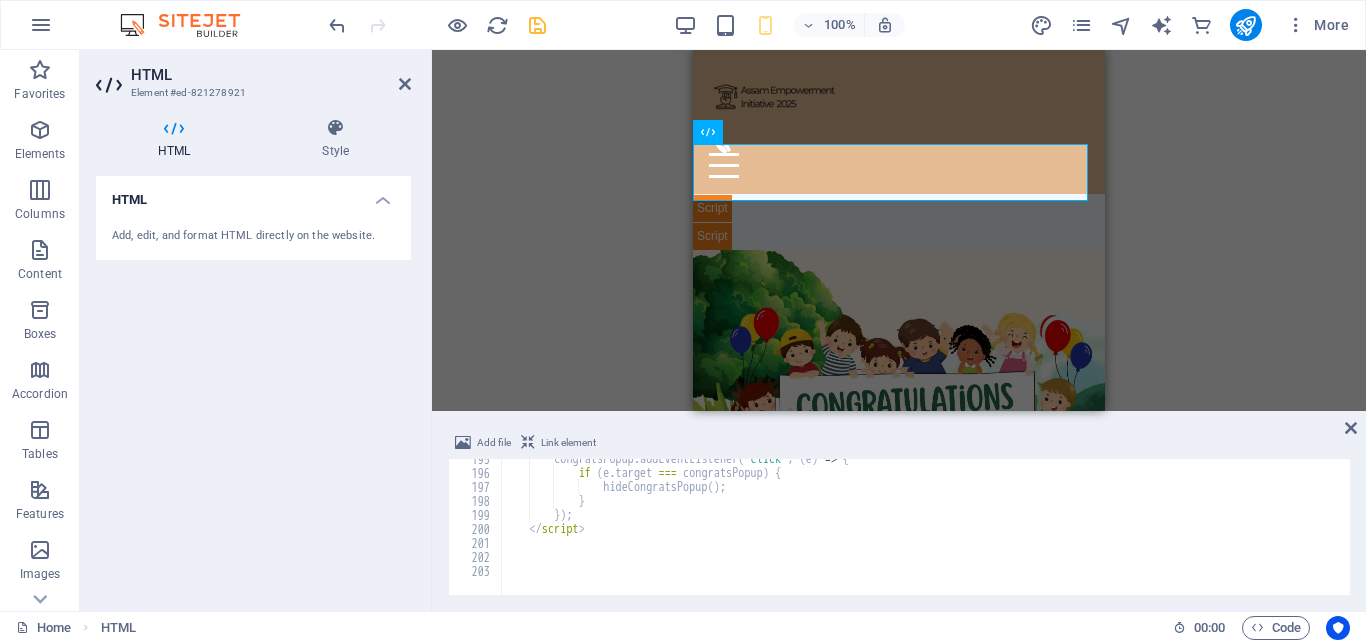 click on "100% More" at bounding box center [841, 25] 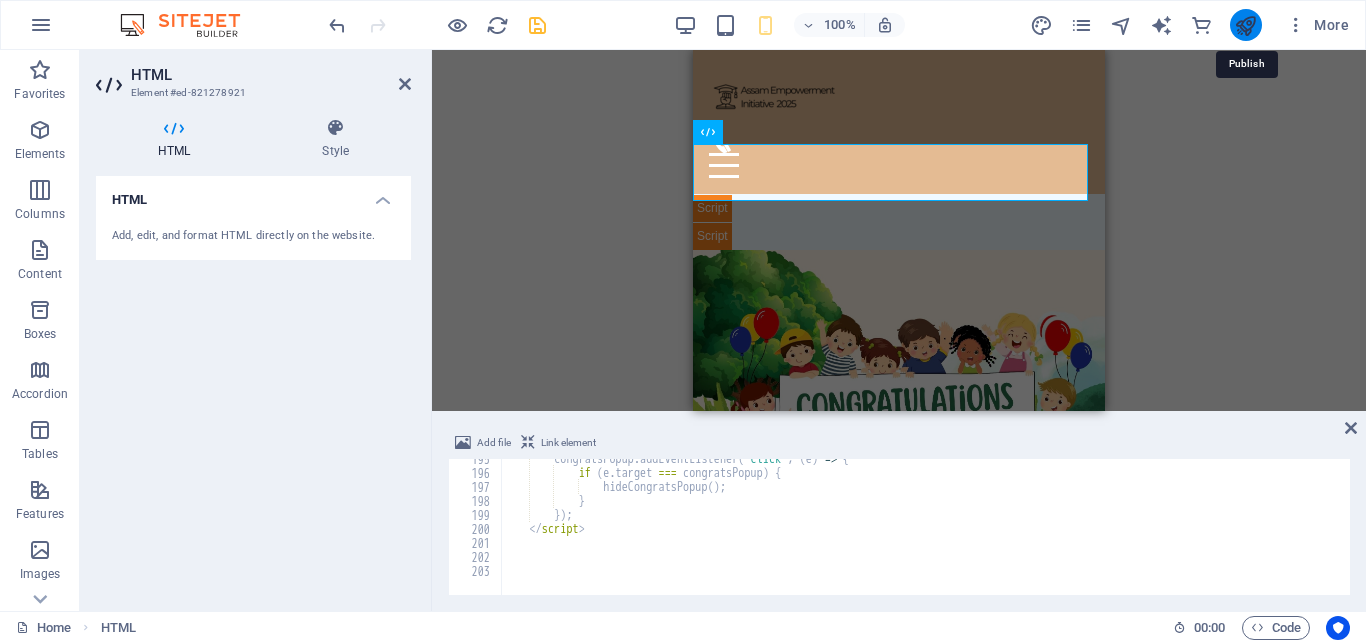 click at bounding box center [1245, 25] 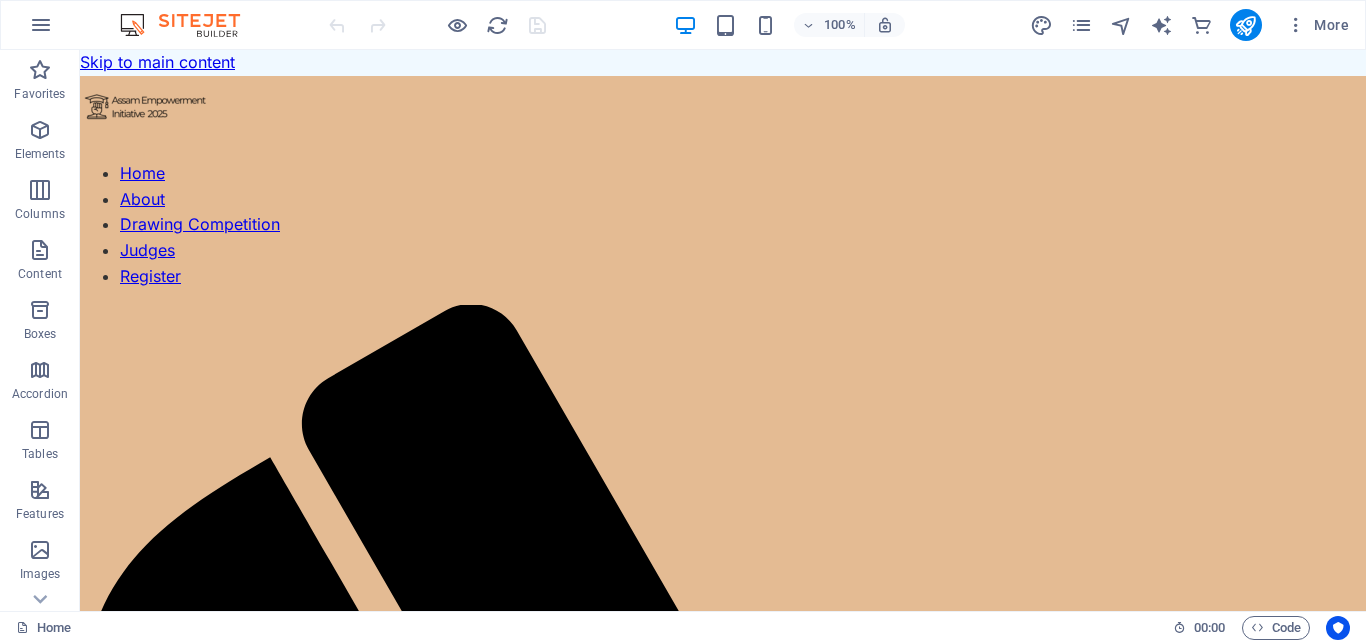 scroll, scrollTop: 0, scrollLeft: 0, axis: both 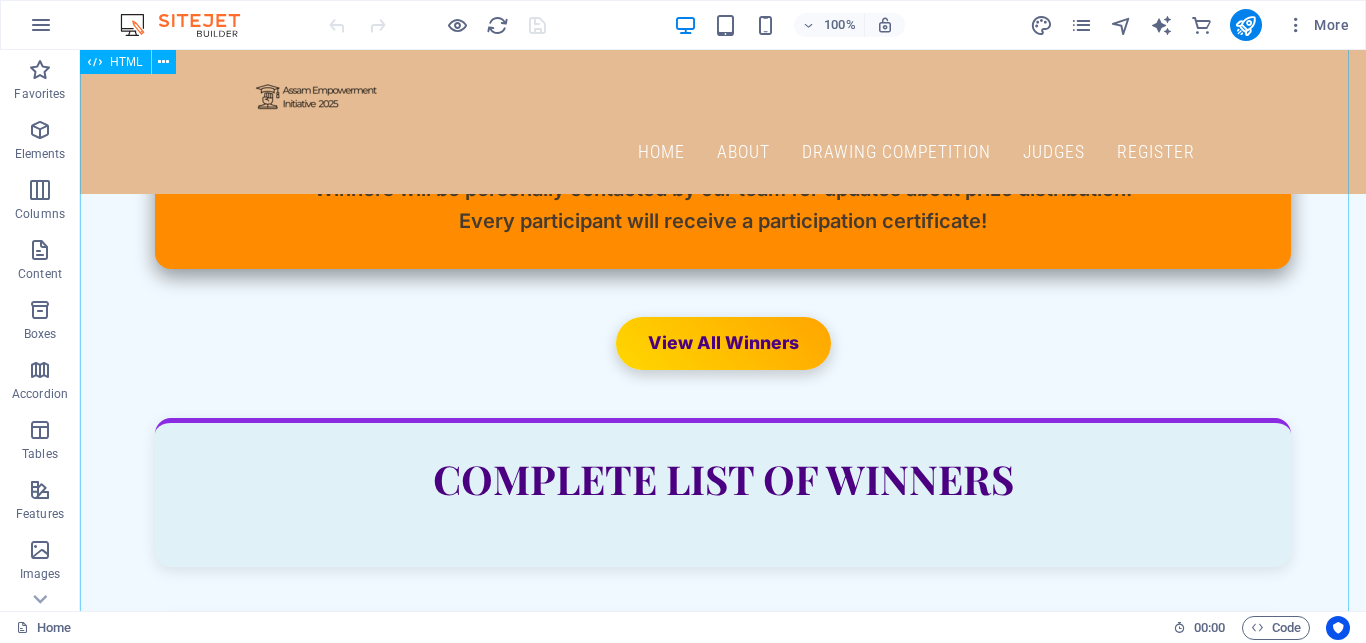 click on "Dibrugarh District Level Drawing Competition - Results
Dibrugarh District Level Drawing Competition Results
Winners will be personally contacted by our team for updates about prize distribution.
Every participant will receive a participation certificate!
View All Winners
Complete List of Winners
Consolation Prize & Drawing Kit Winners
These talented artists will receive a consolation prize and a drawing kit!
Group A Consolation Winners
Reveal Winners
Group B Consolation Winners
Reveal Winners" at bounding box center (723, 881) 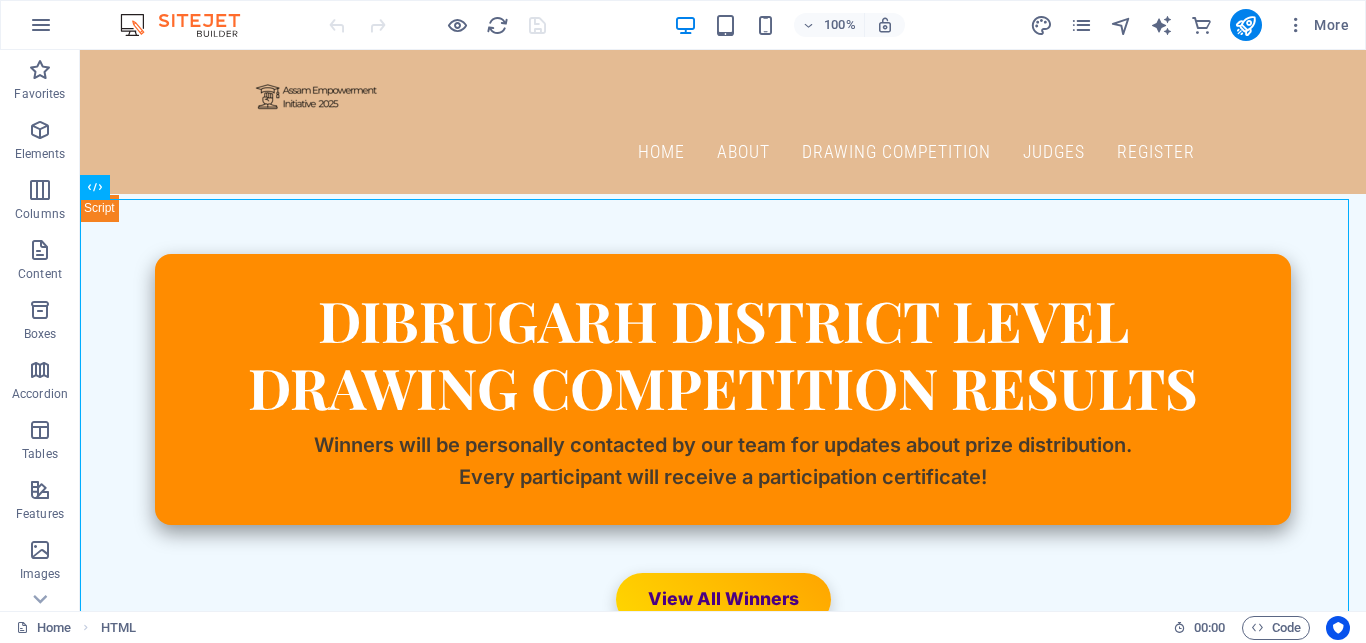 scroll, scrollTop: 820, scrollLeft: 0, axis: vertical 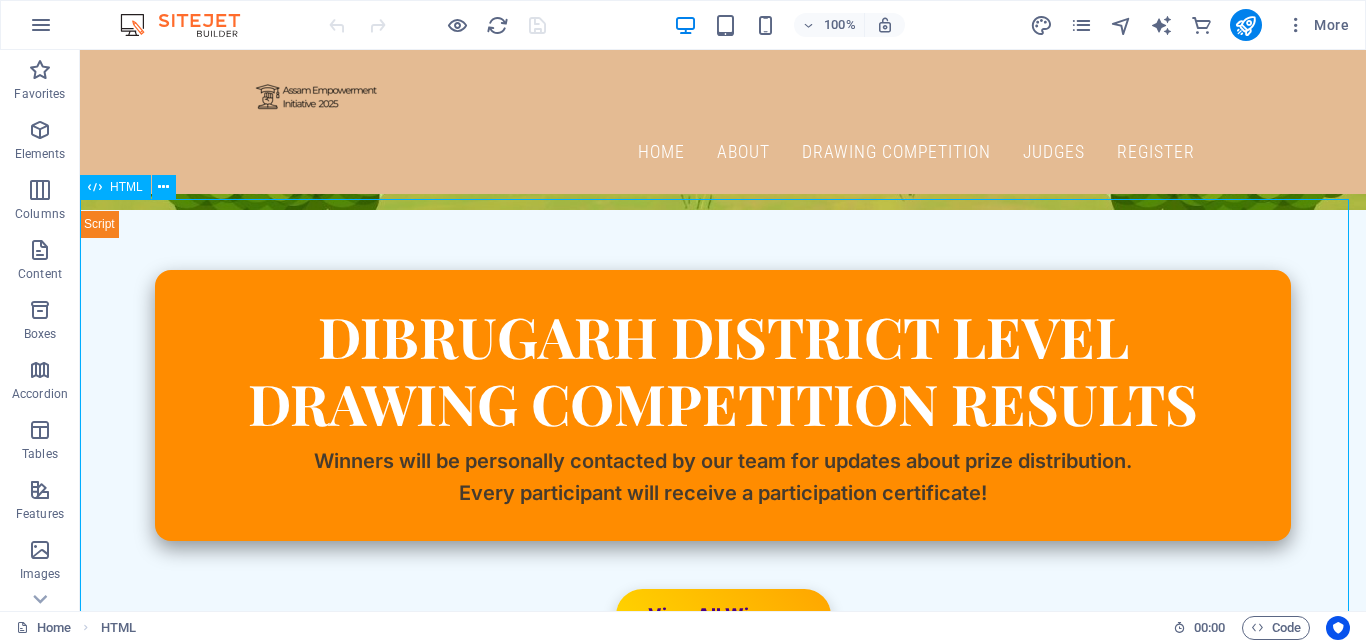 click on "HTML" at bounding box center (126, 187) 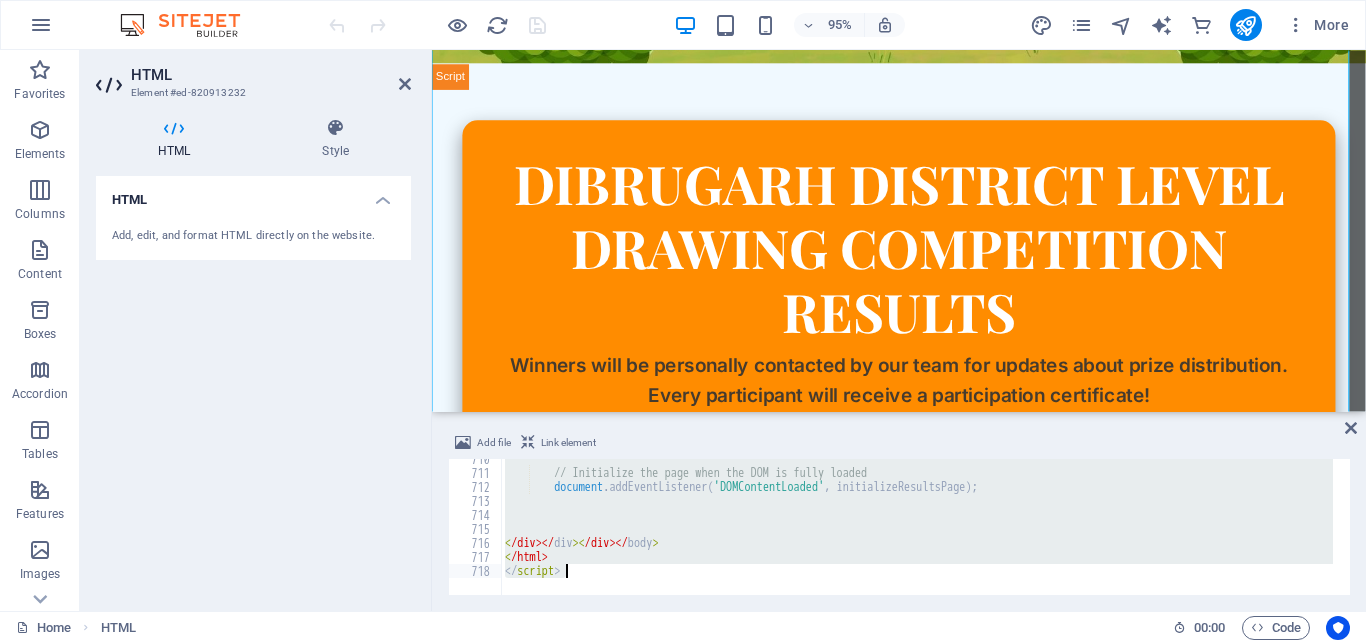 scroll, scrollTop: 9933, scrollLeft: 0, axis: vertical 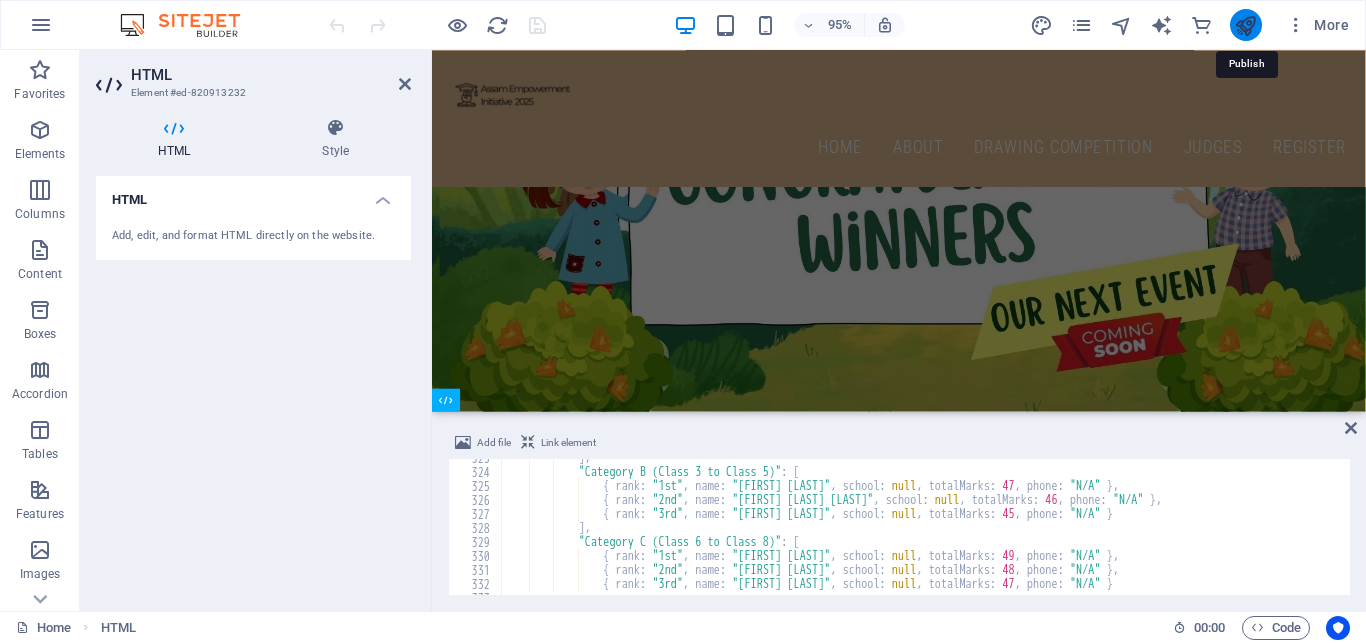 click at bounding box center (1245, 25) 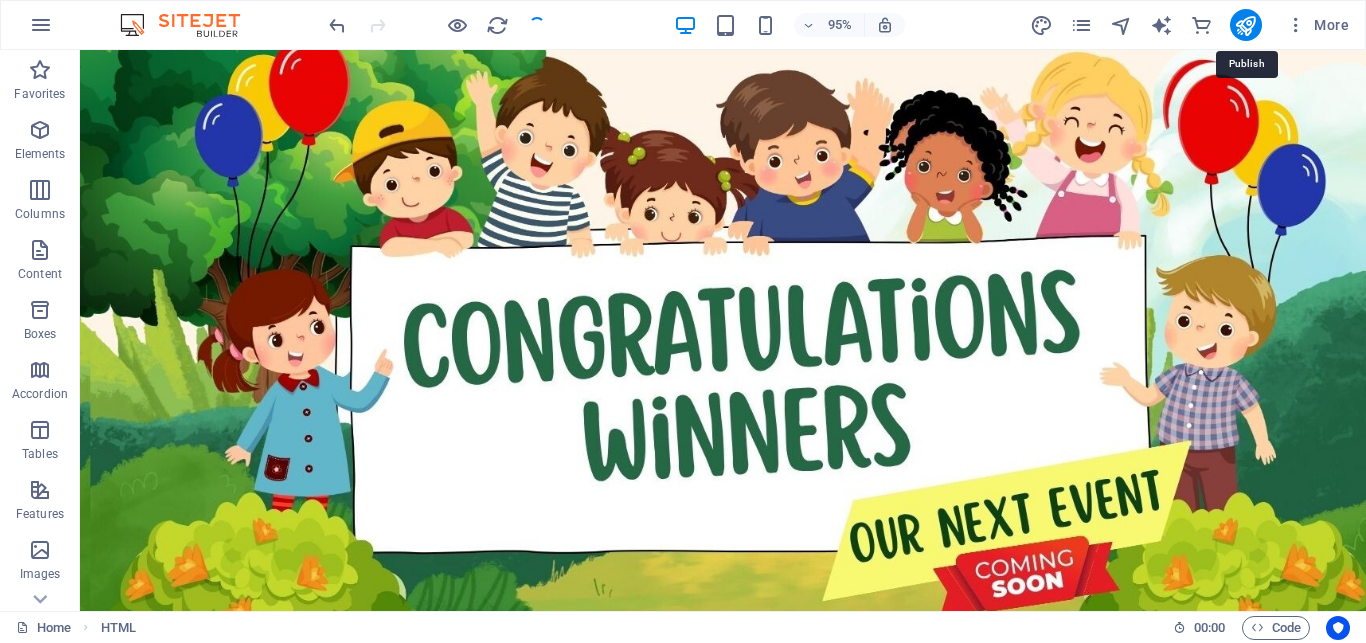 scroll, scrollTop: 2171, scrollLeft: 0, axis: vertical 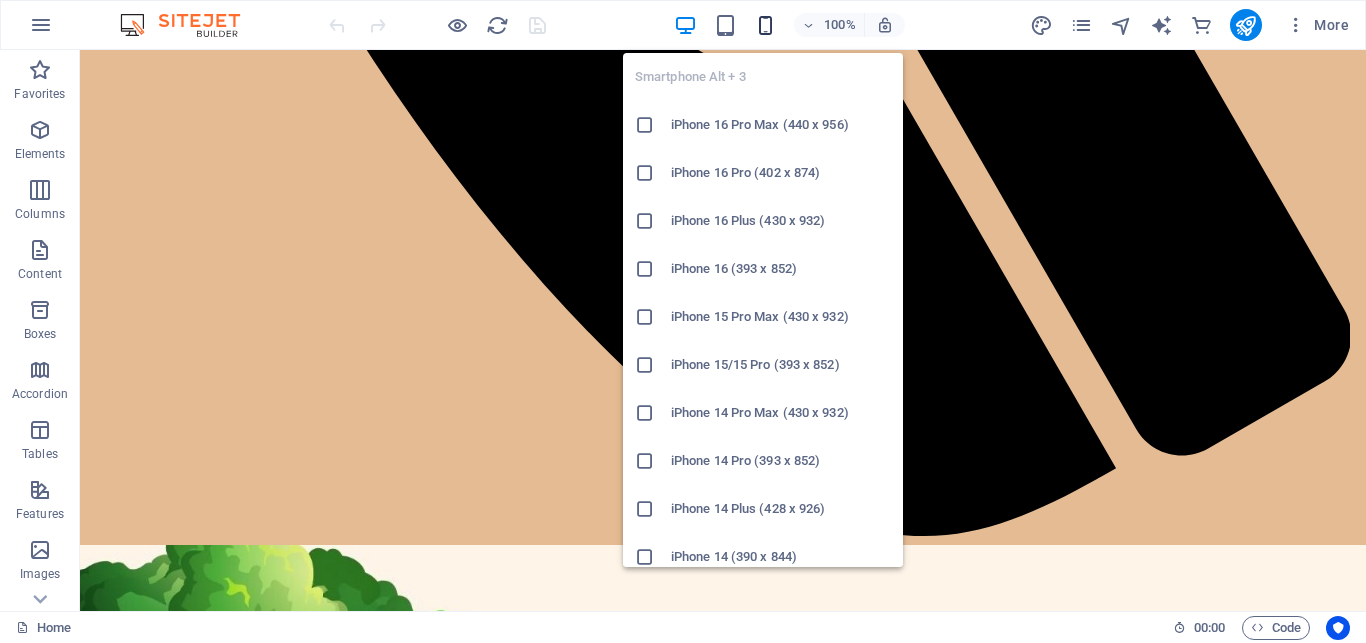 click at bounding box center [765, 25] 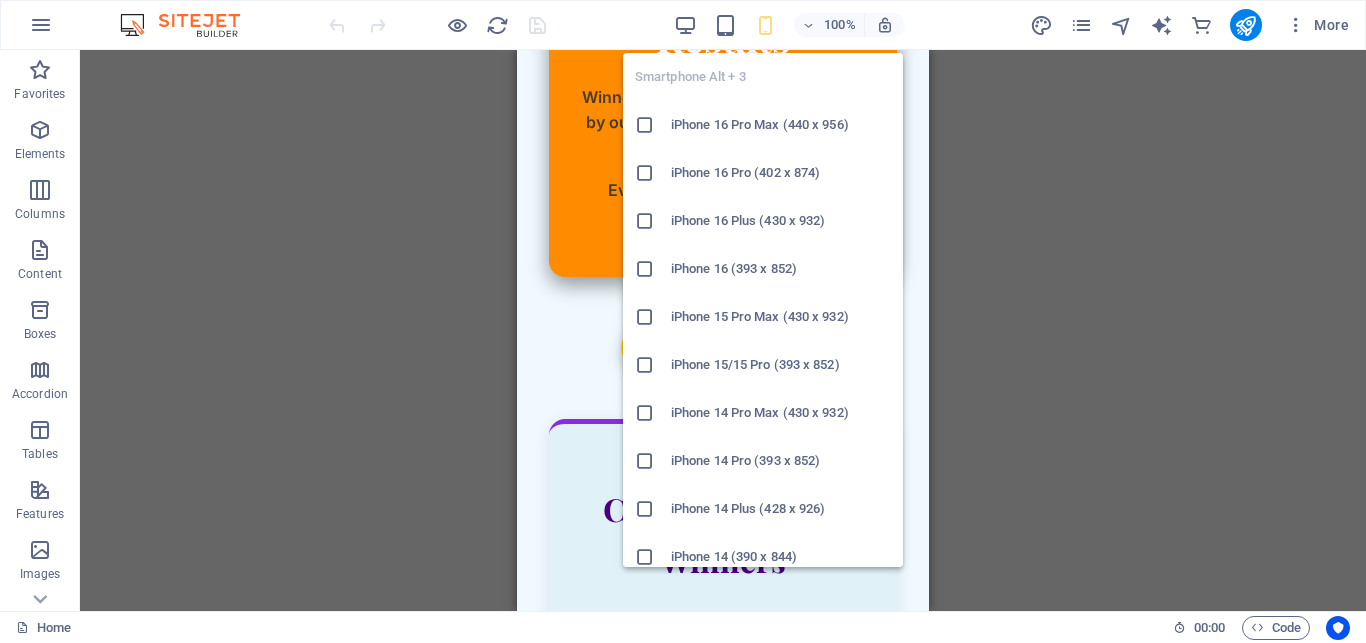 scroll, scrollTop: 1107, scrollLeft: 0, axis: vertical 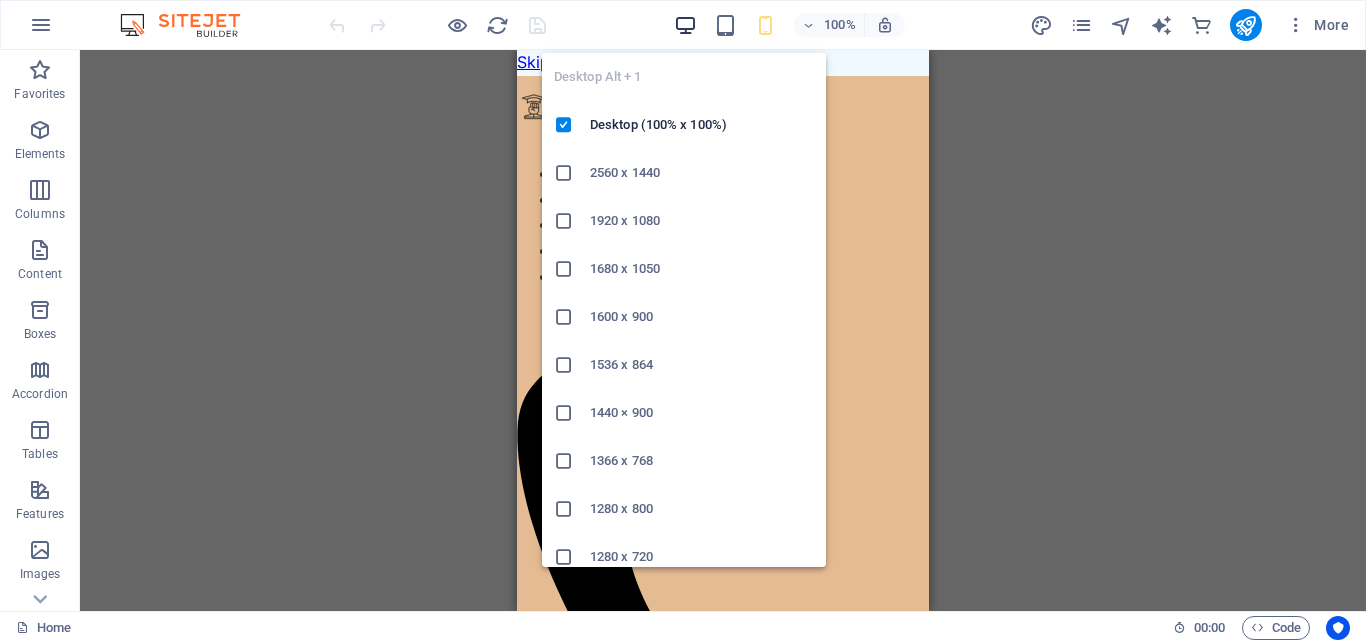 click at bounding box center [685, 25] 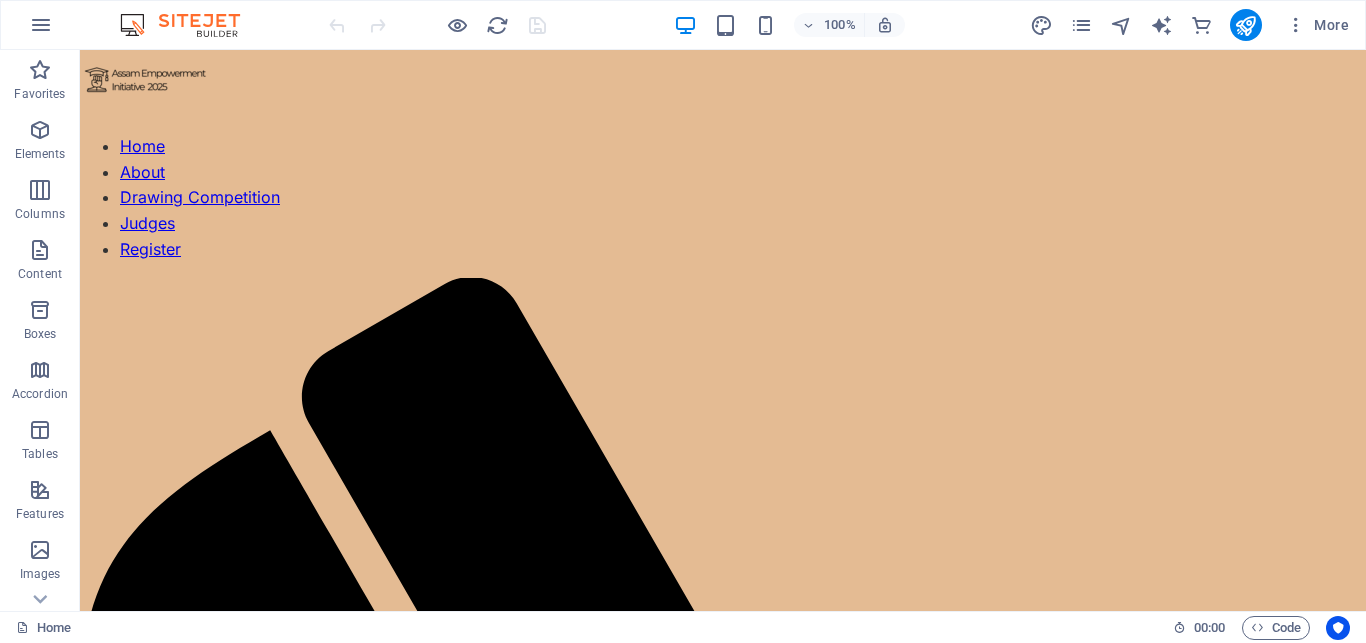 scroll, scrollTop: 0, scrollLeft: 0, axis: both 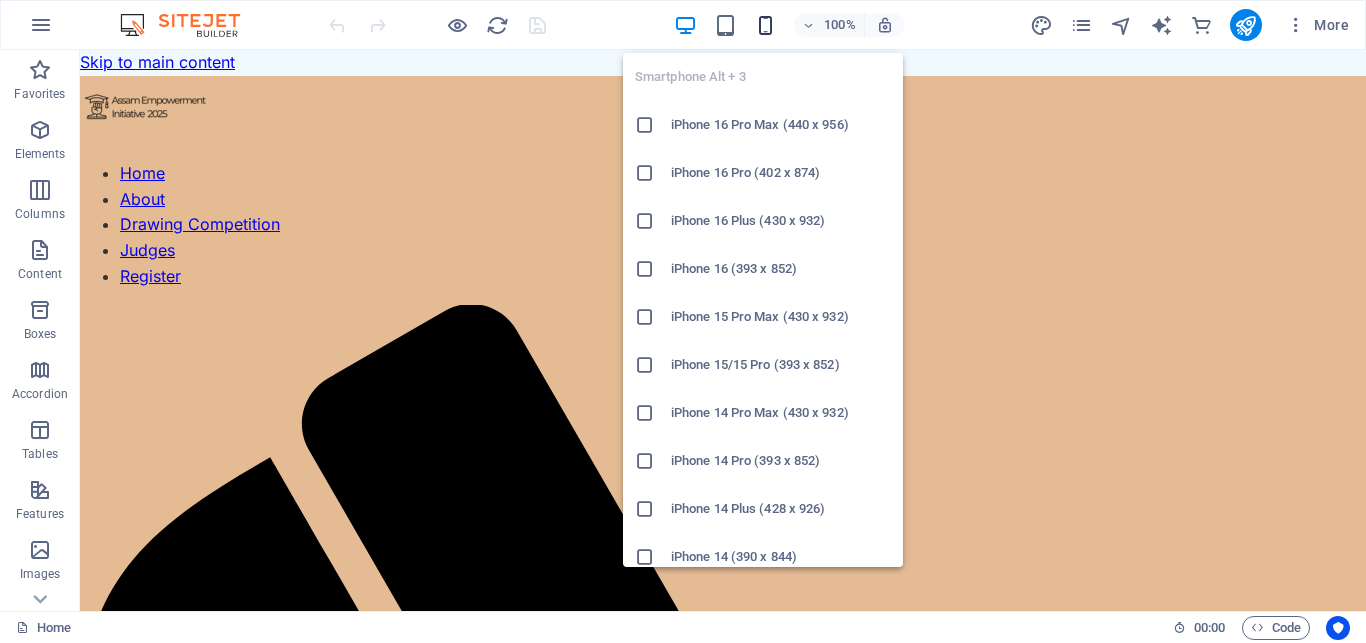 click at bounding box center (765, 25) 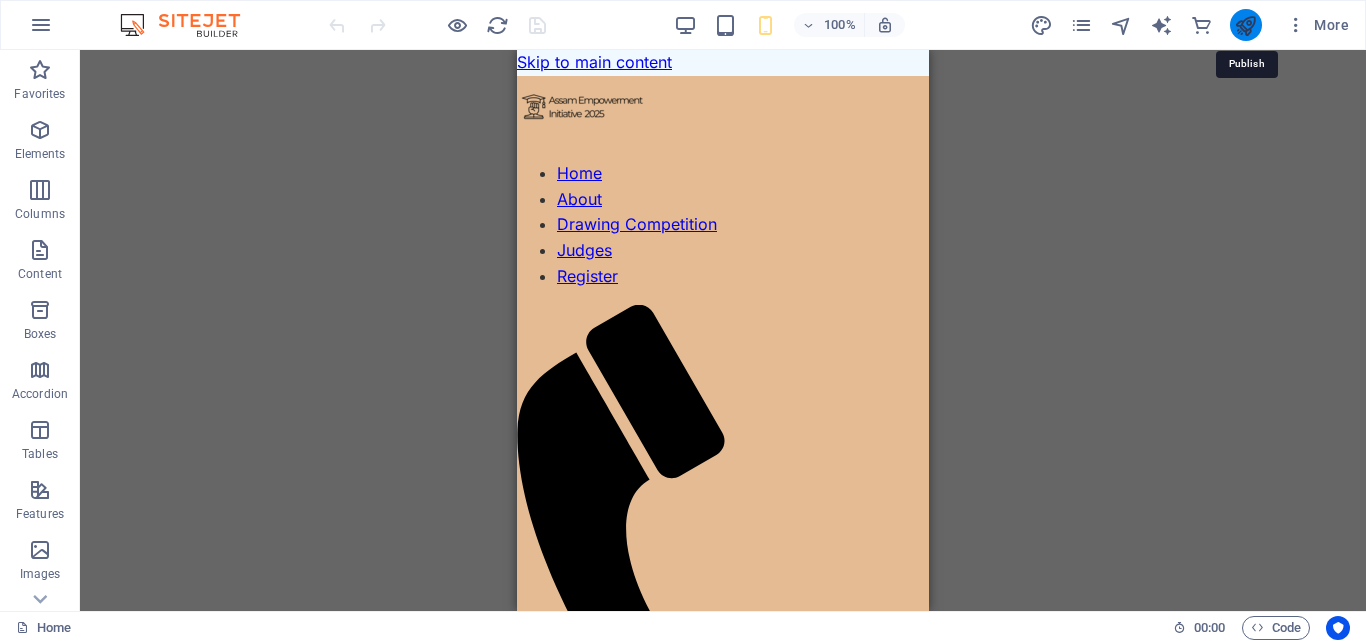 click at bounding box center (1245, 25) 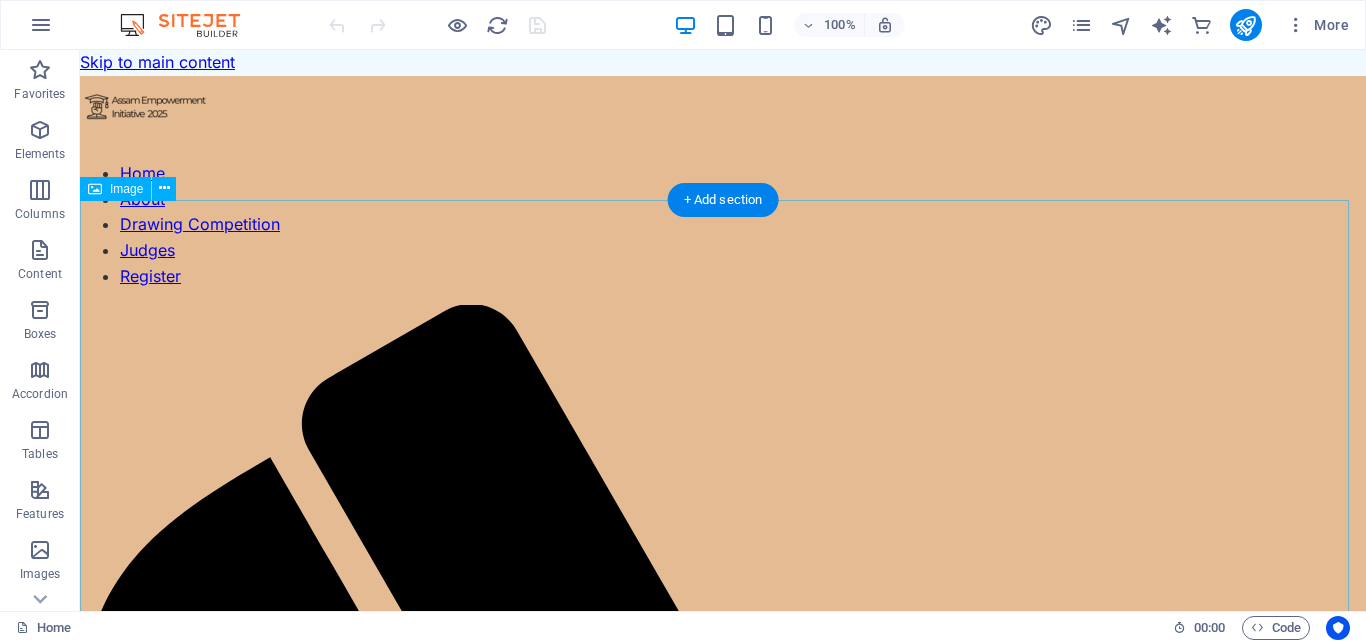 scroll, scrollTop: 0, scrollLeft: 0, axis: both 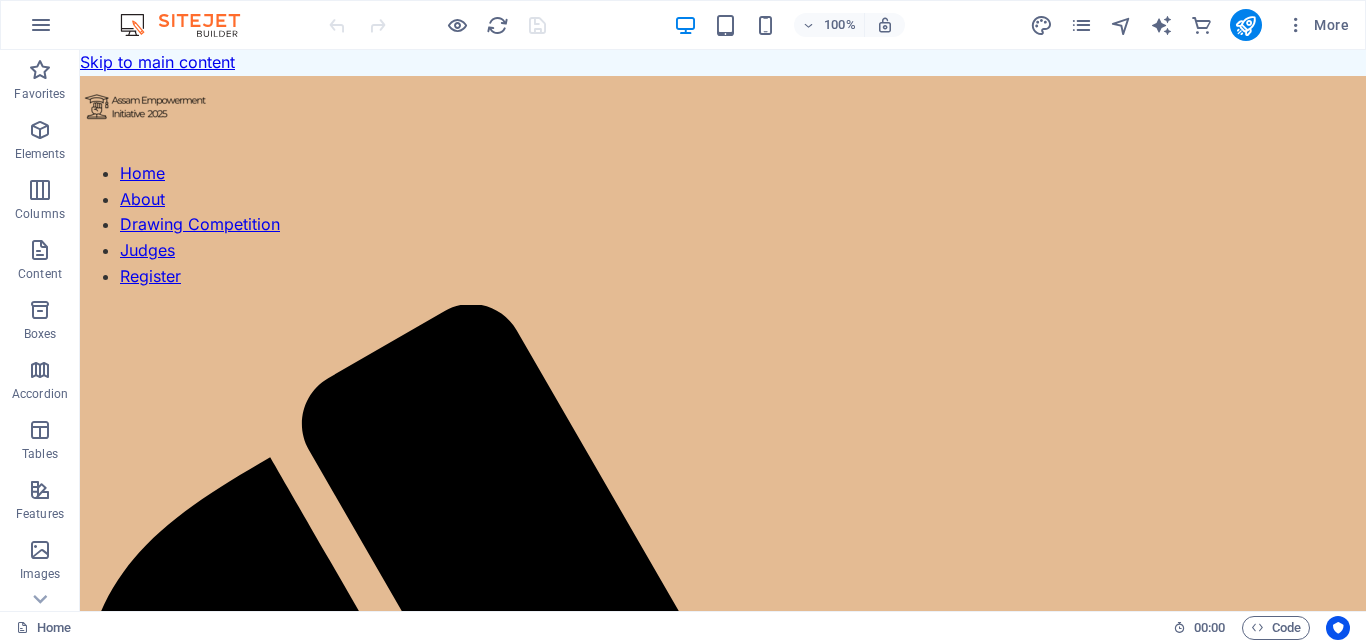 click at bounding box center (437, 25) 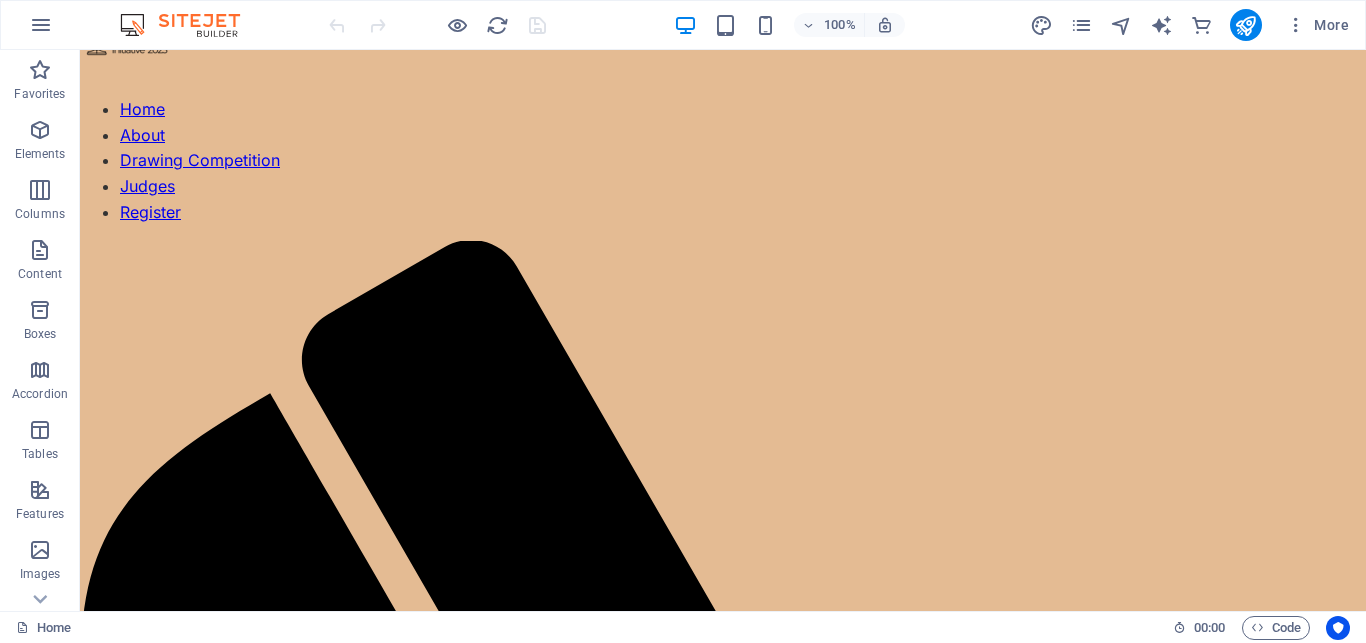 scroll, scrollTop: 101, scrollLeft: 0, axis: vertical 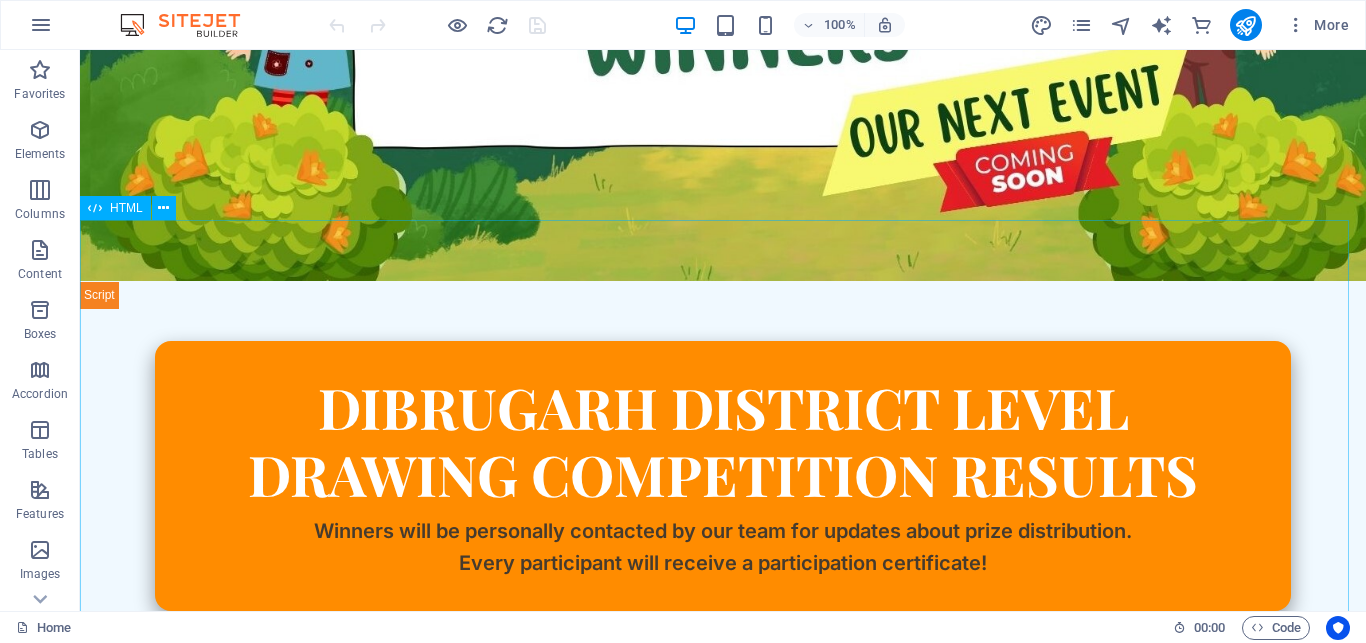 click on "HTML" at bounding box center [126, 208] 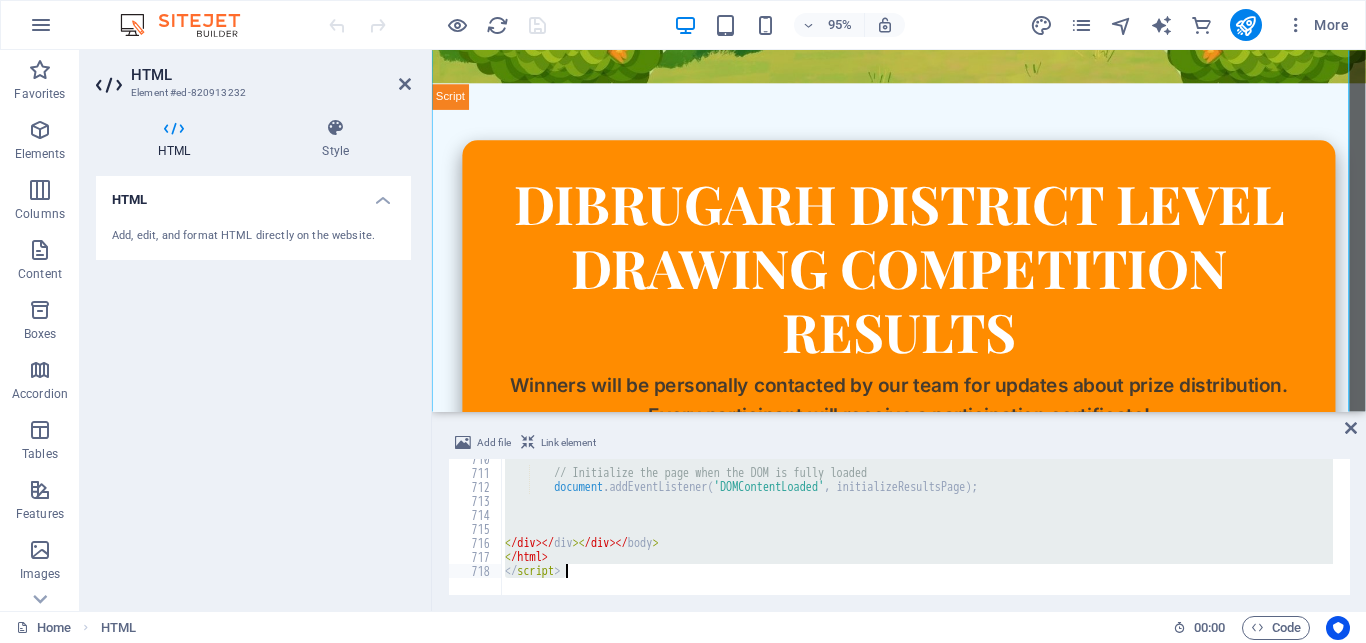 scroll, scrollTop: 9933, scrollLeft: 0, axis: vertical 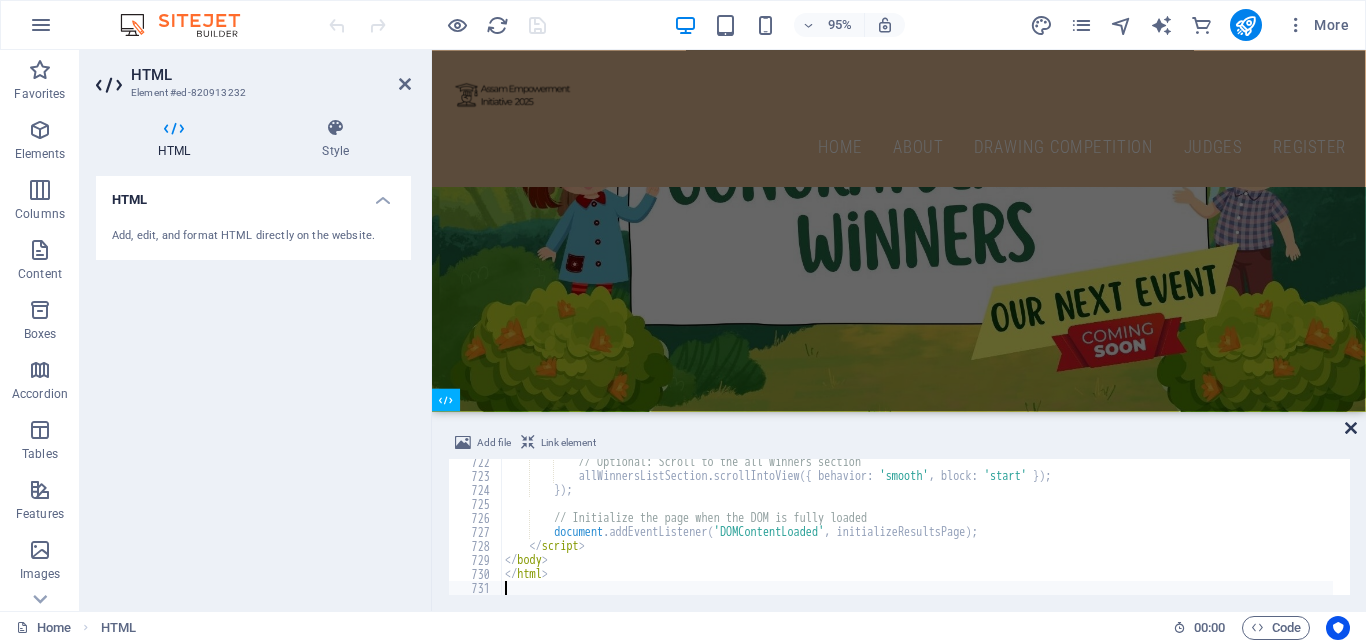 click at bounding box center [1351, 428] 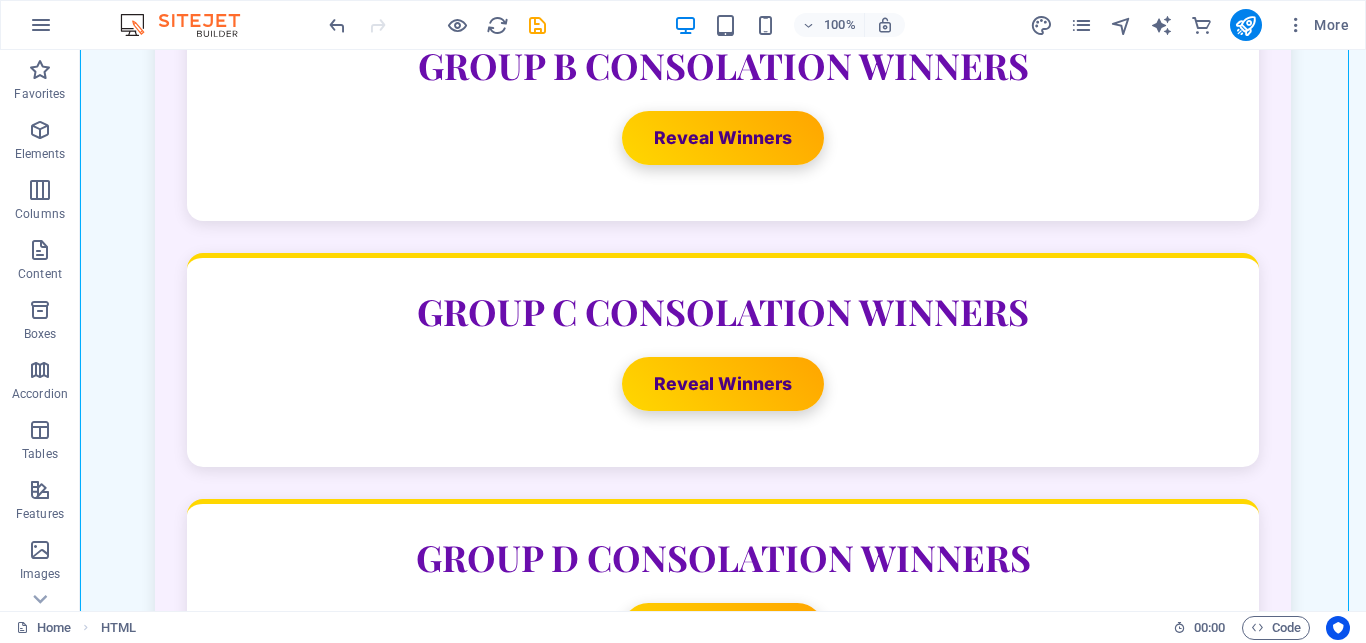 scroll, scrollTop: 2083, scrollLeft: 0, axis: vertical 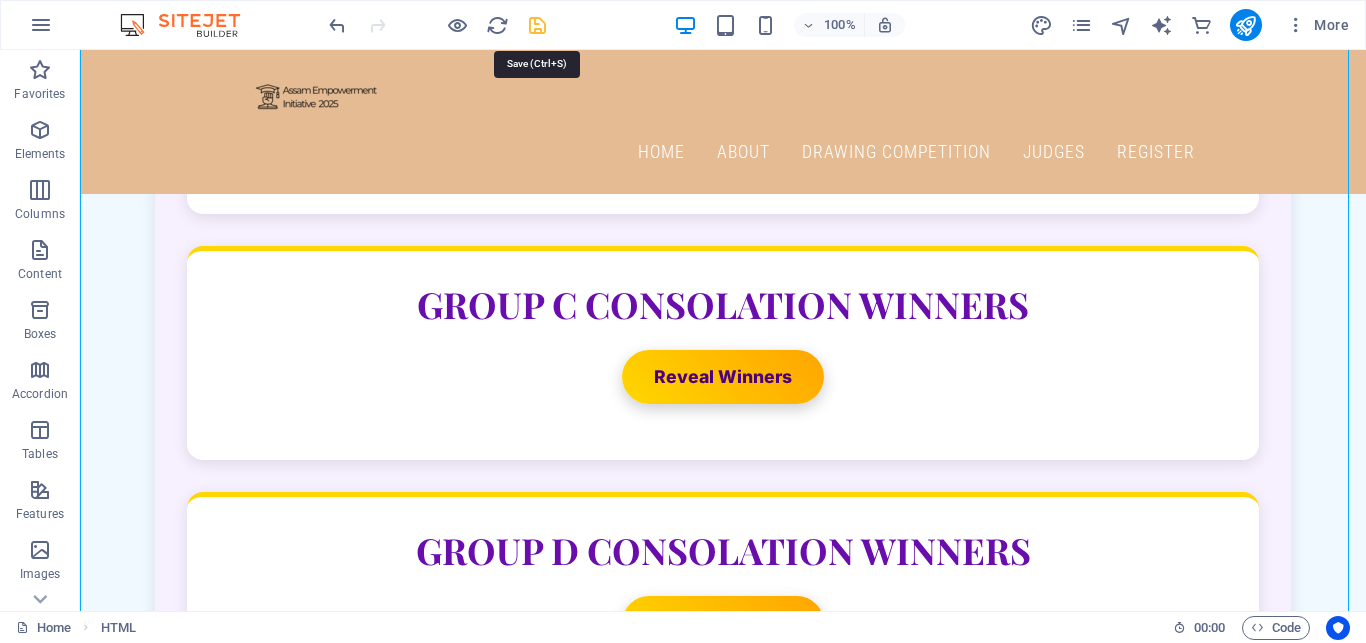 click at bounding box center [537, 25] 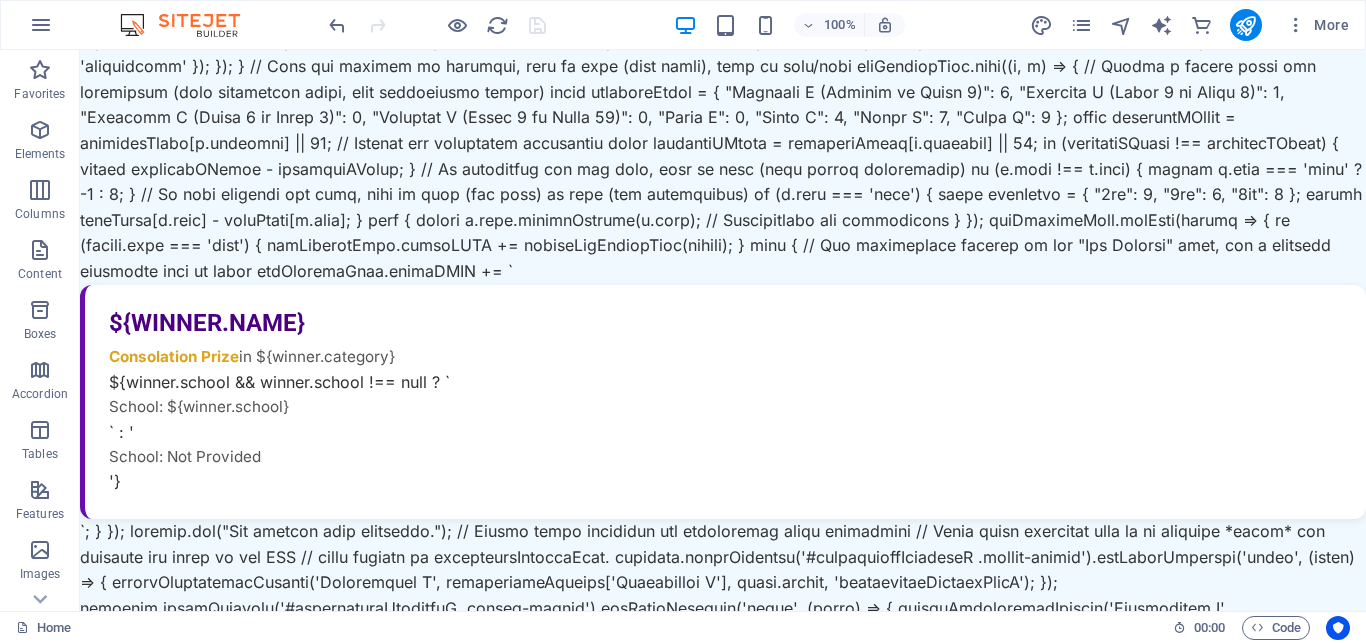 scroll, scrollTop: 3199, scrollLeft: 0, axis: vertical 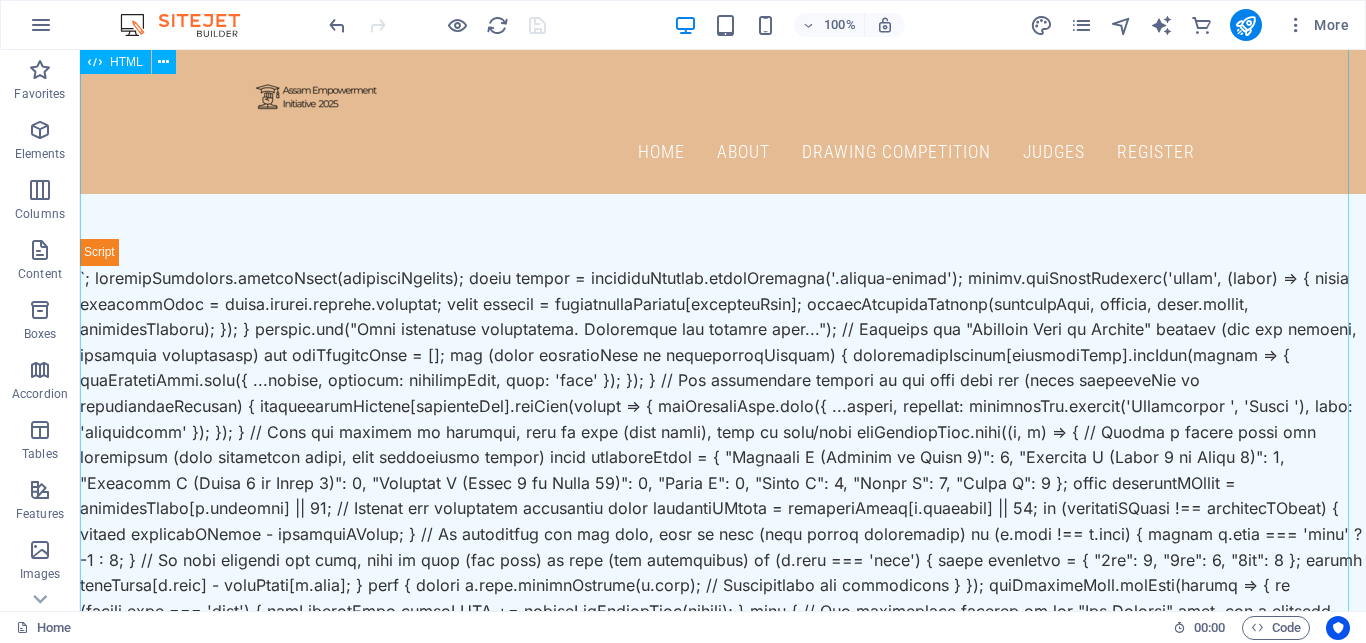 click on "Dibrugarh District Level Drawing Competition - Results
Dibrugarh District Level Drawing Competition Results
Winners will be personally contacted by our team for updates about prize distribution.
Every participant will receive a participation certificate!
View All Winners
Complete List of Winners
Consolation Prize & Drawing Kit Winners
These talented artists will receive a consolation prize and a drawing kit!
Group A Consolation Winners
Reveal Winners
Group B Consolation Winners
Reveal Winners" at bounding box center [723, -242] 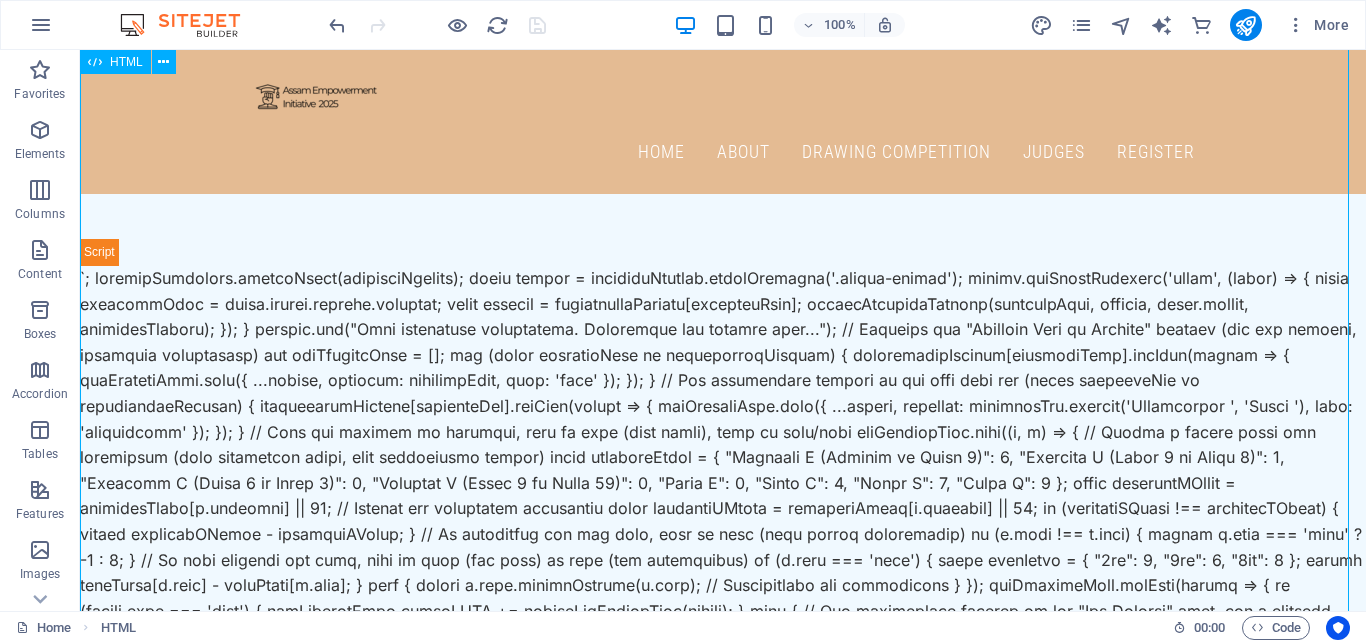 click on "Dibrugarh District Level Drawing Competition - Results
Dibrugarh District Level Drawing Competition Results
Winners will be personally contacted by our team for updates about prize distribution.
Every participant will receive a participation certificate!
View All Winners
Complete List of Winners
Consolation Prize & Drawing Kit Winners
These talented artists will receive a consolation prize and a drawing kit!
Group A Consolation Winners
Reveal Winners
Group B Consolation Winners
Reveal Winners" at bounding box center (723, -242) 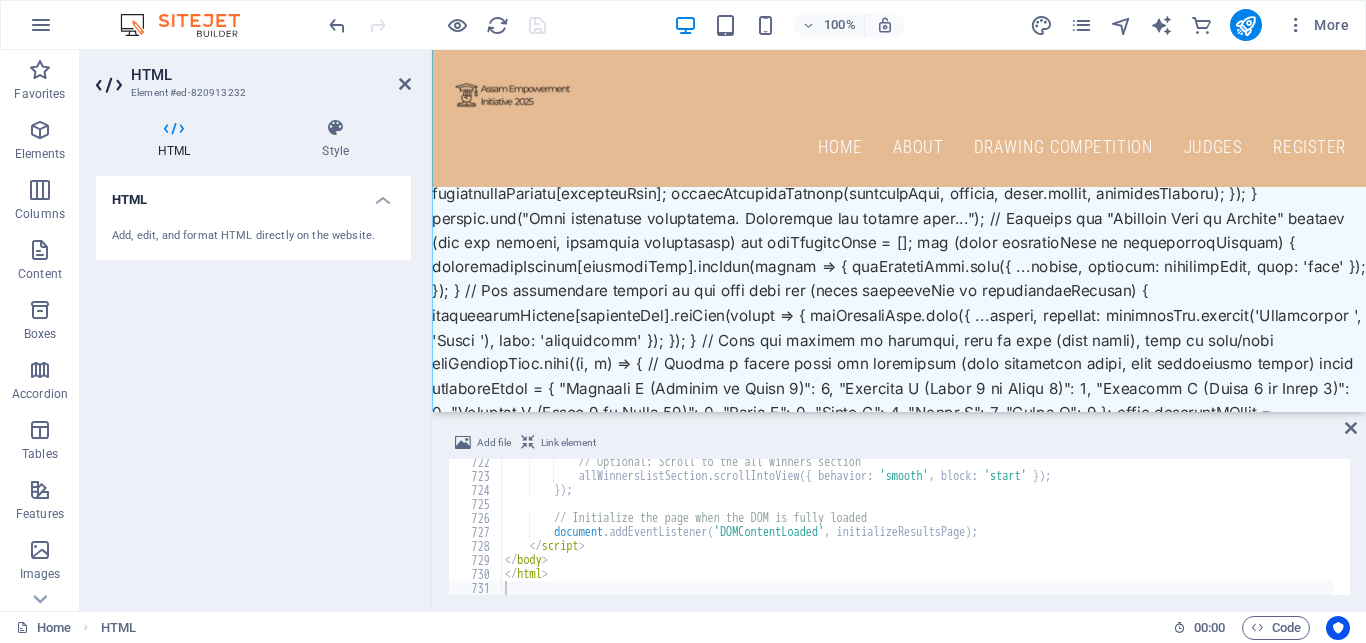 scroll, scrollTop: 2593, scrollLeft: 0, axis: vertical 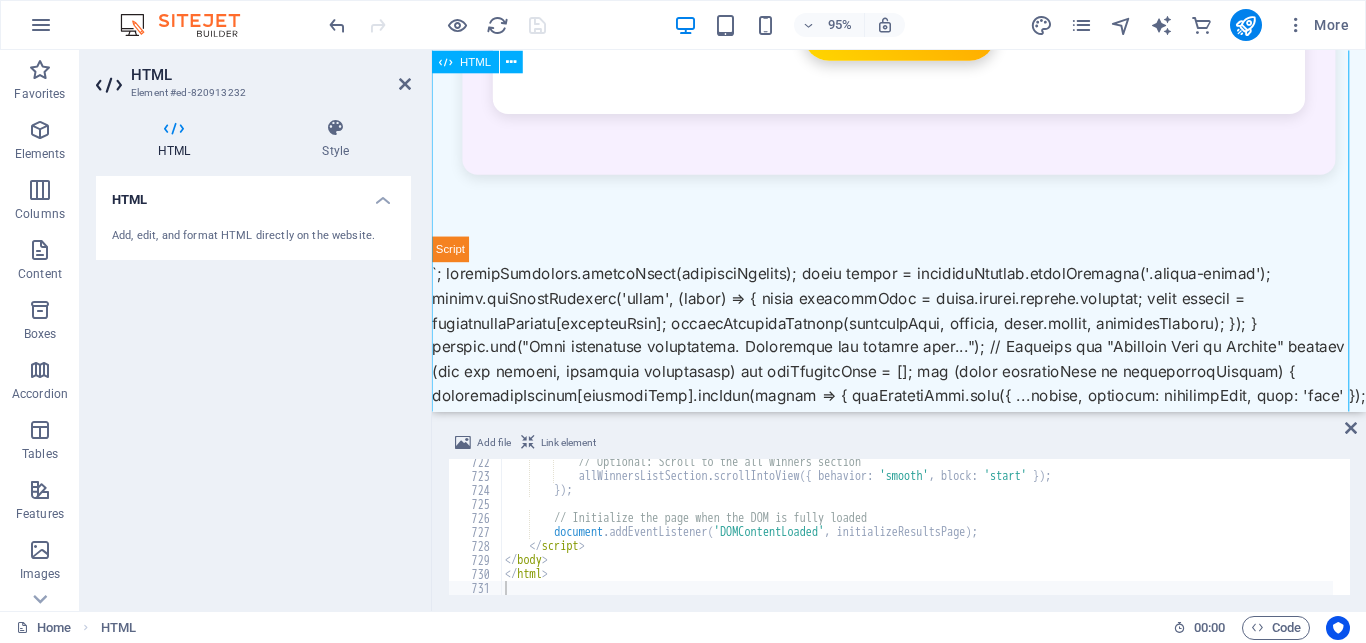 drag, startPoint x: 437, startPoint y: 268, endPoint x: 525, endPoint y: 289, distance: 90.47099 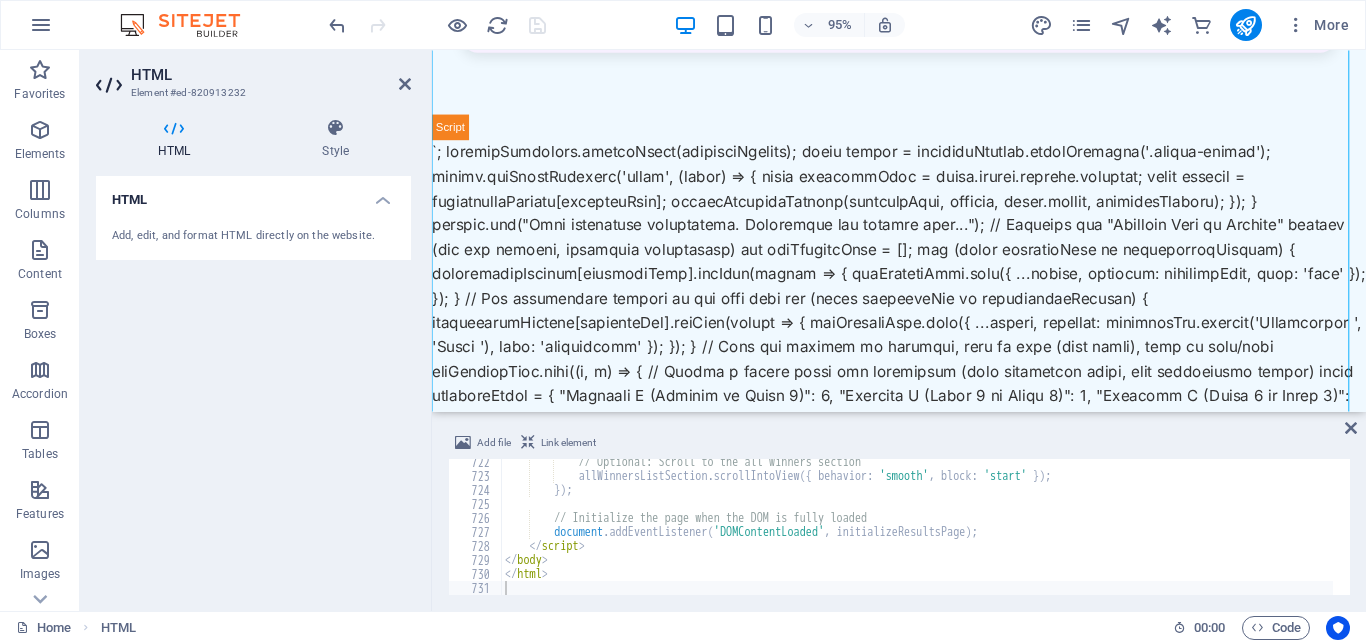 scroll, scrollTop: 2769, scrollLeft: 0, axis: vertical 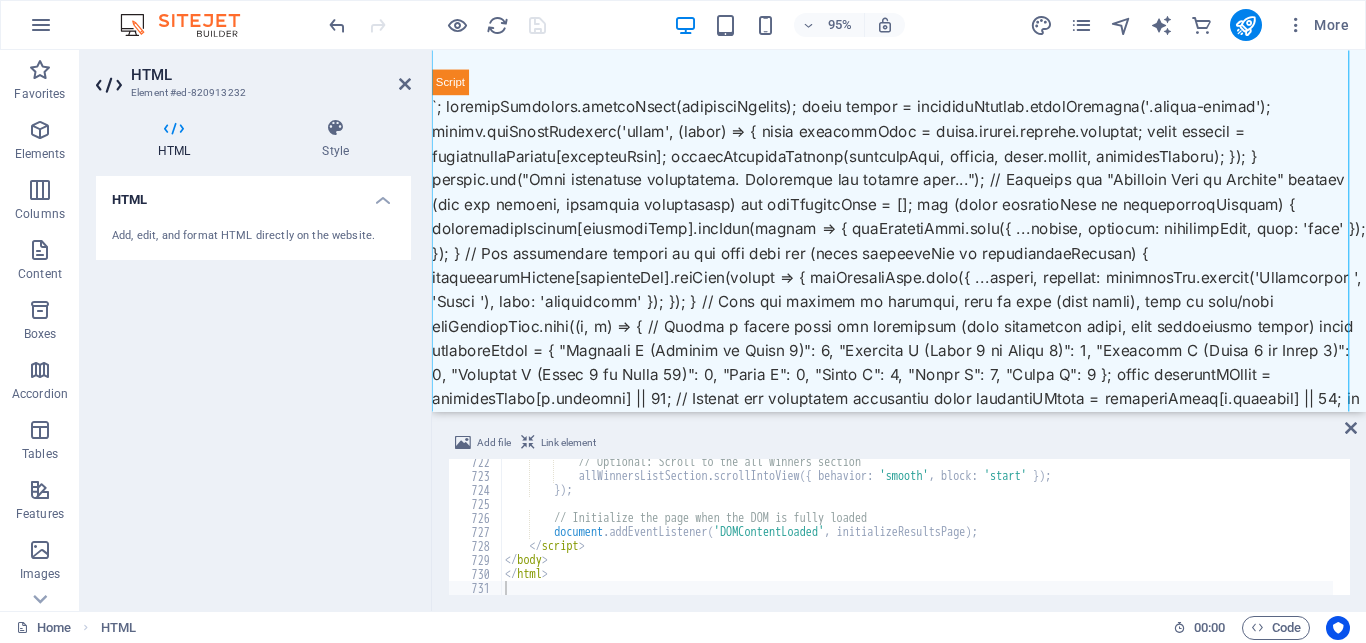 click on "HTML Element #ed-820913232" at bounding box center (253, 76) 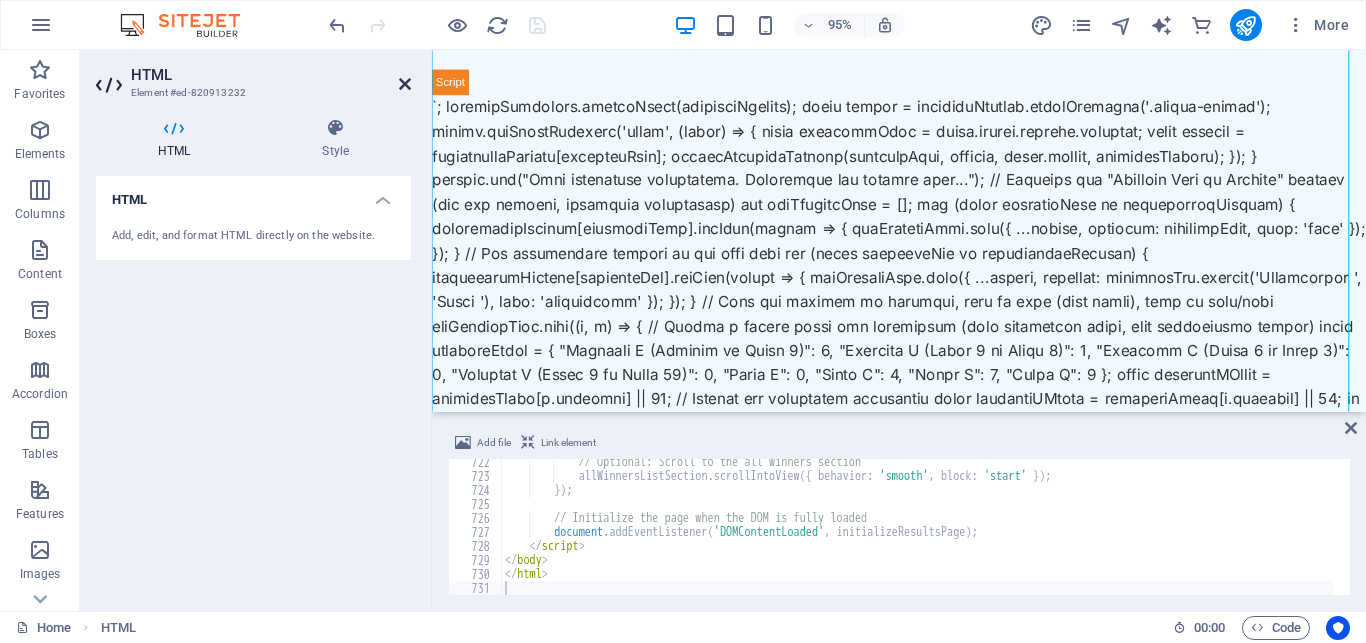 click at bounding box center (405, 84) 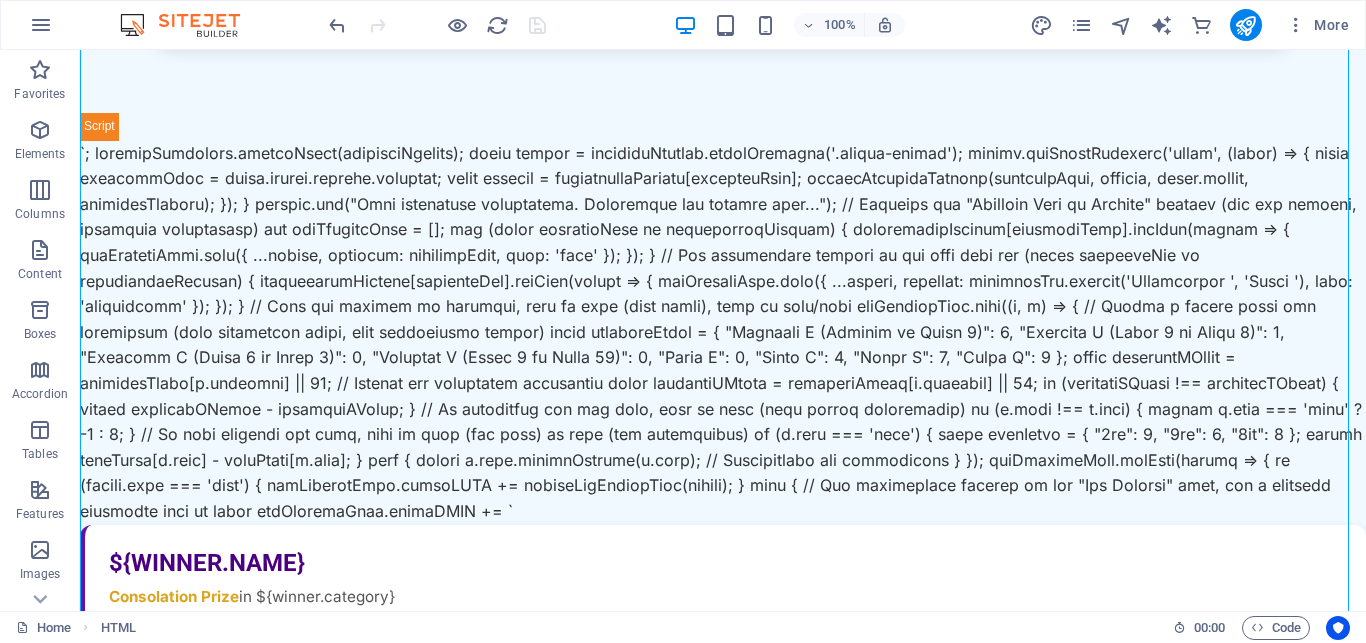 scroll, scrollTop: 2861, scrollLeft: 0, axis: vertical 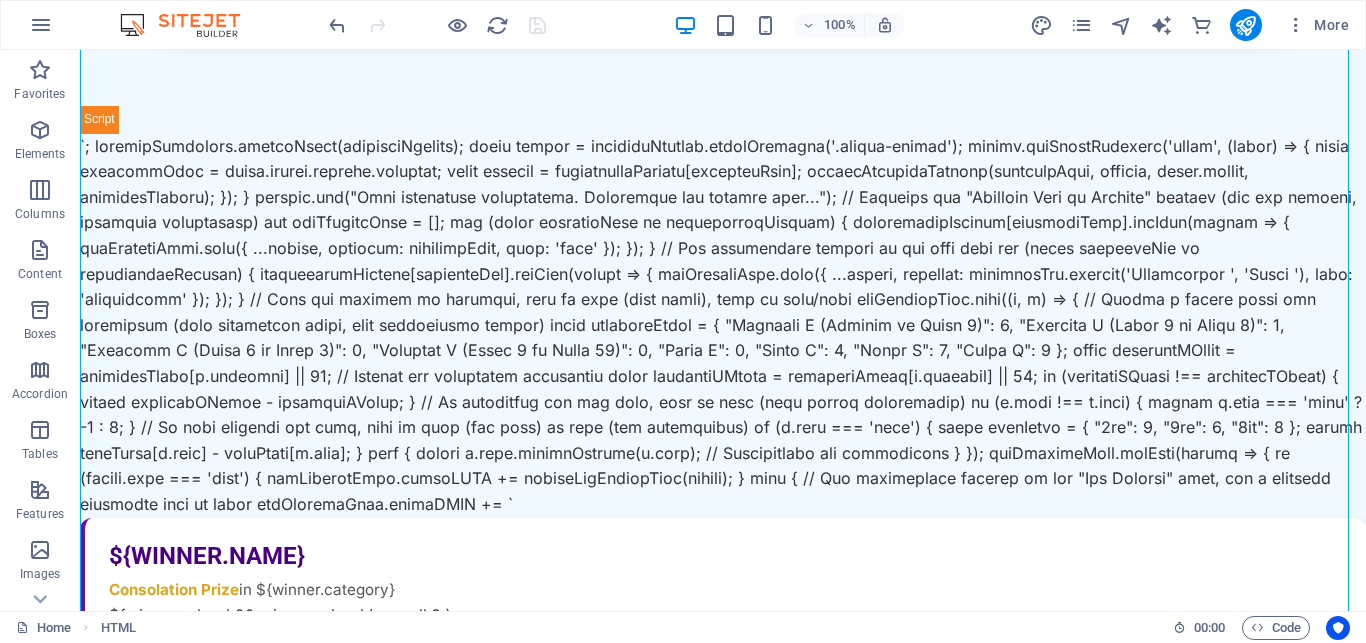 click on "100% More" at bounding box center [841, 25] 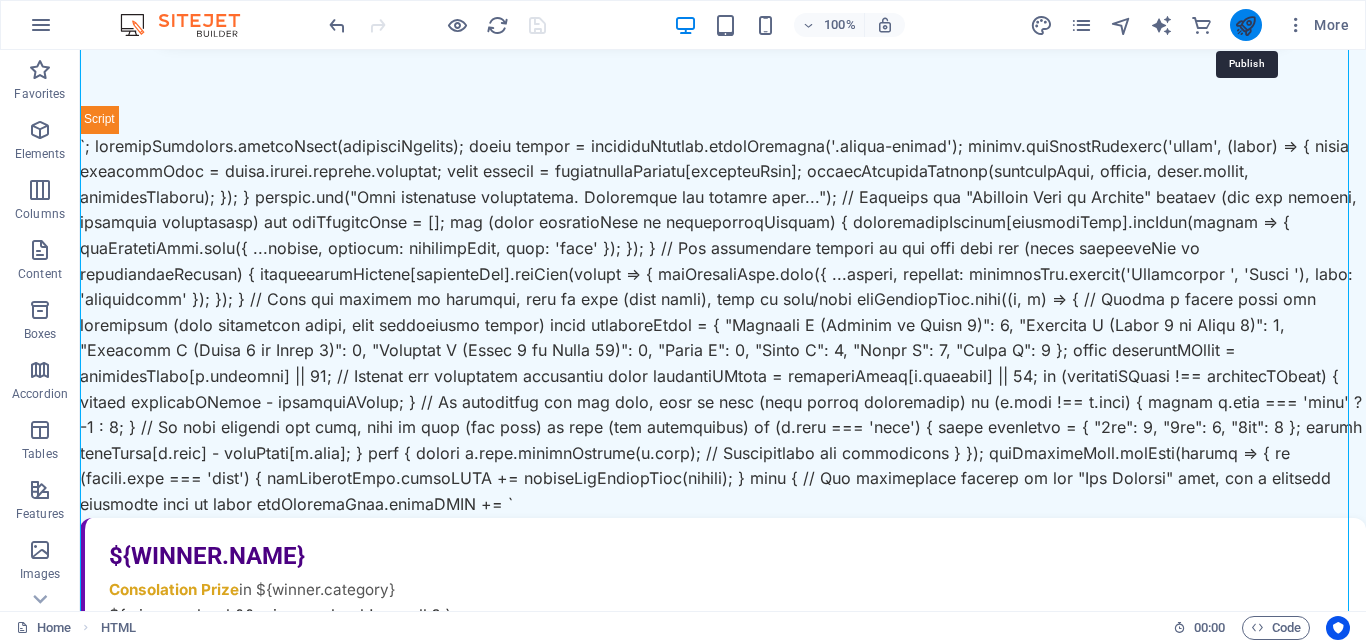 click at bounding box center [1245, 25] 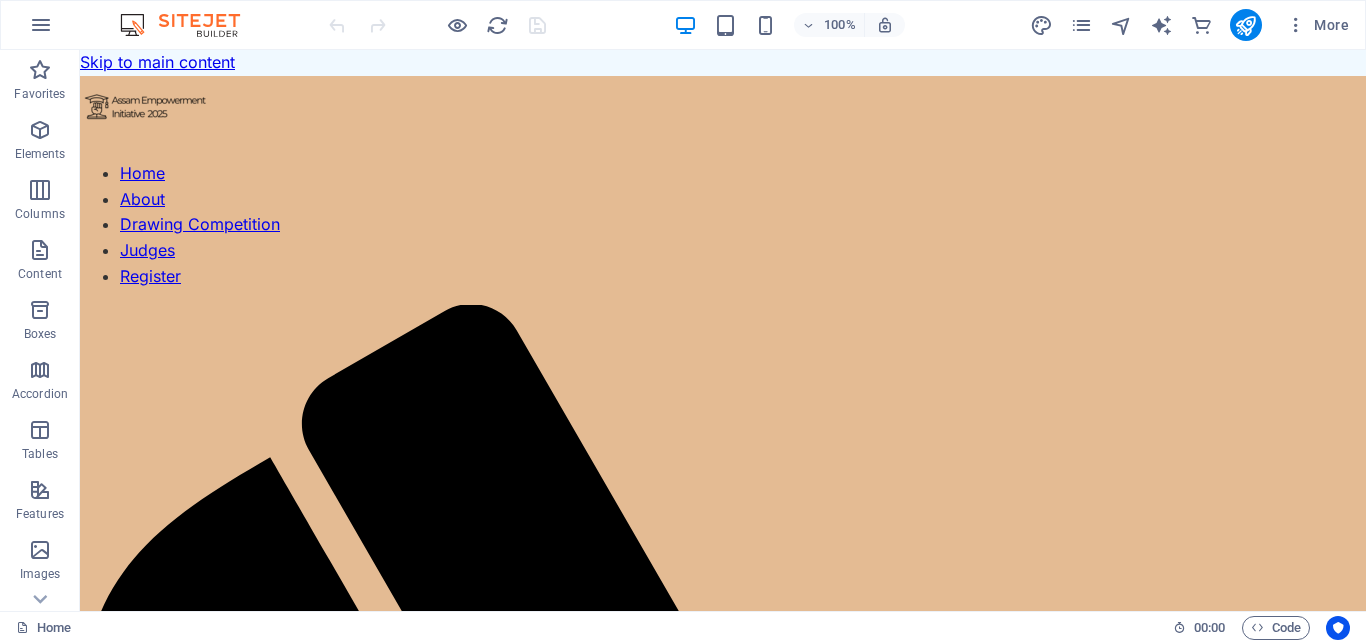 scroll, scrollTop: 0, scrollLeft: 0, axis: both 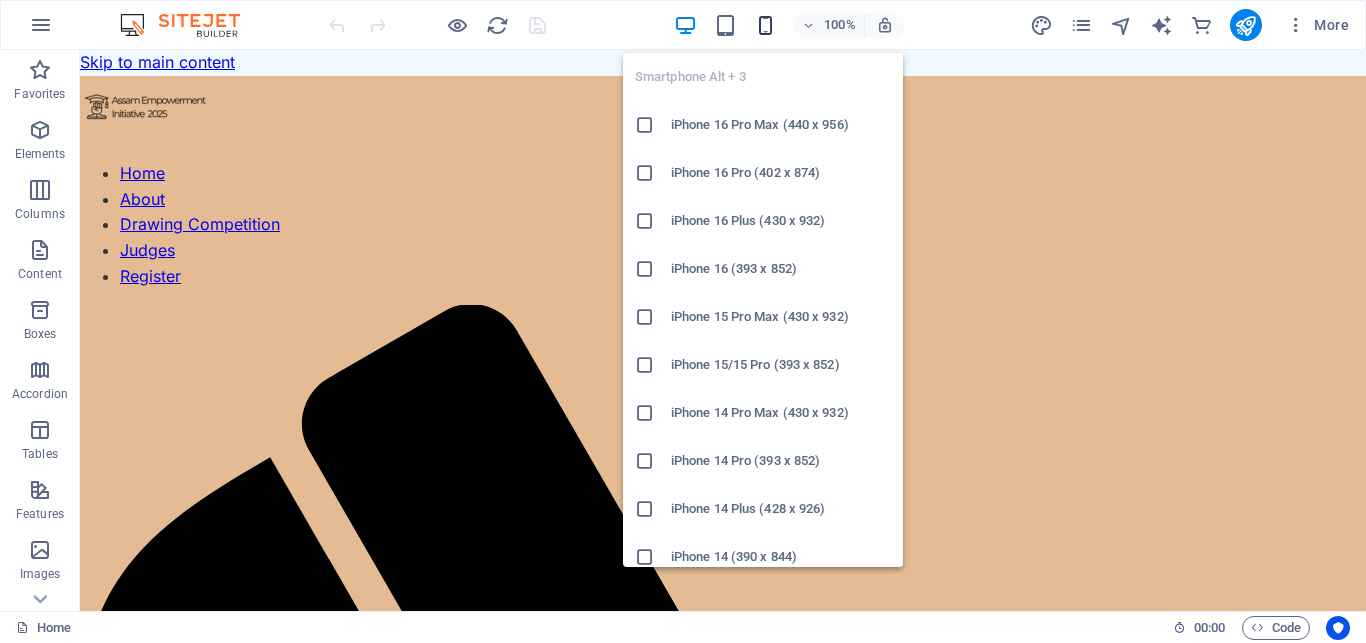 click at bounding box center (765, 25) 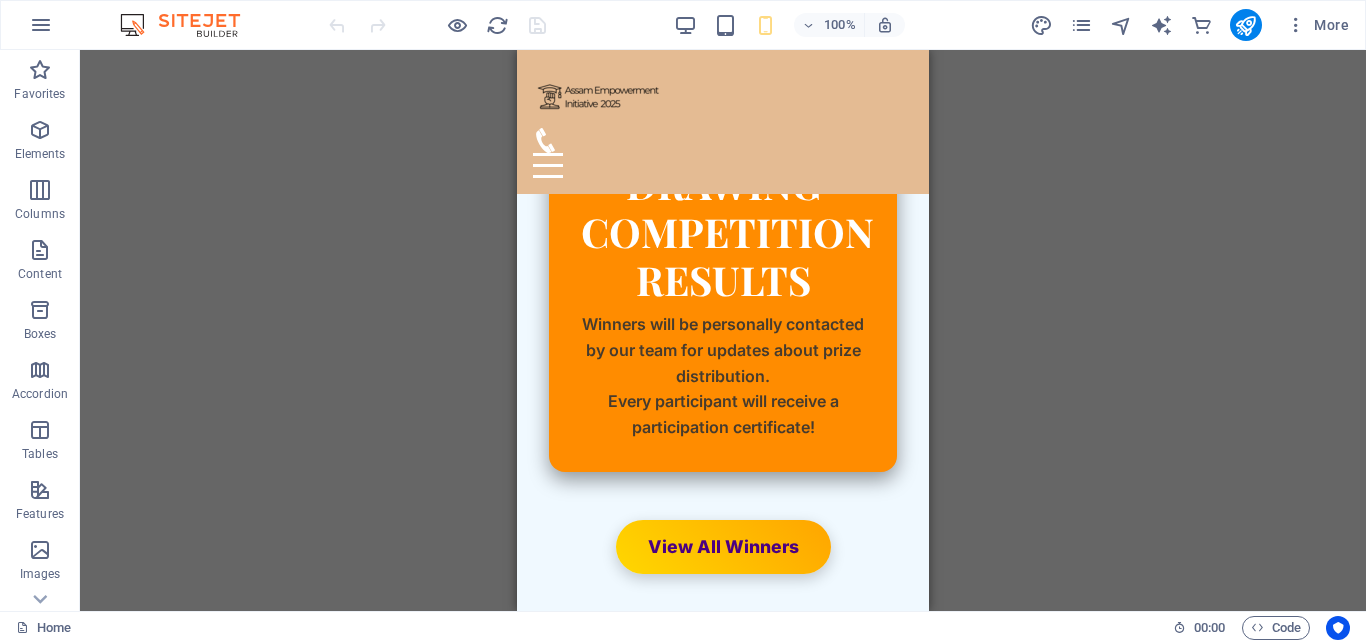 scroll, scrollTop: 719, scrollLeft: 0, axis: vertical 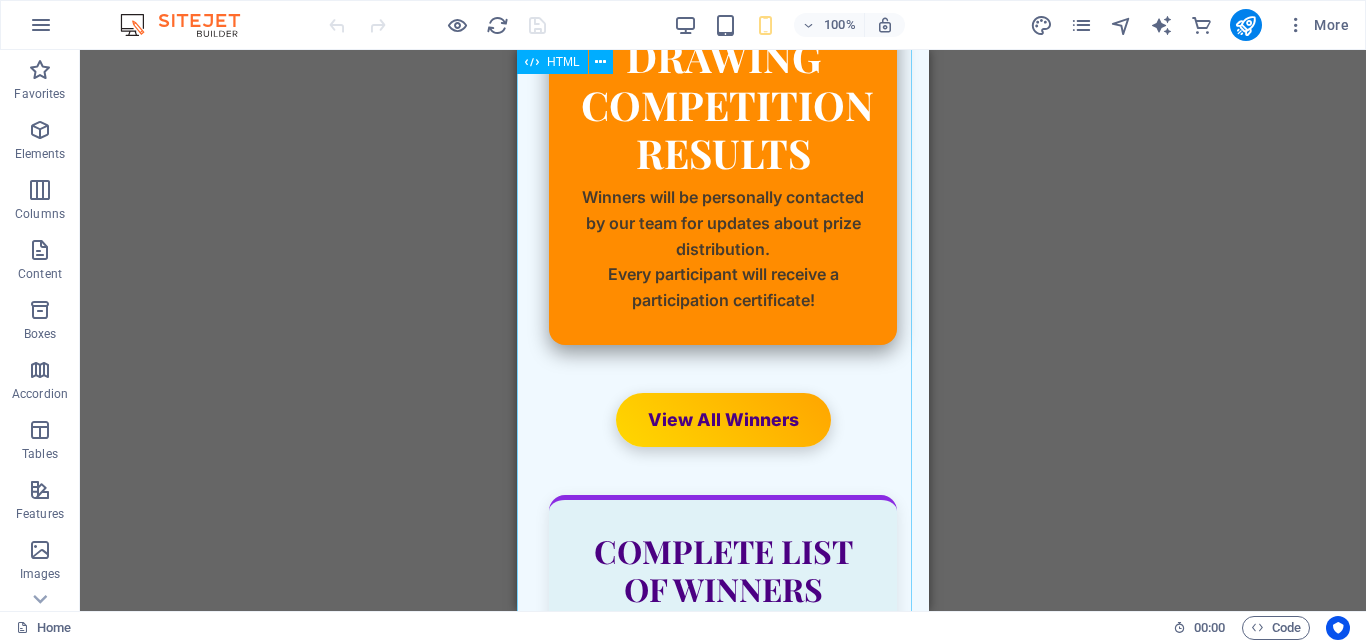 click on "Dibrugarh District Level Drawing Competition - Results
Dibrugarh District Level Drawing Competition Results
Winners will be personally contacted by our team for updates about prize distribution.
Every participant will receive a participation certificate!
View All Winners
Complete List of Winners
Consolation Prize & Drawing Kit Winners
These talented artists will receive a consolation prize and a drawing kit!
Group A Consolation Winners
Reveal Winners
Group B Consolation Winners
Reveal Winners" at bounding box center [723, 1020] 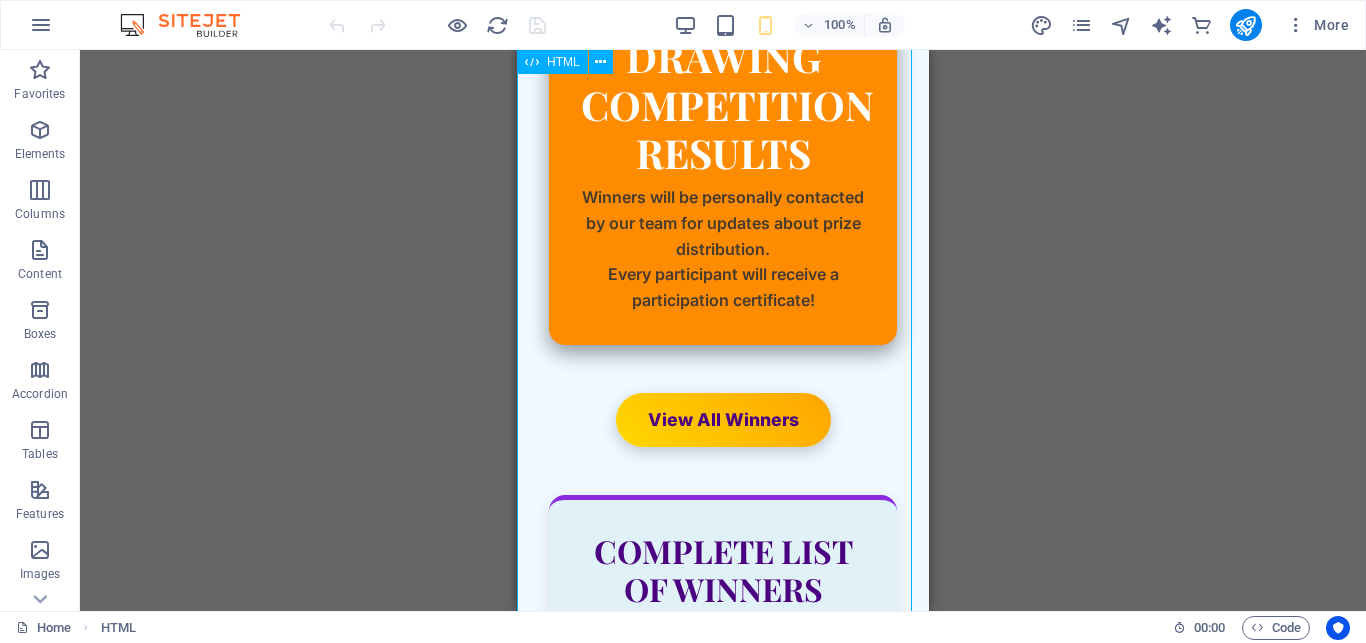 click on "Dibrugarh District Level Drawing Competition - Results
Dibrugarh District Level Drawing Competition Results
Winners will be personally contacted by our team for updates about prize distribution.
Every participant will receive a participation certificate!
View All Winners
Complete List of Winners
Consolation Prize & Drawing Kit Winners
These talented artists will receive a consolation prize and a drawing kit!
Group A Consolation Winners
Reveal Winners
Group B Consolation Winners
Reveal Winners" at bounding box center [723, 1020] 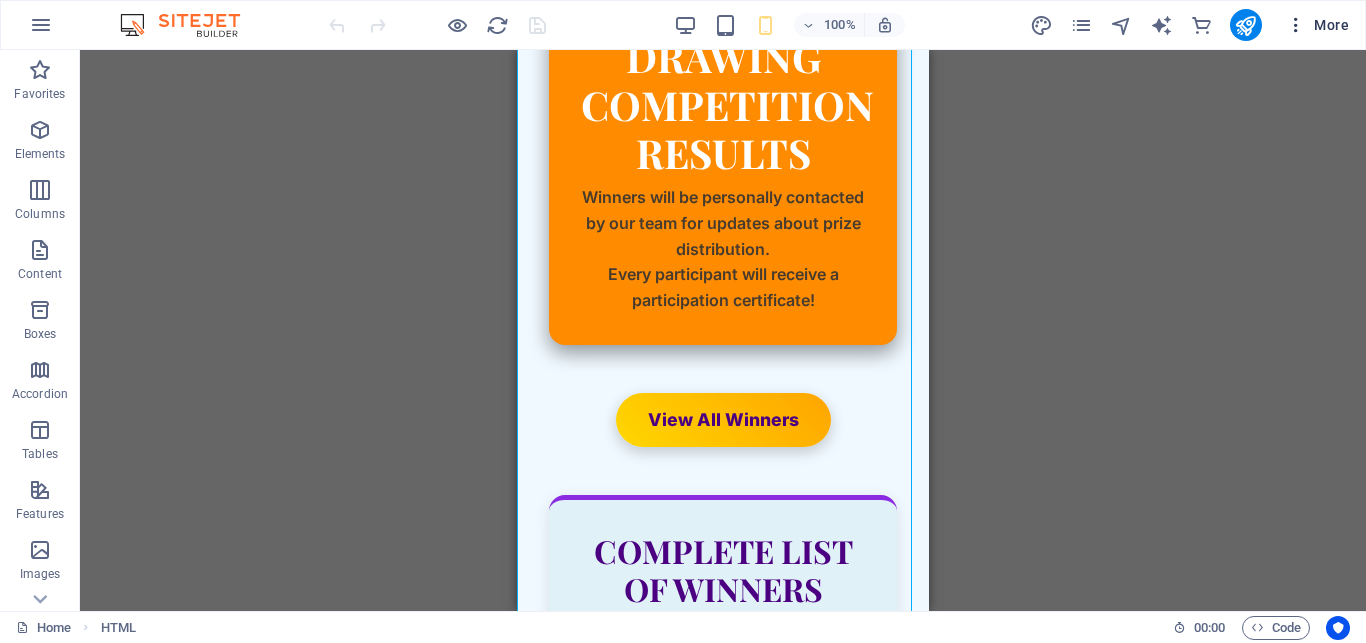 click on "More" at bounding box center (1317, 25) 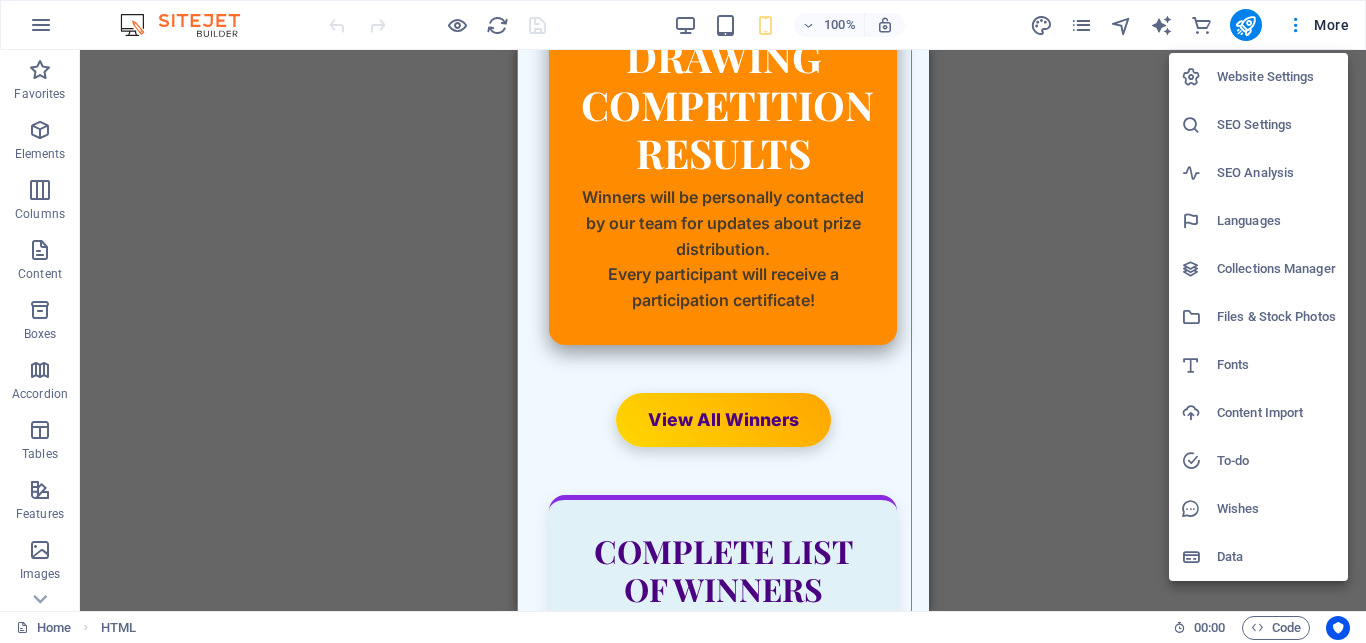 click at bounding box center (683, 321) 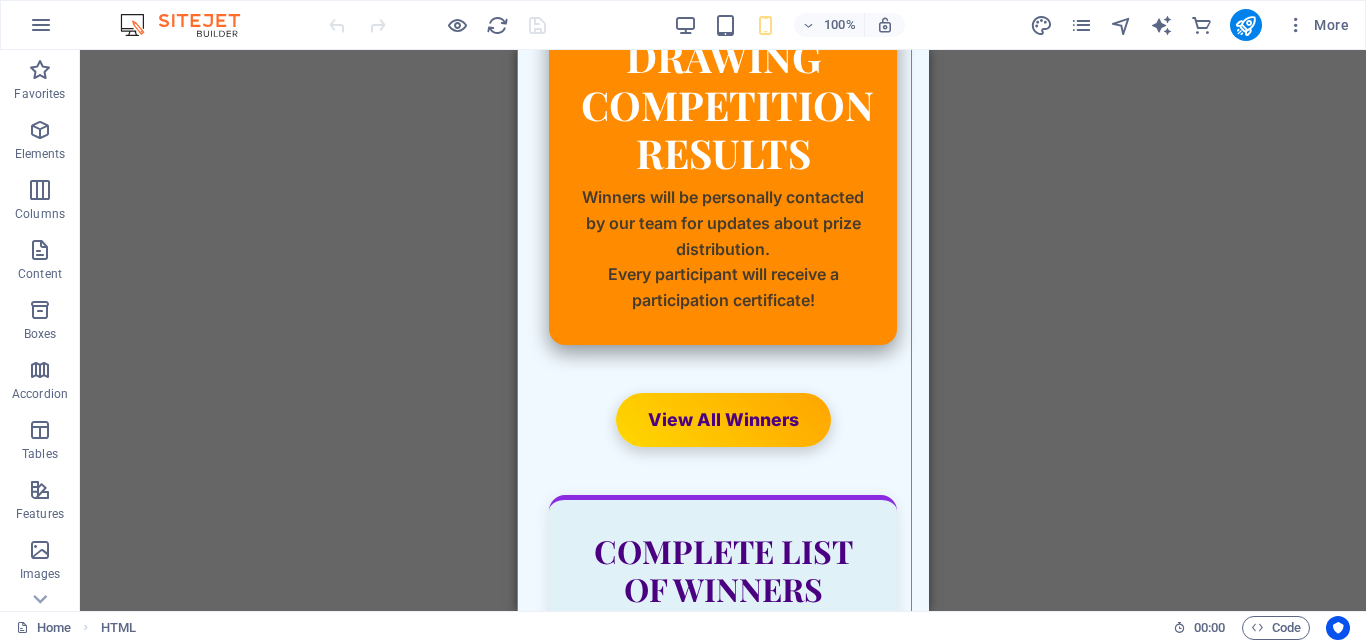 click at bounding box center (1257, 627) 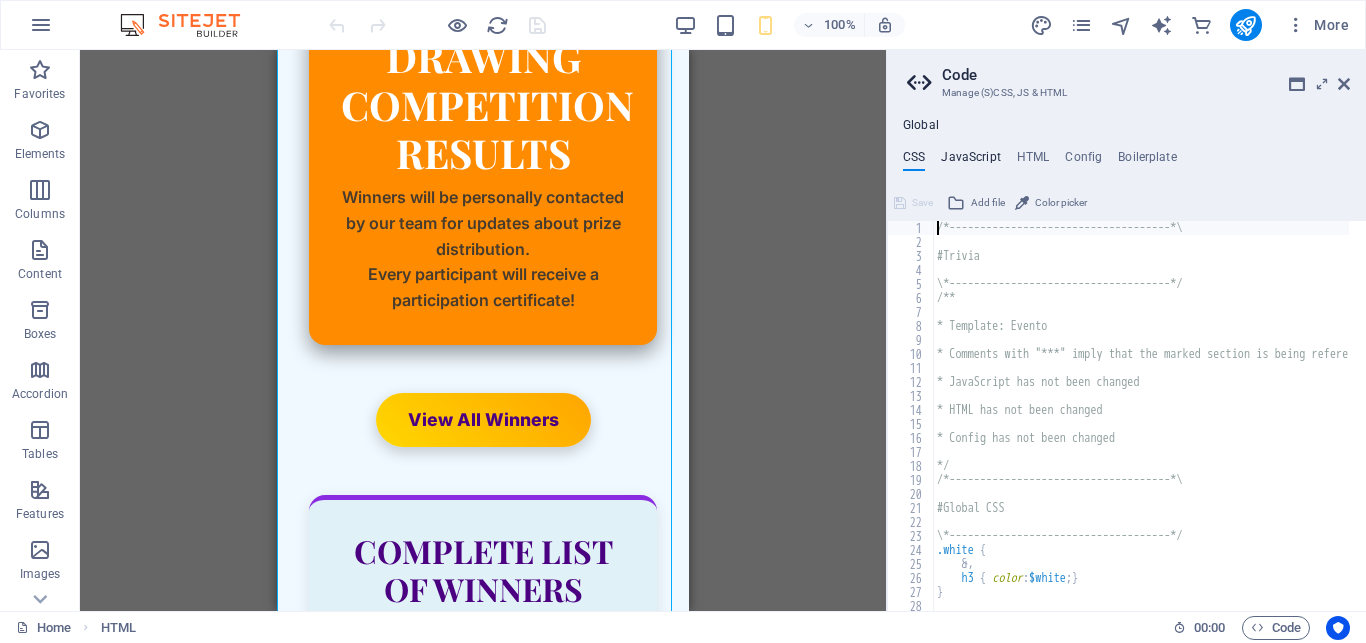 click on "JavaScript" at bounding box center [970, 161] 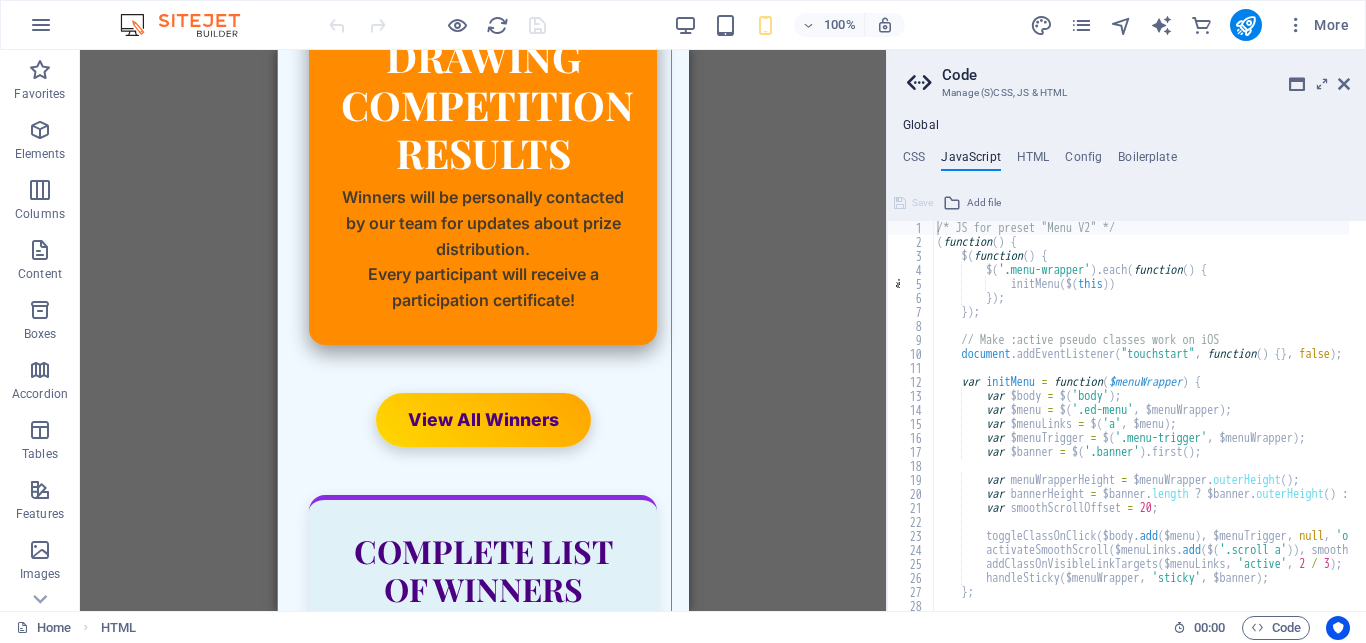 drag, startPoint x: 670, startPoint y: 249, endPoint x: 676, endPoint y: 183, distance: 66.27216 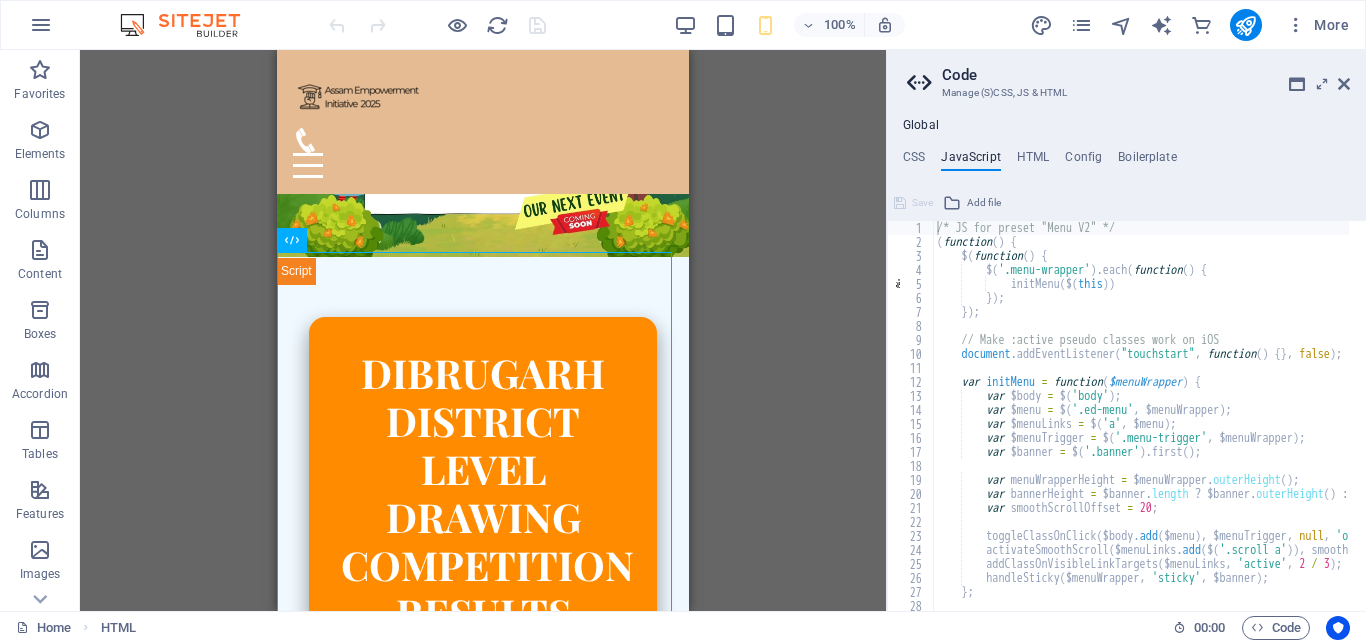 scroll, scrollTop: 204, scrollLeft: 0, axis: vertical 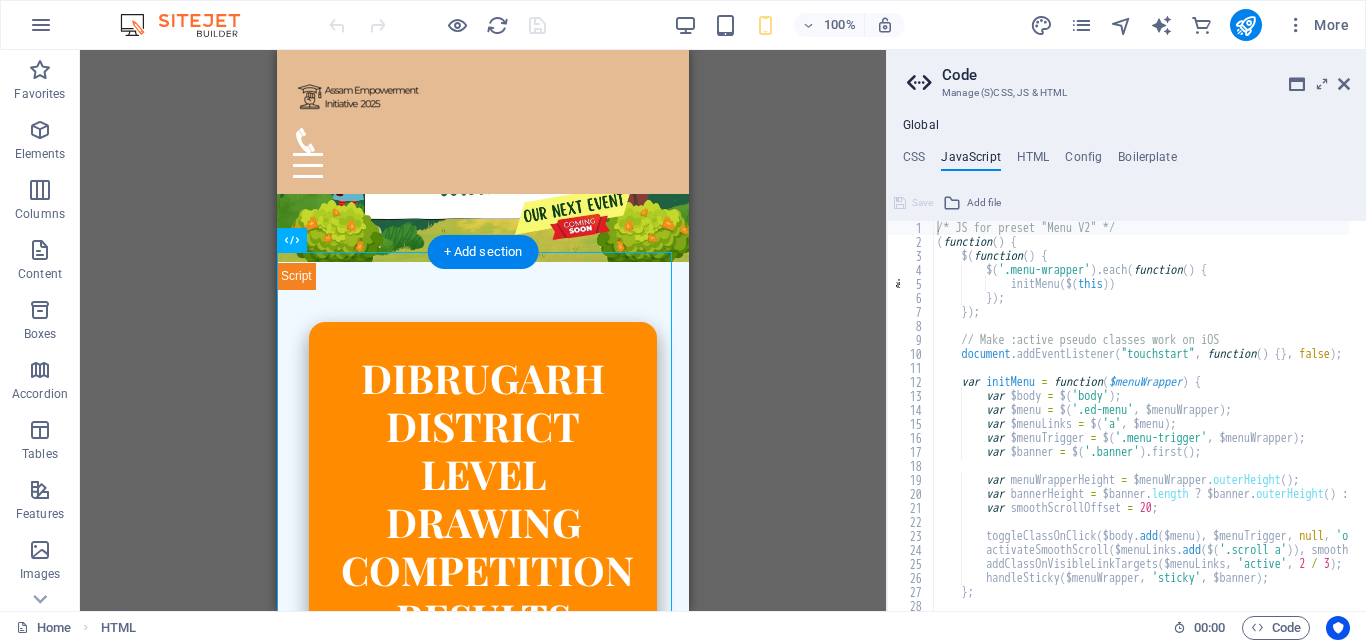 click on "Dibrugarh District Level Drawing Competition - Results
Dibrugarh District Level Drawing Competition Results
Winners will be personally contacted by our team for updates about prize distribution.
Every participant will receive a participation certificate!
View All Winners
Complete List of Winners
Consolation Prize & Drawing Kit Winners
These talented artists will receive a consolation prize and a drawing kit!
Group A Consolation Winners
Reveal Winners
Group B Consolation Winners
Reveal Winners" at bounding box center [483, 1485] 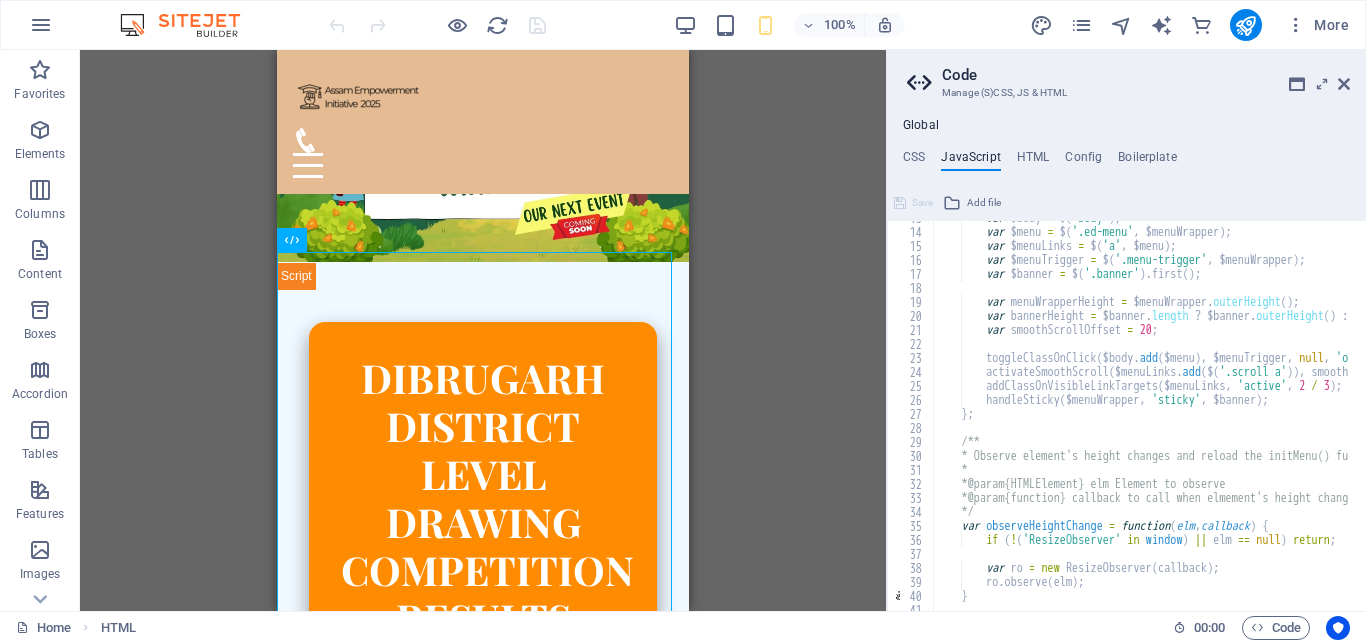 scroll, scrollTop: 378, scrollLeft: 0, axis: vertical 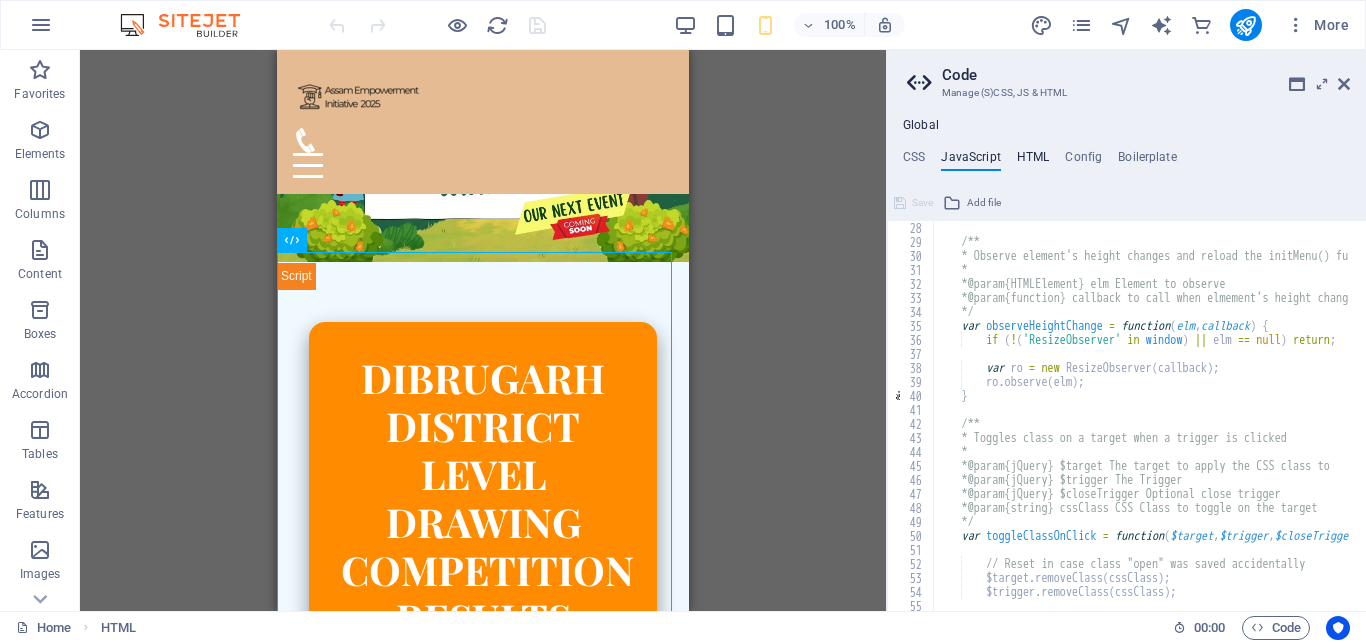 click on "HTML" at bounding box center [1033, 161] 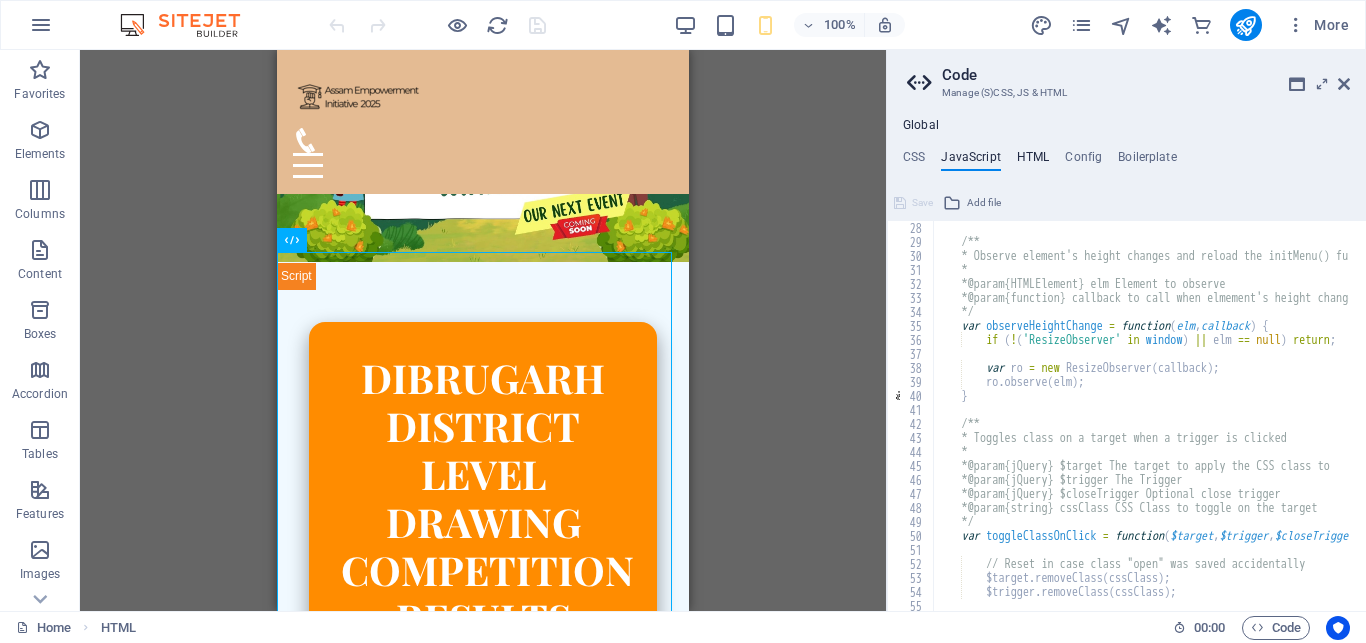 type on "<a href="#main-content" class="wv-link-content button">Skip to main content</a>" 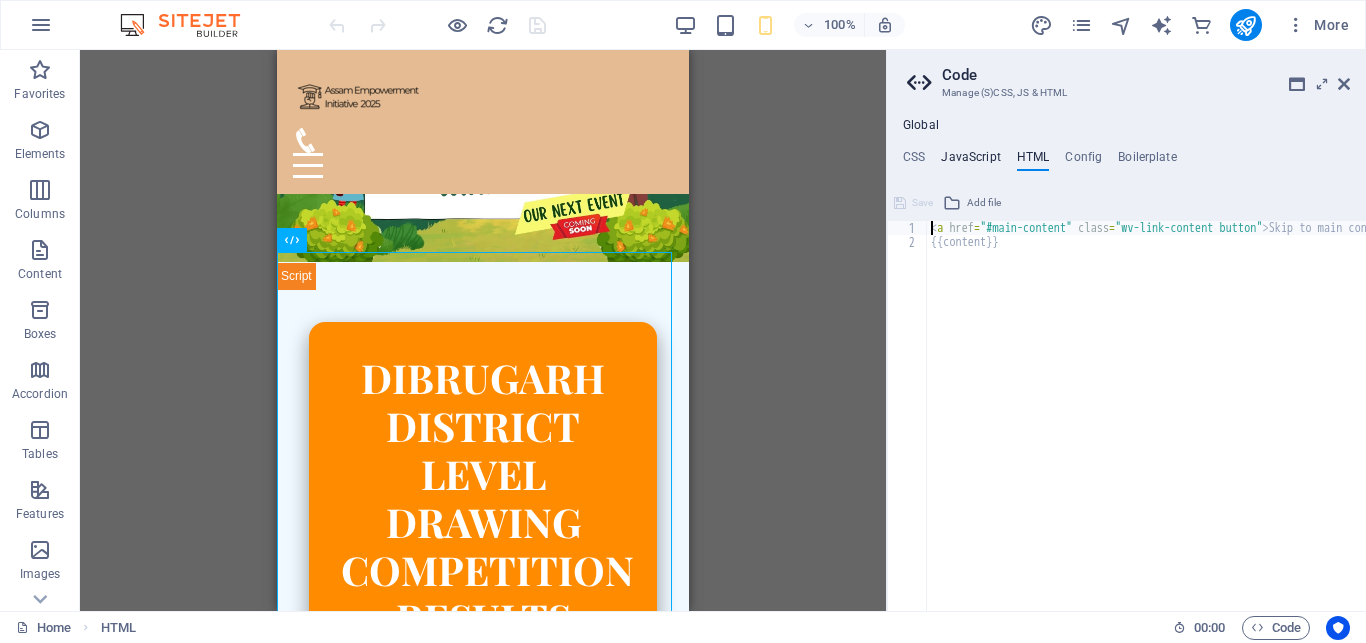 click on "JavaScript" at bounding box center [970, 161] 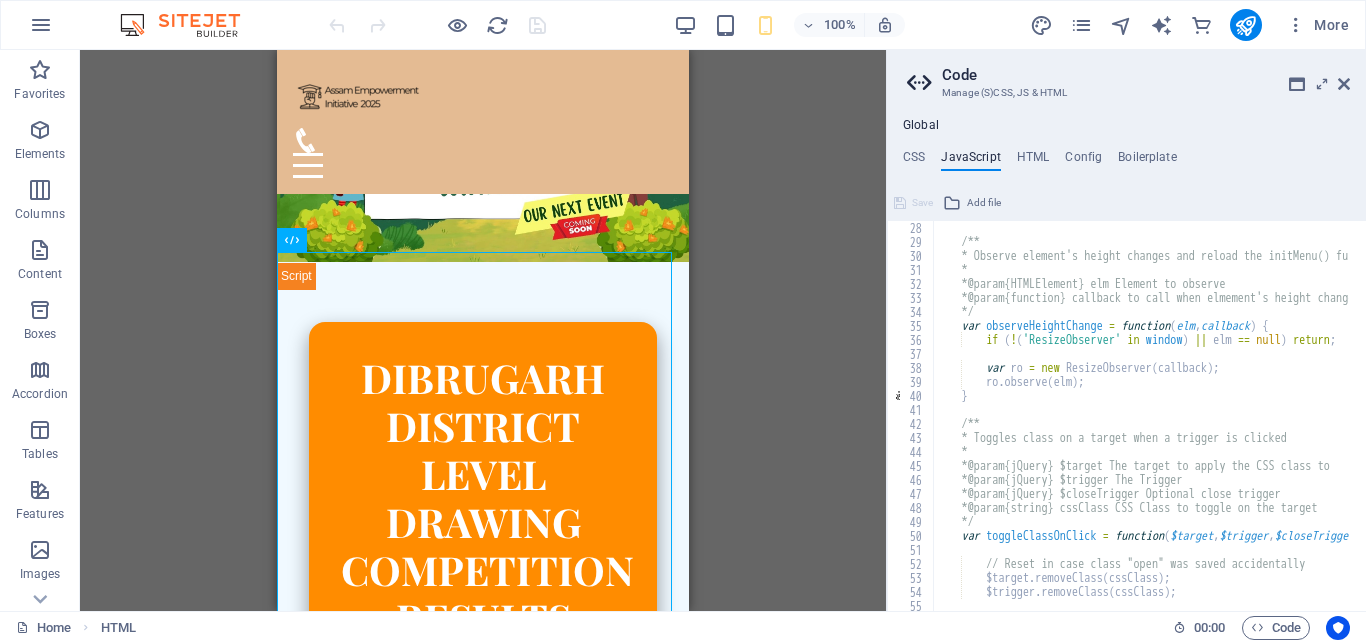 scroll, scrollTop: 378, scrollLeft: 0, axis: vertical 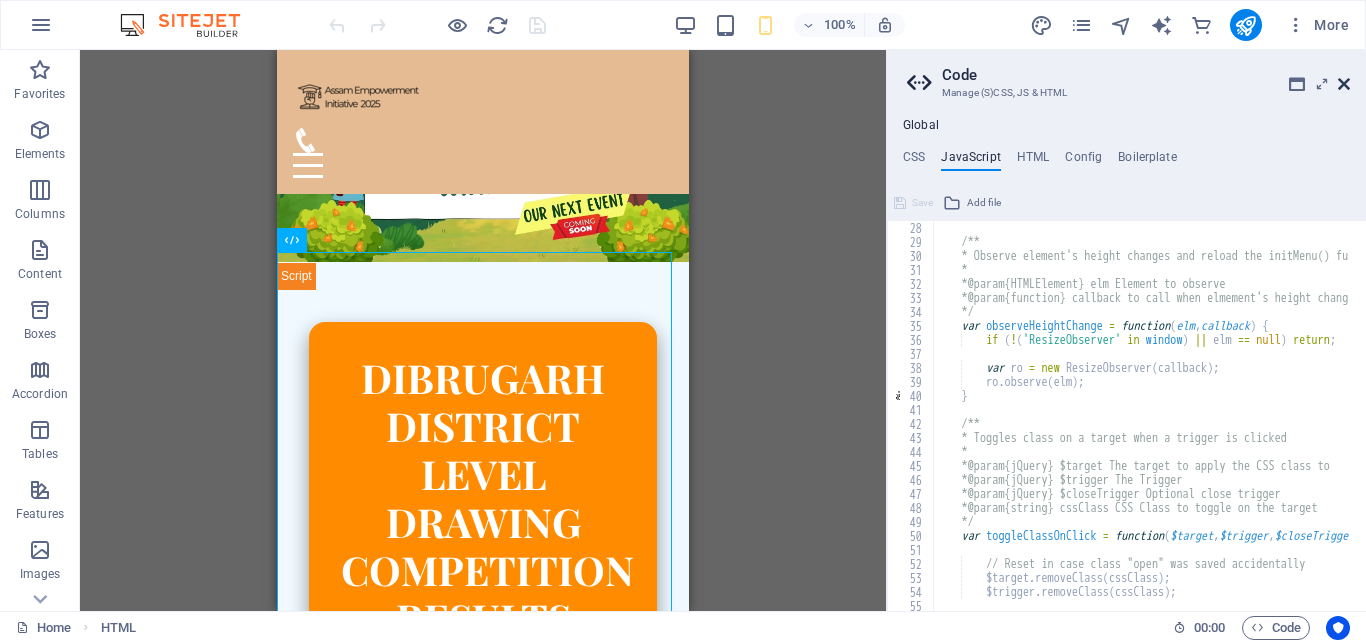click at bounding box center (1344, 84) 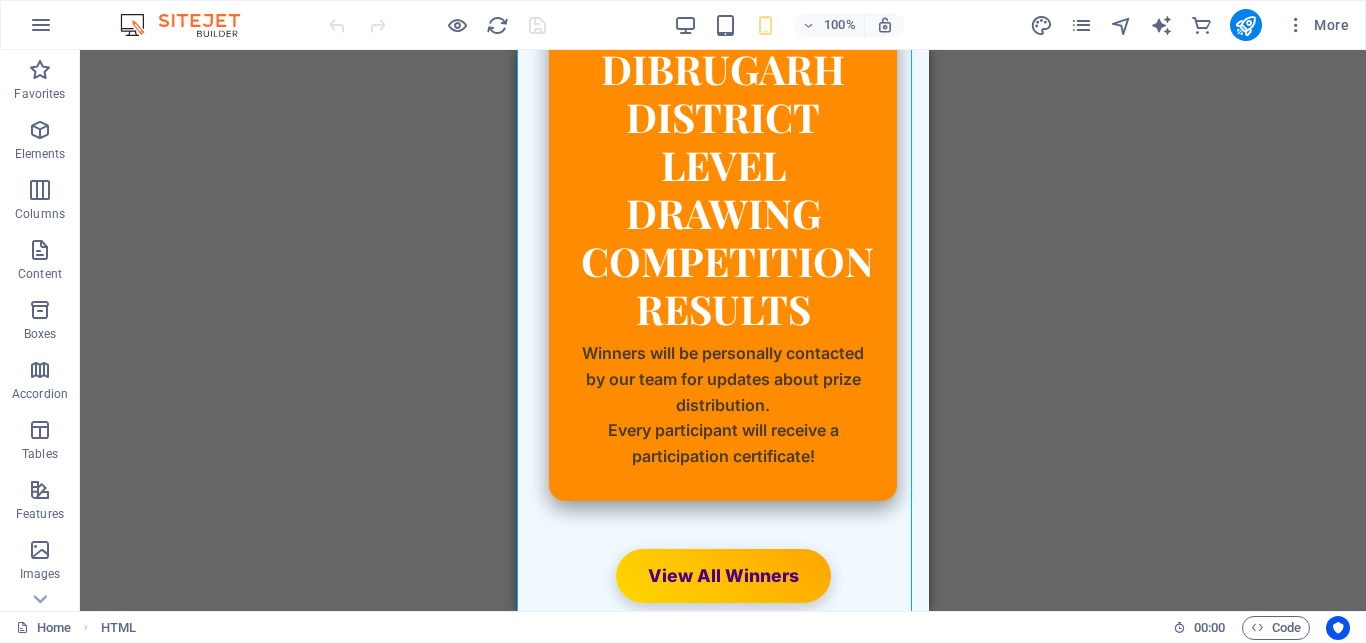 scroll, scrollTop: 633, scrollLeft: 0, axis: vertical 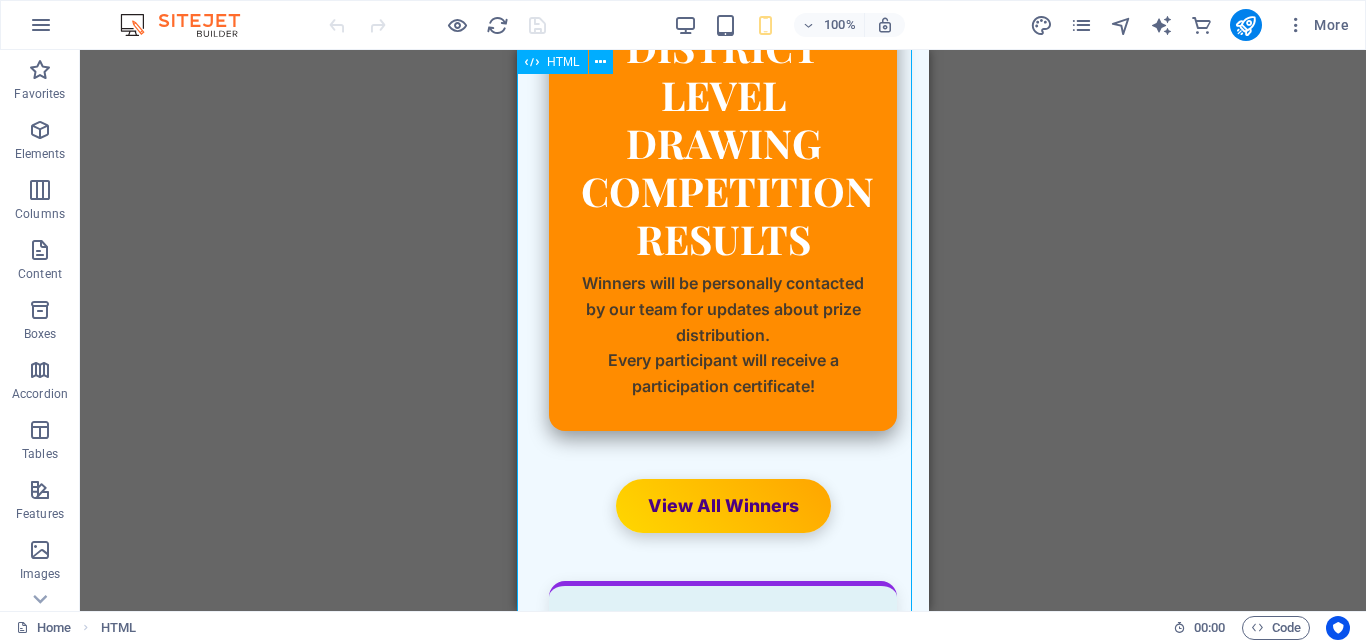 click on "Dibrugarh District Level Drawing Competition - Results
Dibrugarh District Level Drawing Competition Results
Winners will be personally contacted by our team for updates about prize distribution.
Every participant will receive a participation certificate!
View All Winners
Complete List of Winners
Consolation Prize & Drawing Kit Winners
These talented artists will receive a consolation prize and a drawing kit!
Group A Consolation Winners
Reveal Winners
Group B Consolation Winners
Reveal Winners" at bounding box center [723, 1106] 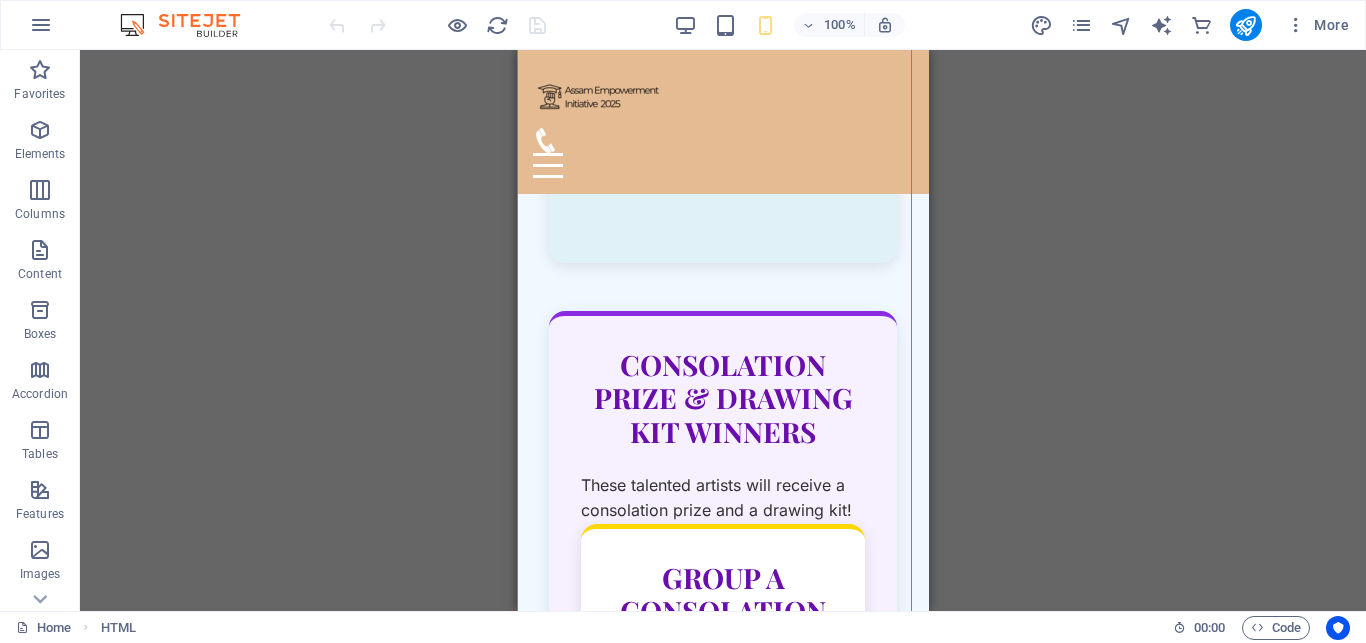 scroll, scrollTop: 1025, scrollLeft: 0, axis: vertical 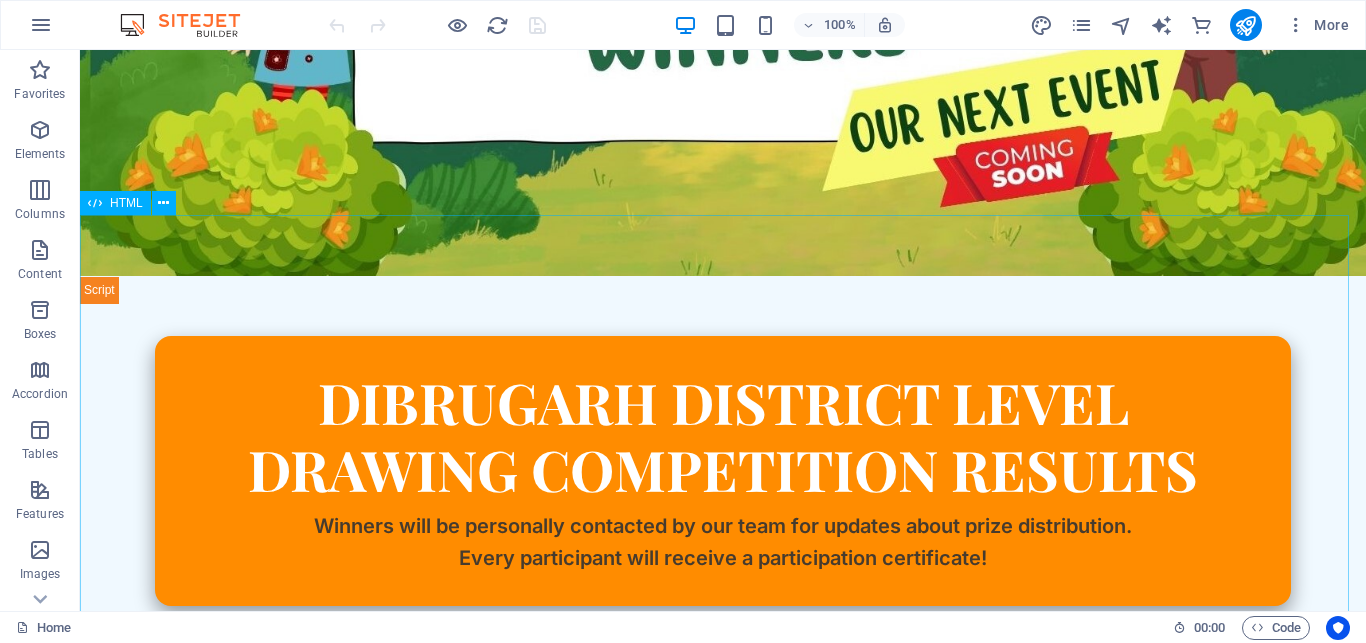 click on "HTML" at bounding box center (126, 203) 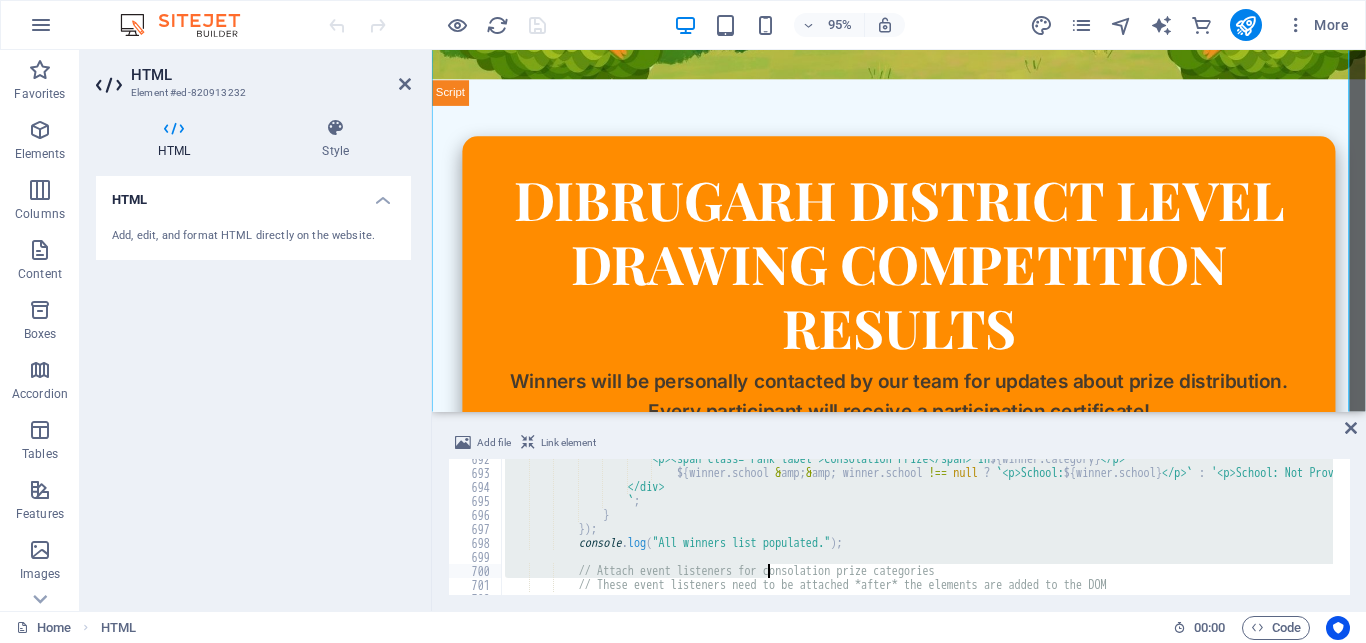 scroll, scrollTop: 10143, scrollLeft: 0, axis: vertical 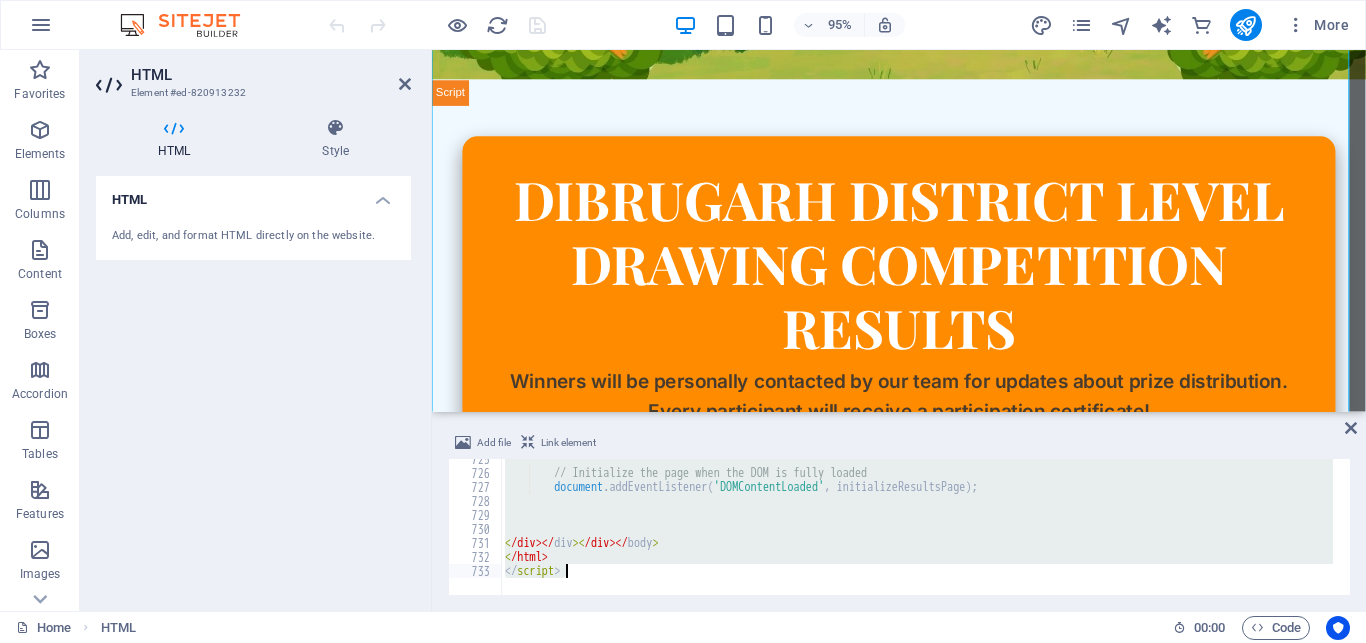 drag, startPoint x: 502, startPoint y: 463, endPoint x: 765, endPoint y: 662, distance: 329.80298 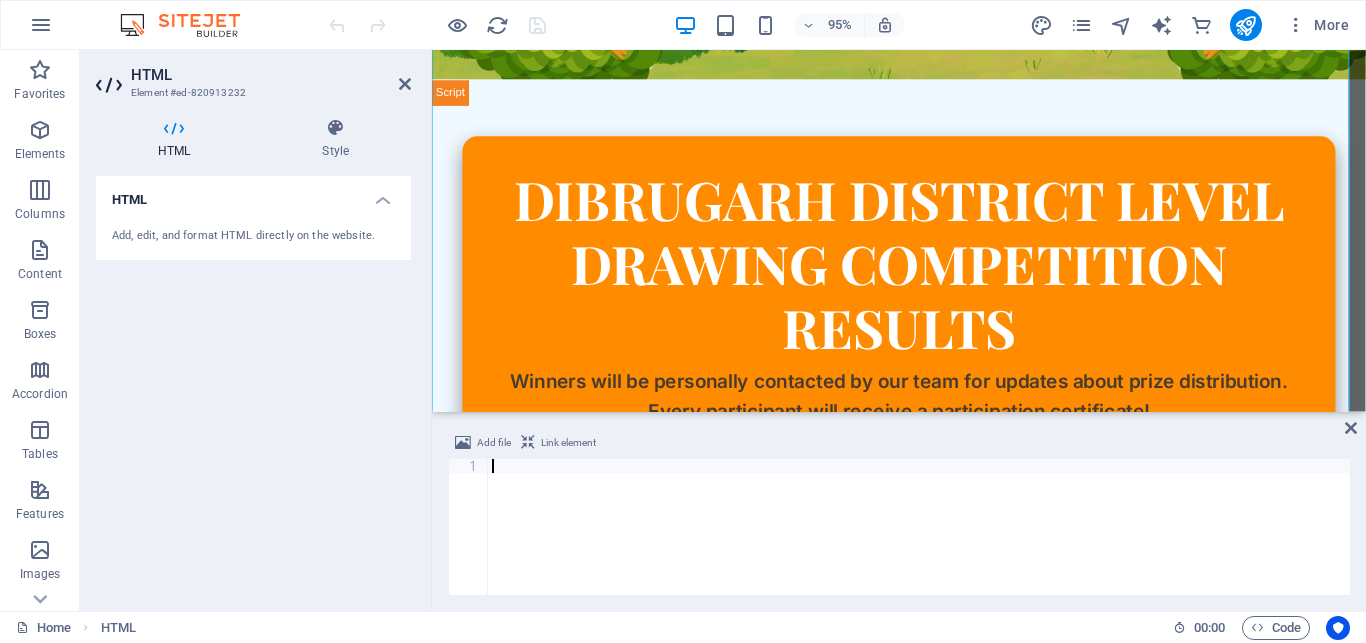scroll, scrollTop: 394, scrollLeft: 0, axis: vertical 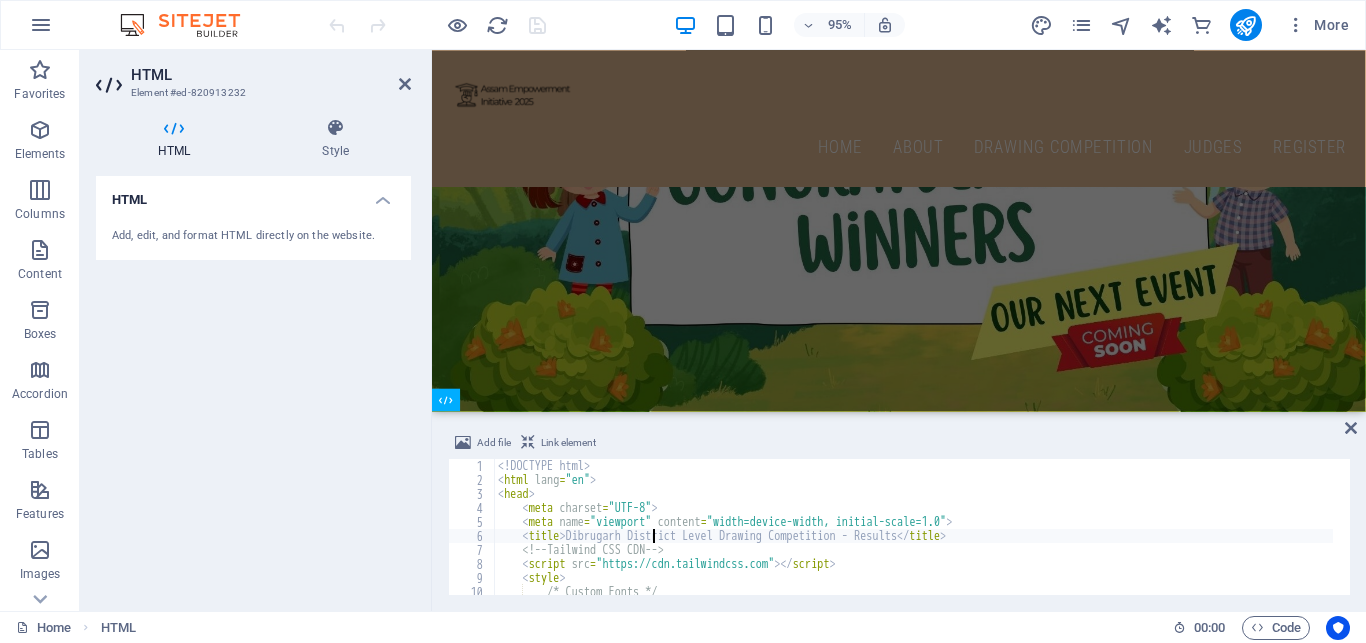 click on "<! DOCTYPE   html > < html   lang = "en" > < head >      < meta   charset = "UTF-8" >      < meta   name = "viewport"   content = "width=device-width, initial-scale=1.0" >      < title > Dibrugarh District Level Drawing Competition - Results </ title >      <!--  Tailwind CSS CDN  -->      < script   src = "https://cdn.tailwindcss.com" > </ script >      < style >           /* Custom Fonts */" at bounding box center (973, 532) 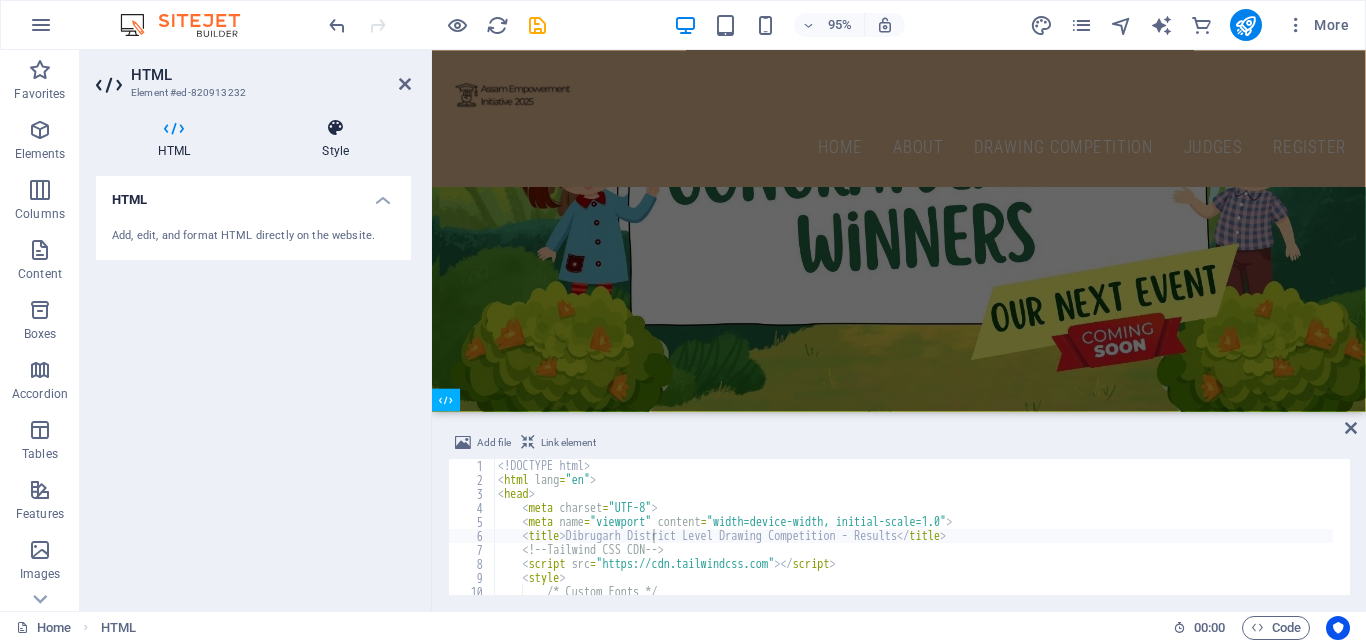 click on "Style" at bounding box center [335, 139] 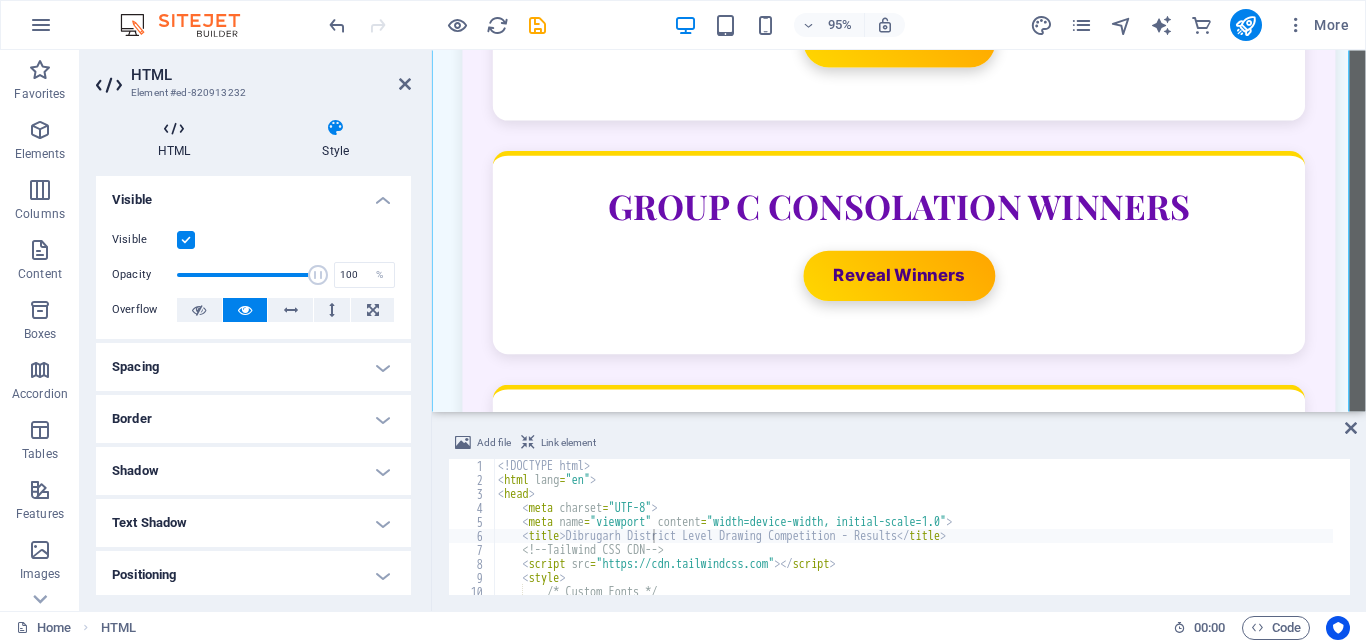 scroll, scrollTop: 2175, scrollLeft: 0, axis: vertical 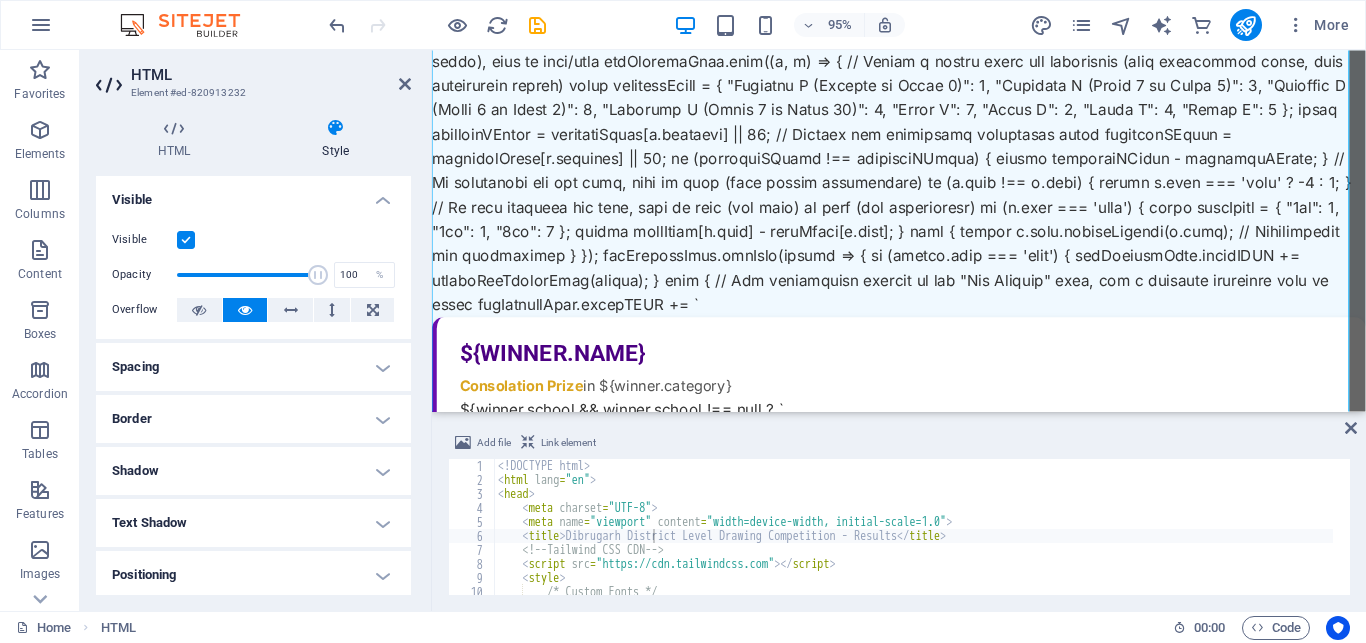 click on "Link element" at bounding box center [568, 443] 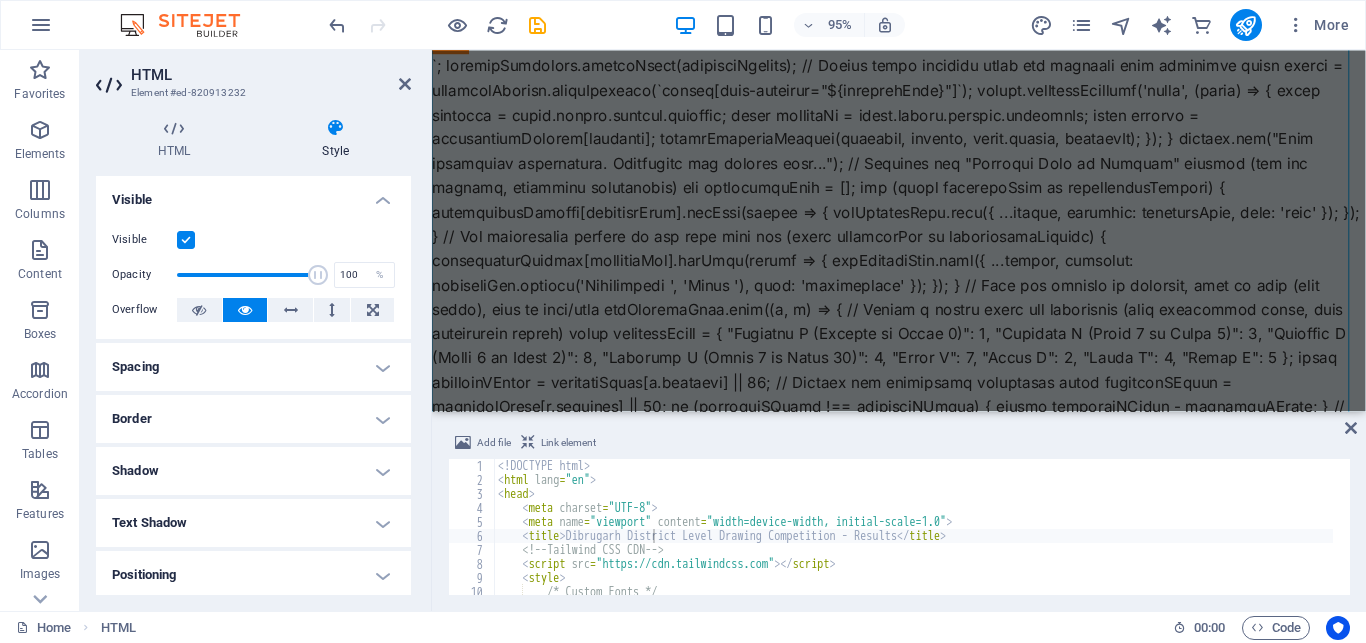 scroll, scrollTop: 2836, scrollLeft: 0, axis: vertical 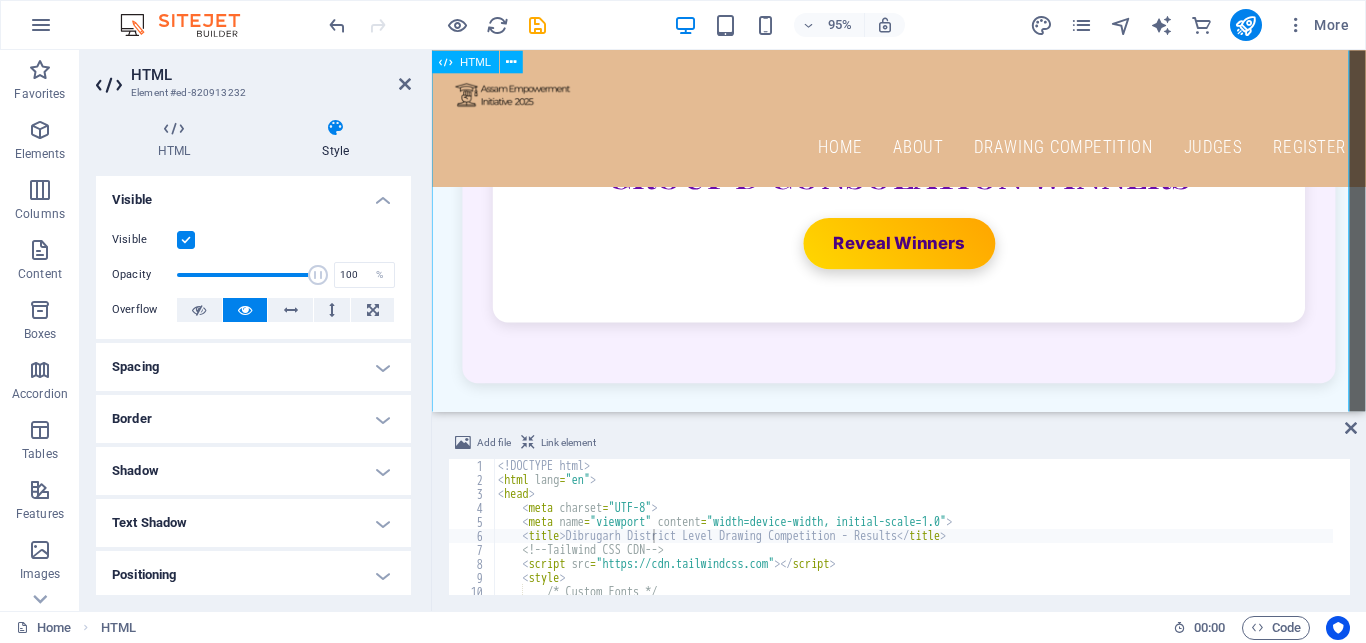 click on "Dibrugarh District Level Drawing Competition - Results
Dibrugarh District Level Drawing Competition Results
Winners will be personally contacted by our team for updates about prize distribution.
Every participant will receive a participation certificate!
View All Winners
Complete List of Winners
Consolation Prize & Drawing Kit Winners
These talented artists will receive a consolation prize and a drawing kit!
Group A Consolation Winners
Reveal Winners
Group B Consolation Winners
Reveal Winners" at bounding box center [923, 79] 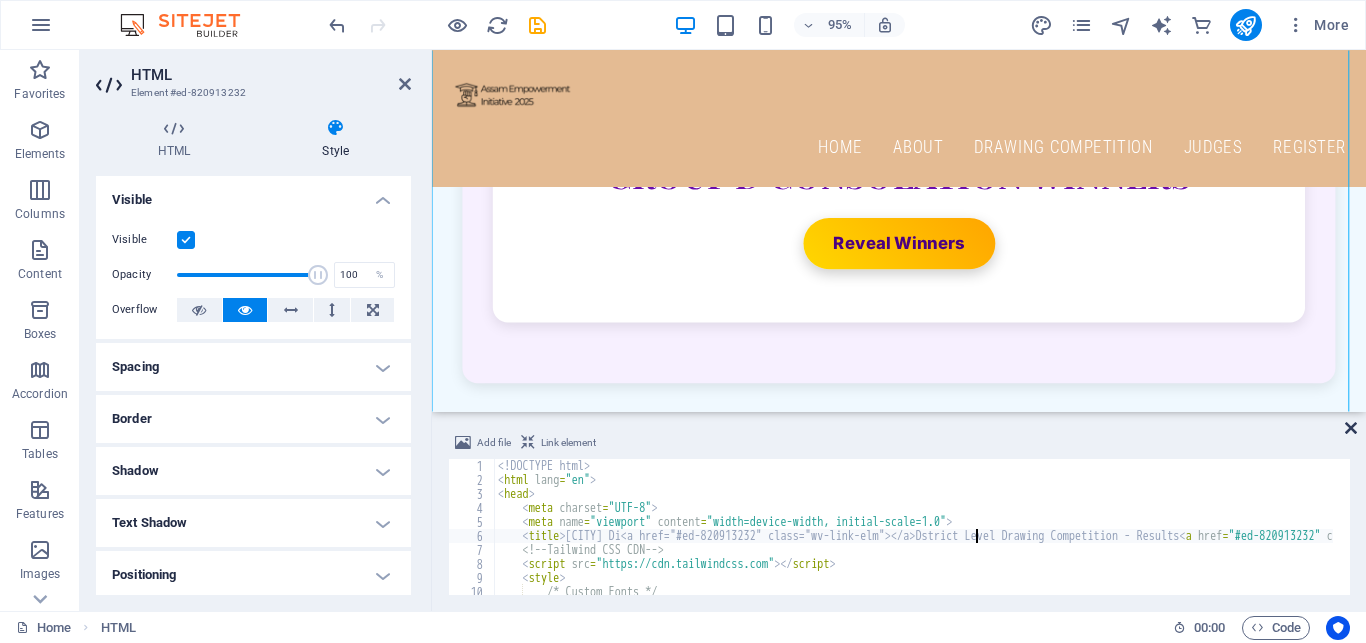 click at bounding box center [1351, 428] 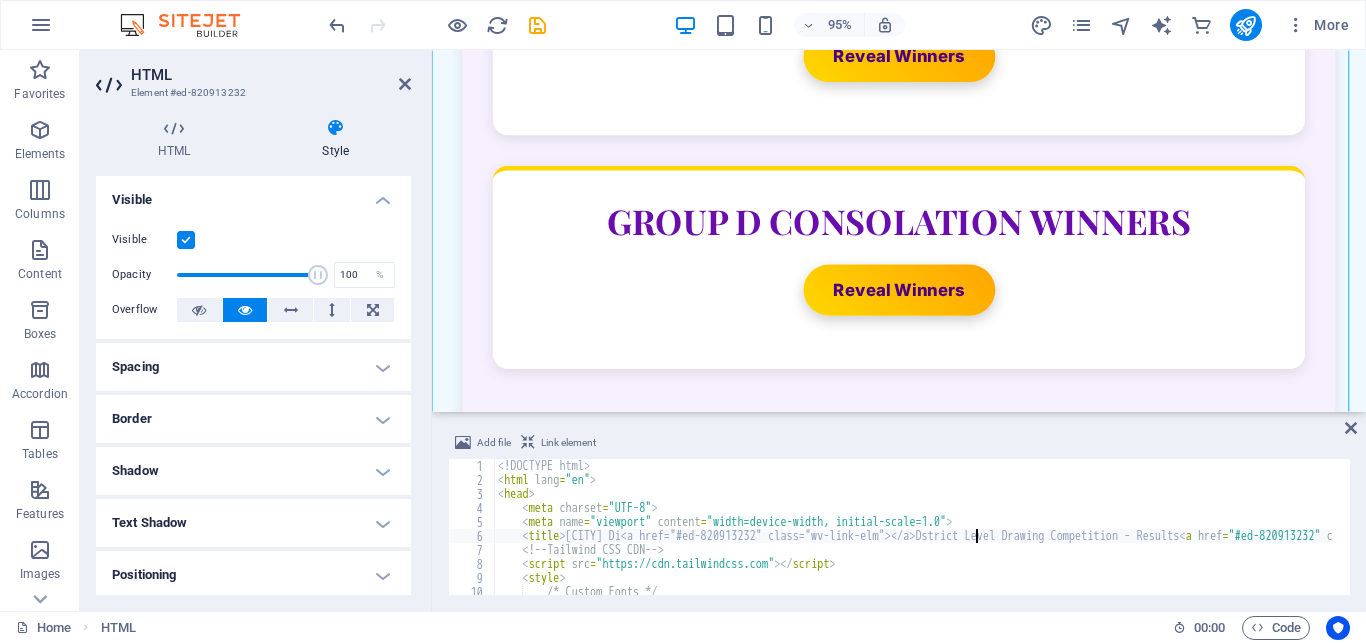 scroll, scrollTop: 2410, scrollLeft: 0, axis: vertical 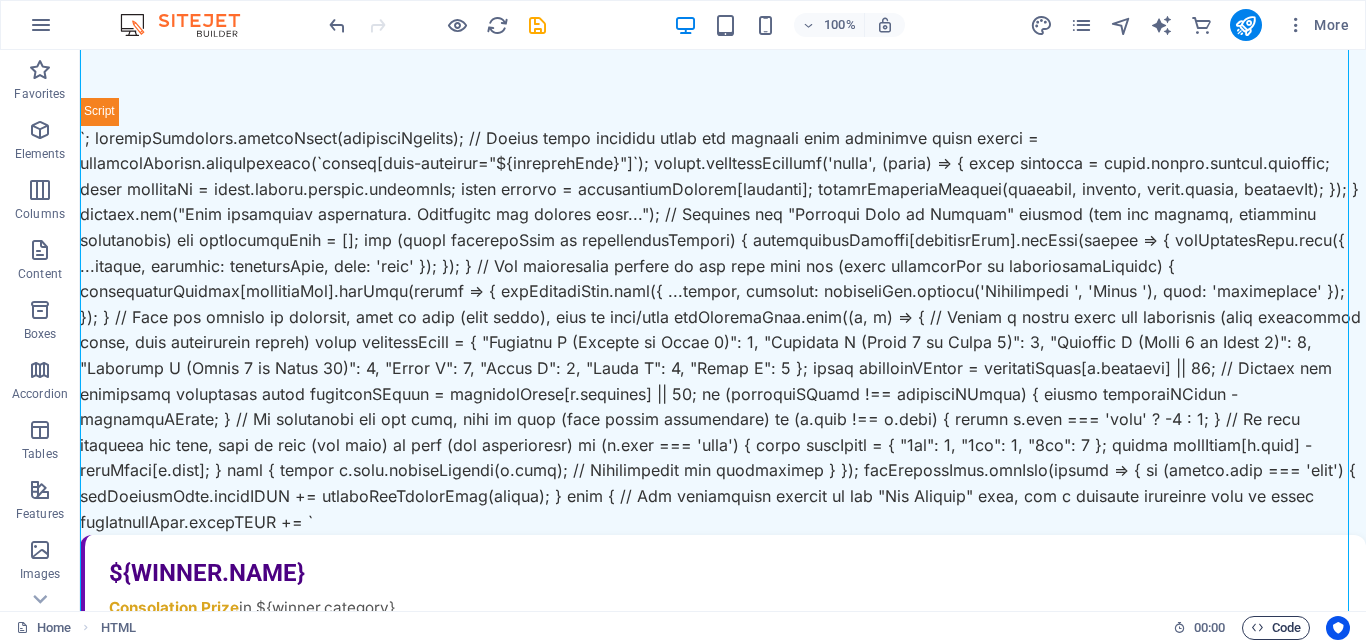 click on "Code" at bounding box center [1276, 628] 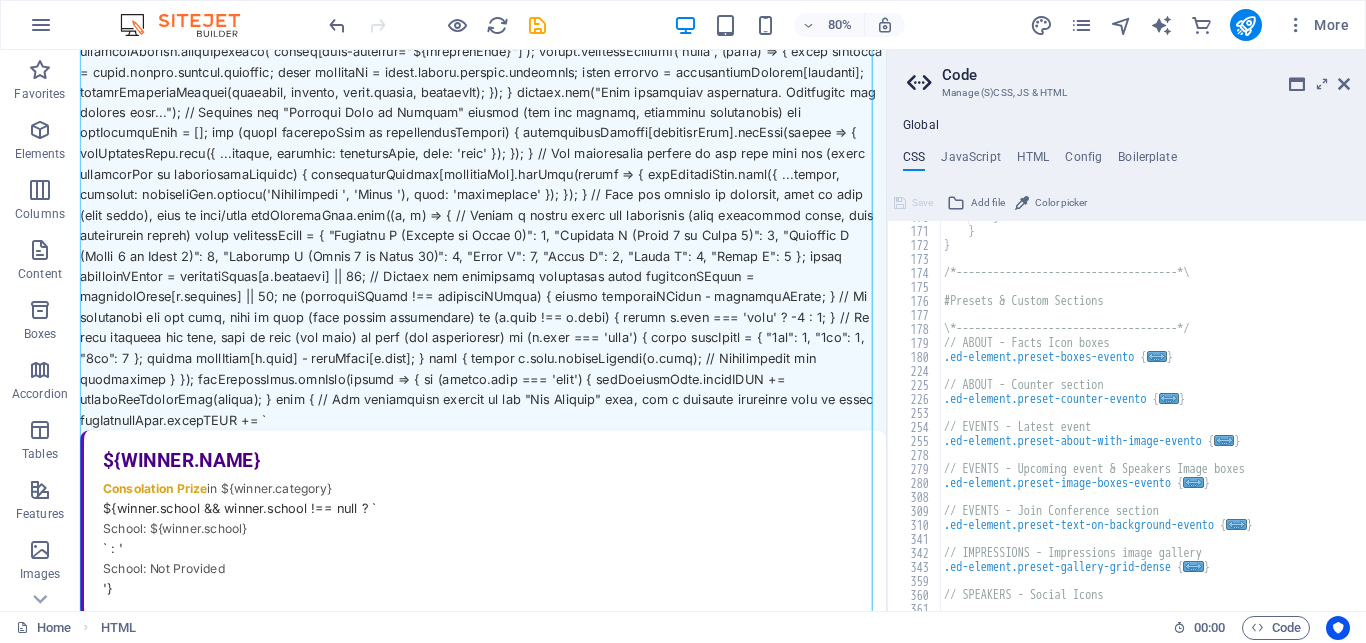 scroll, scrollTop: 1251, scrollLeft: 0, axis: vertical 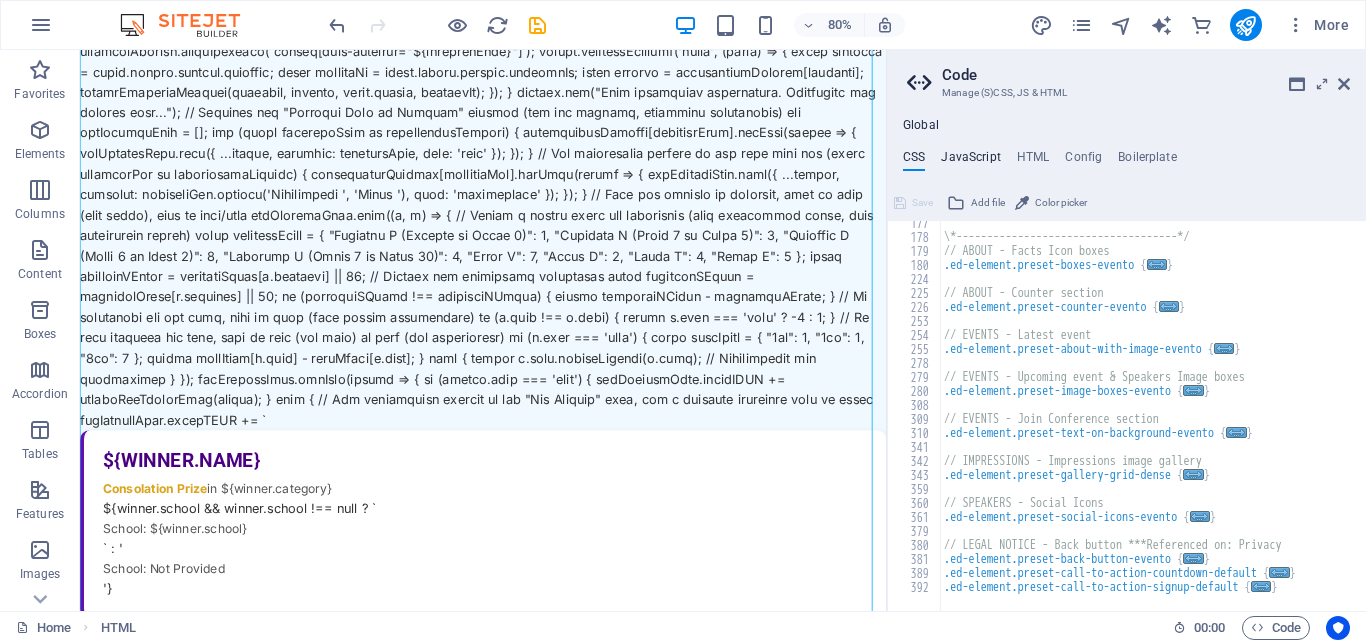 click on "JavaScript" at bounding box center [970, 161] 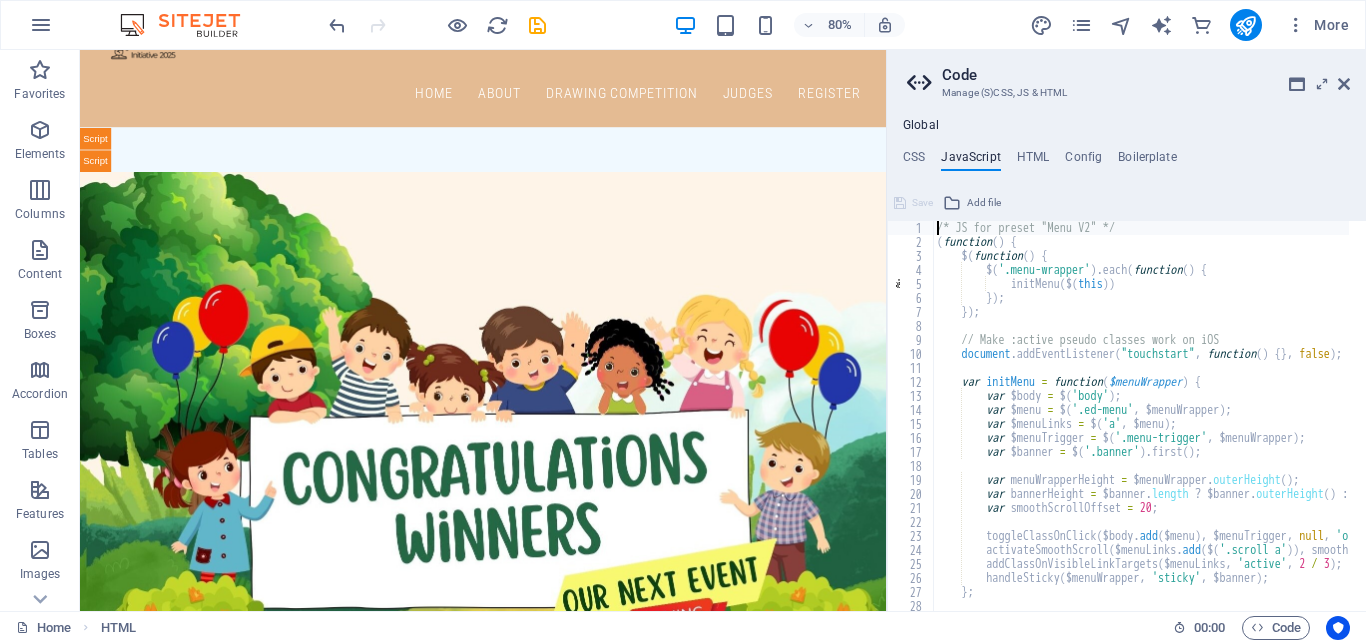 scroll, scrollTop: 19, scrollLeft: 0, axis: vertical 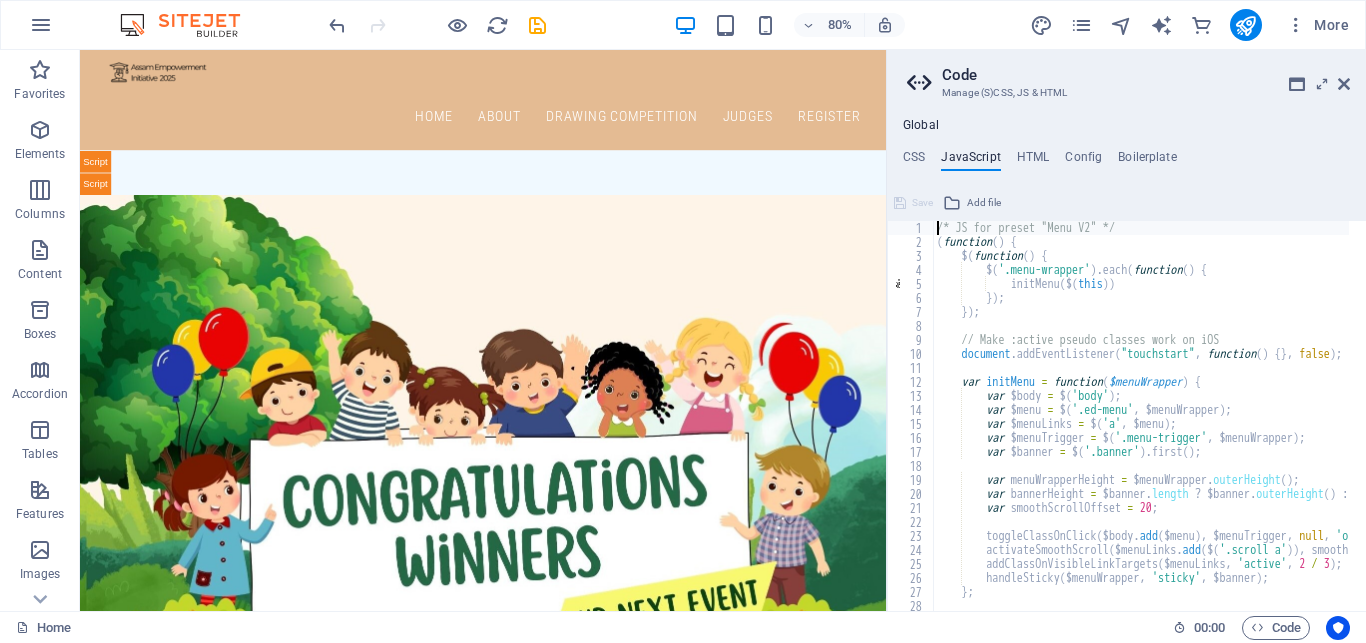 drag, startPoint x: 1079, startPoint y: 579, endPoint x: 753, endPoint y: 92, distance: 586.0418 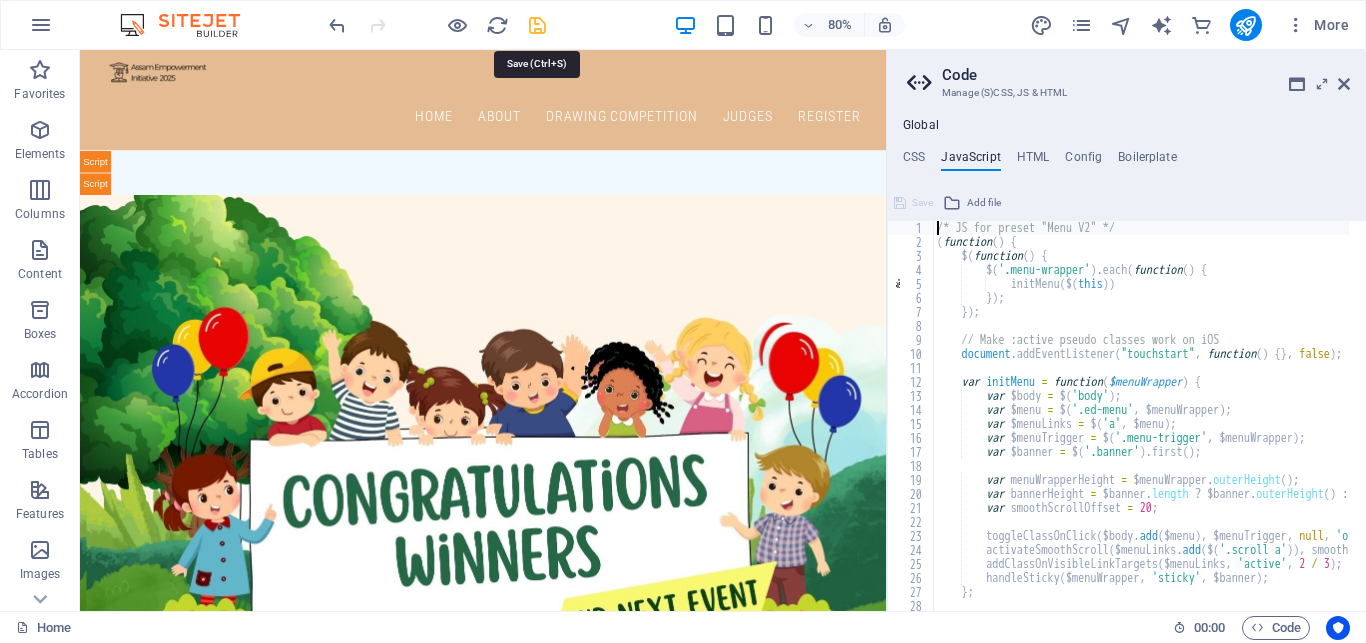 click at bounding box center [537, 25] 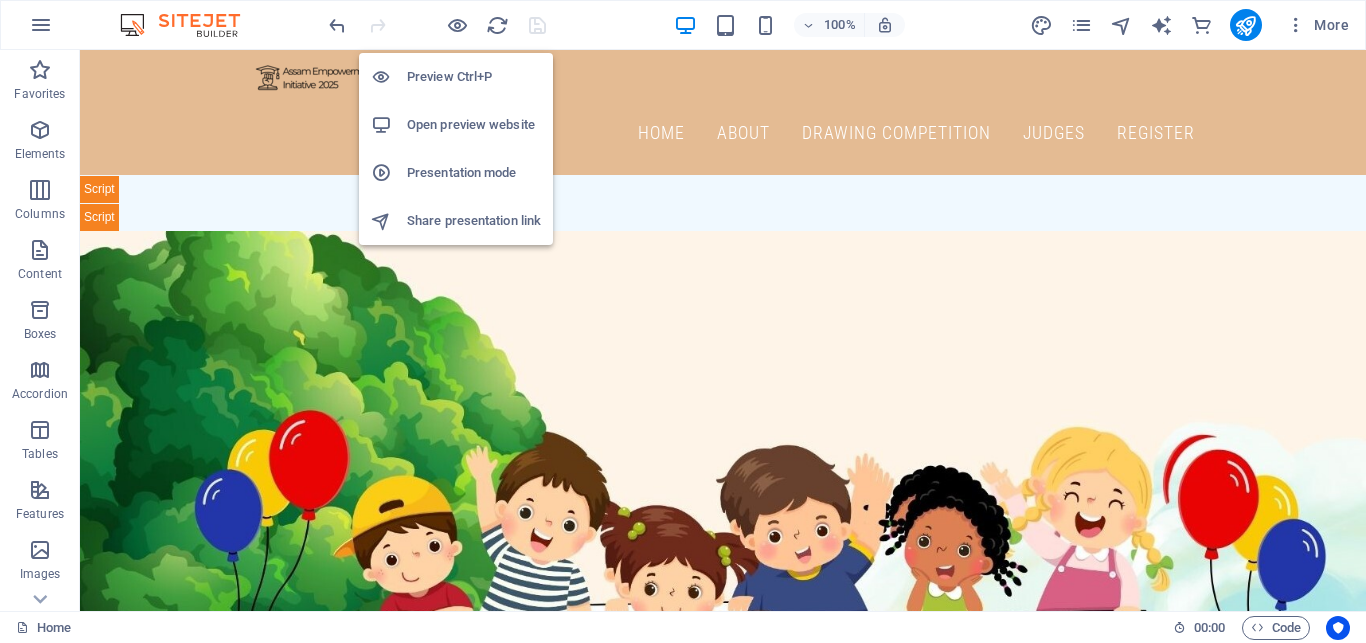 scroll, scrollTop: 18, scrollLeft: 0, axis: vertical 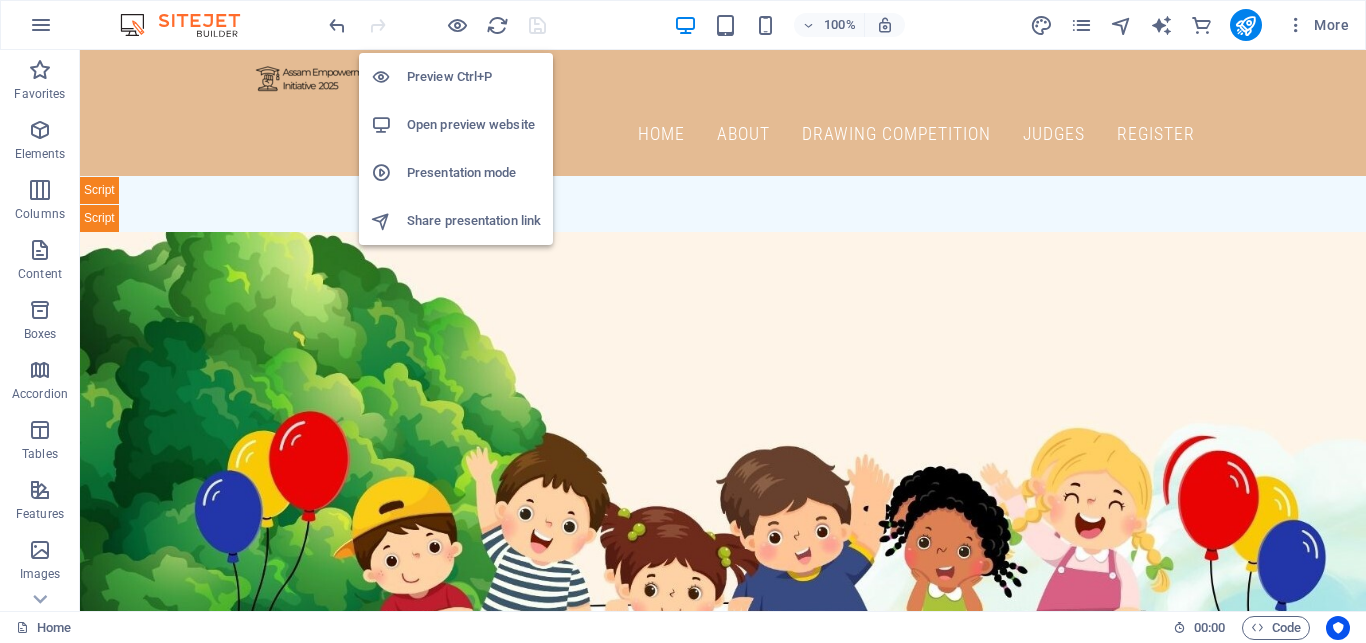click on "Open preview website" at bounding box center [474, 125] 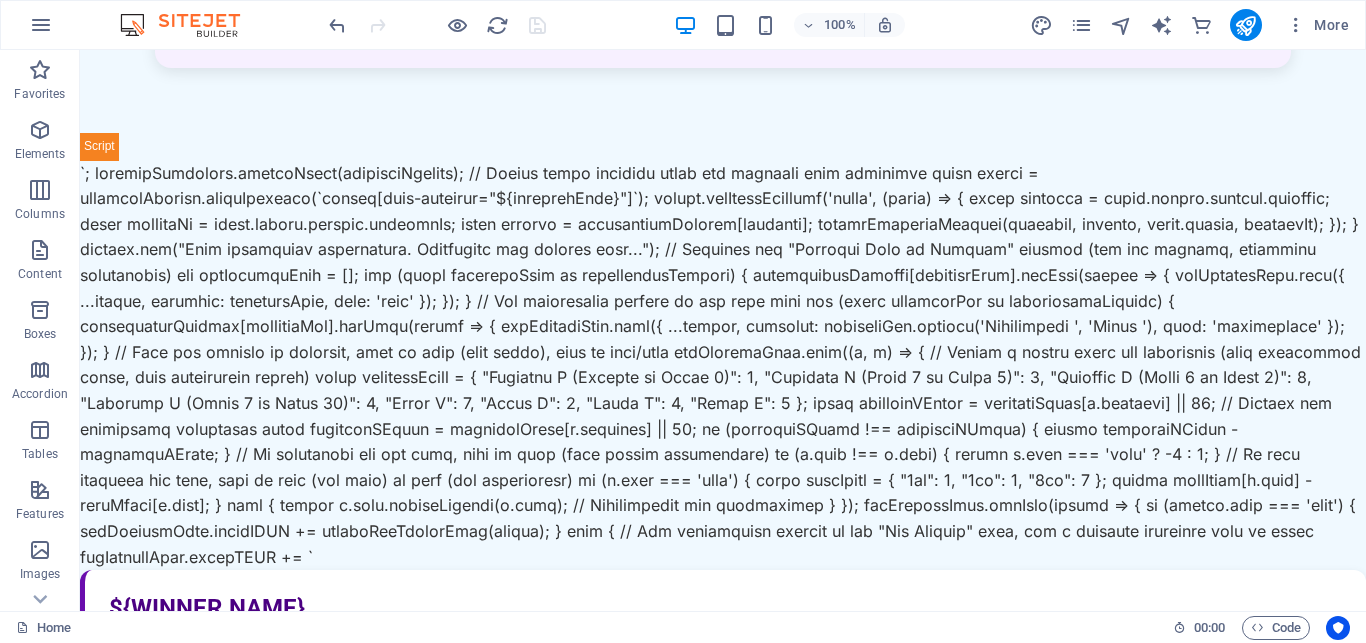 scroll, scrollTop: 2841, scrollLeft: 0, axis: vertical 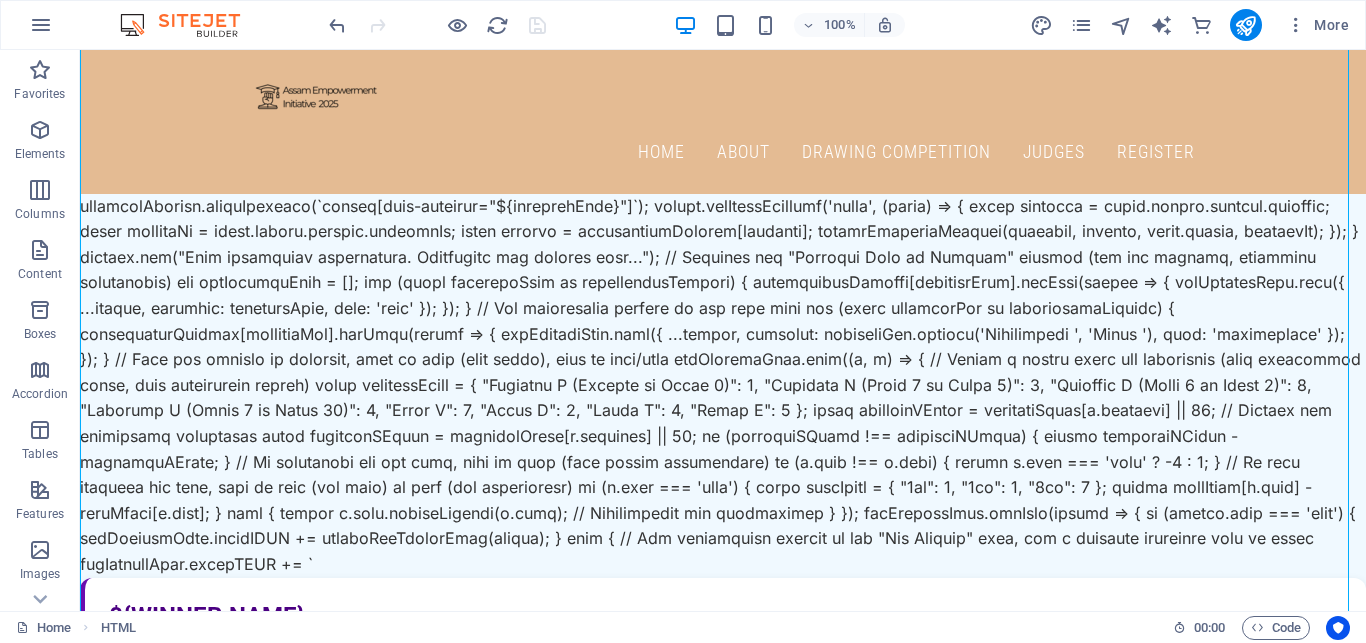 drag, startPoint x: 84, startPoint y: 104, endPoint x: 229, endPoint y: 172, distance: 160.15305 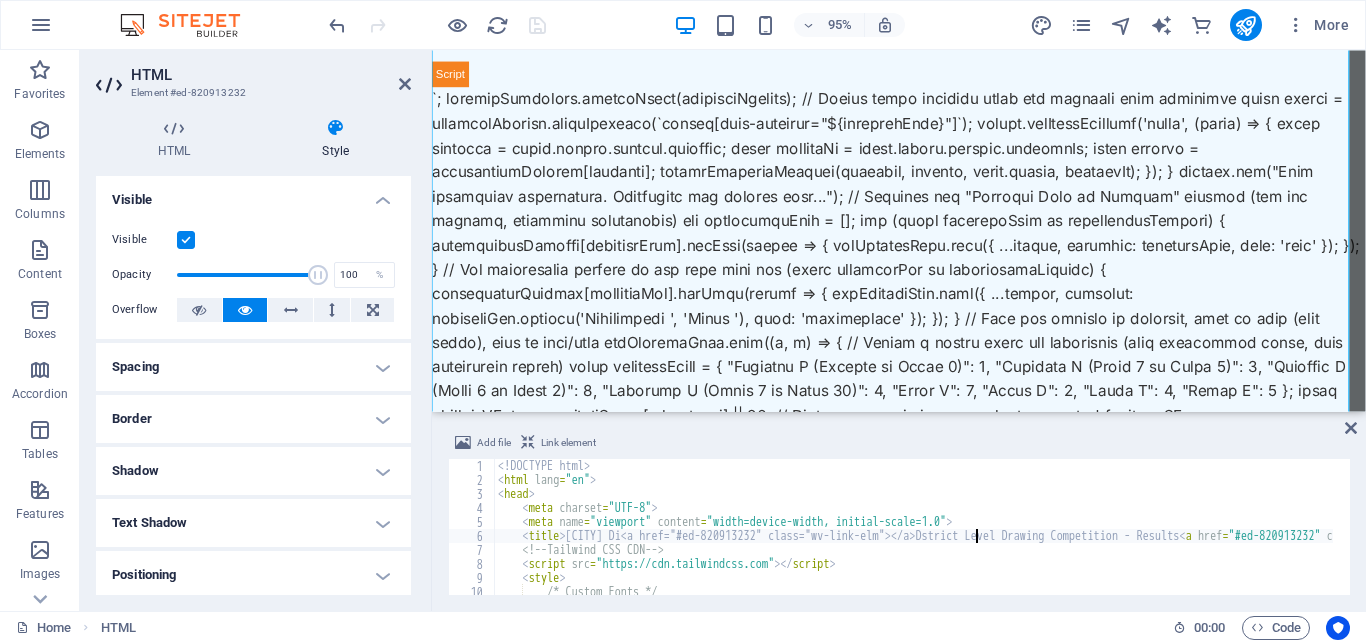 scroll, scrollTop: 2648, scrollLeft: 0, axis: vertical 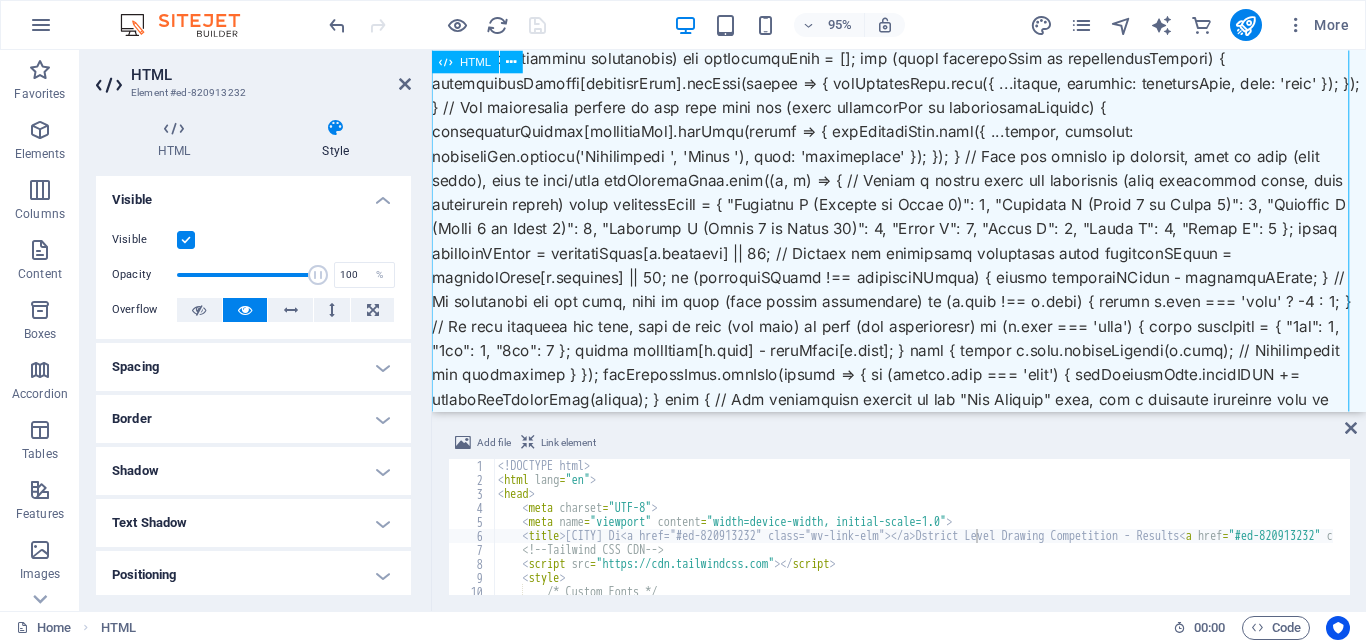 drag, startPoint x: 1159, startPoint y: 421, endPoint x: 1061, endPoint y: 373, distance: 109.12378 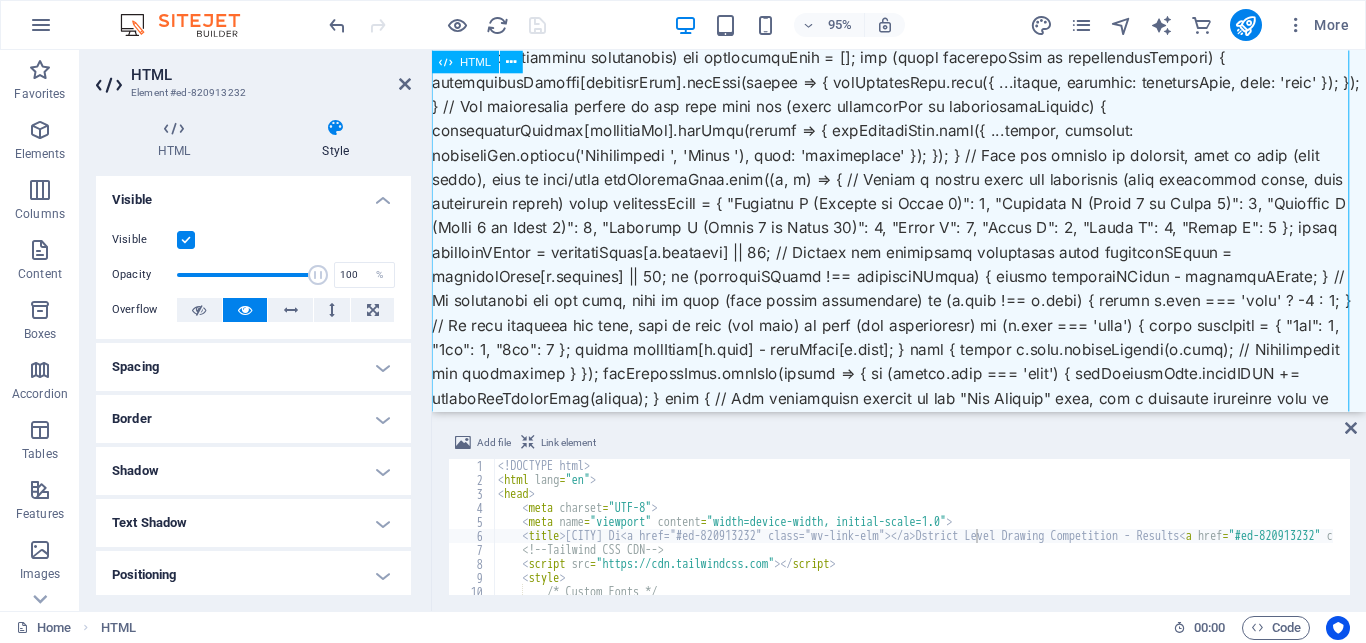 click on "Dibrugarh Di[REDACTED]Dibrugarh district Level Drawing Competition - Results
Dibrugarh District Level Drawing Competition Results
Winners will be personally contacted by our team for updates about prize distribution.
Every participant will receive a participation certificate!
View All Winners
Complete List of Winners
Consolation Prize & Drawing Kit Winners
These talented artists will receive a consolation prize and a drawing kit!
Group A Consolation Winners
Reveal Winners
Group B Consolation Winners
Reveal Winners" at bounding box center [923, -496] 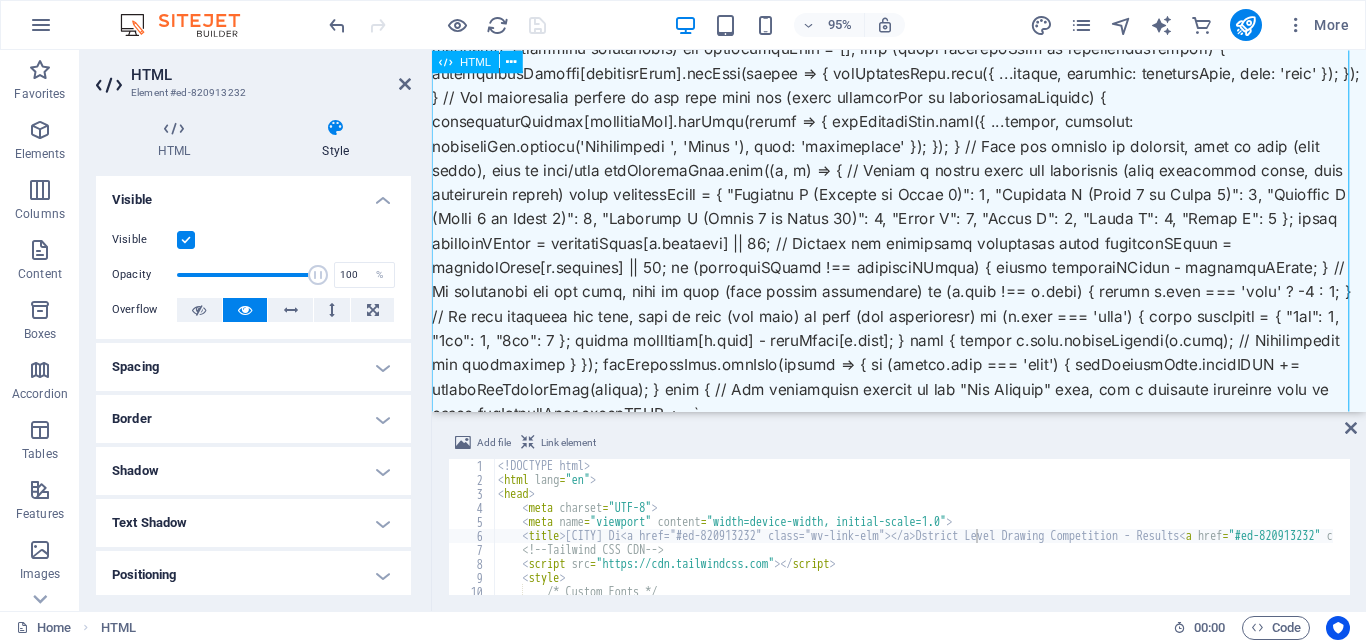 click on "Dibrugarh Di[REDACTED]Dibrugarh district Level Drawing Competition - Results
Dibrugarh District Level Drawing Competition Results
Winners will be personally contacted by our team for updates about prize distribution.
Every participant will receive a participation certificate!
View All Winners
Complete List of Winners
Consolation Prize & Drawing Kit Winners
These talented artists will receive a consolation prize and a drawing kit!
Group A Consolation Winners
Reveal Winners
Group B Consolation Winners
Reveal Winners" at bounding box center [923, -505] 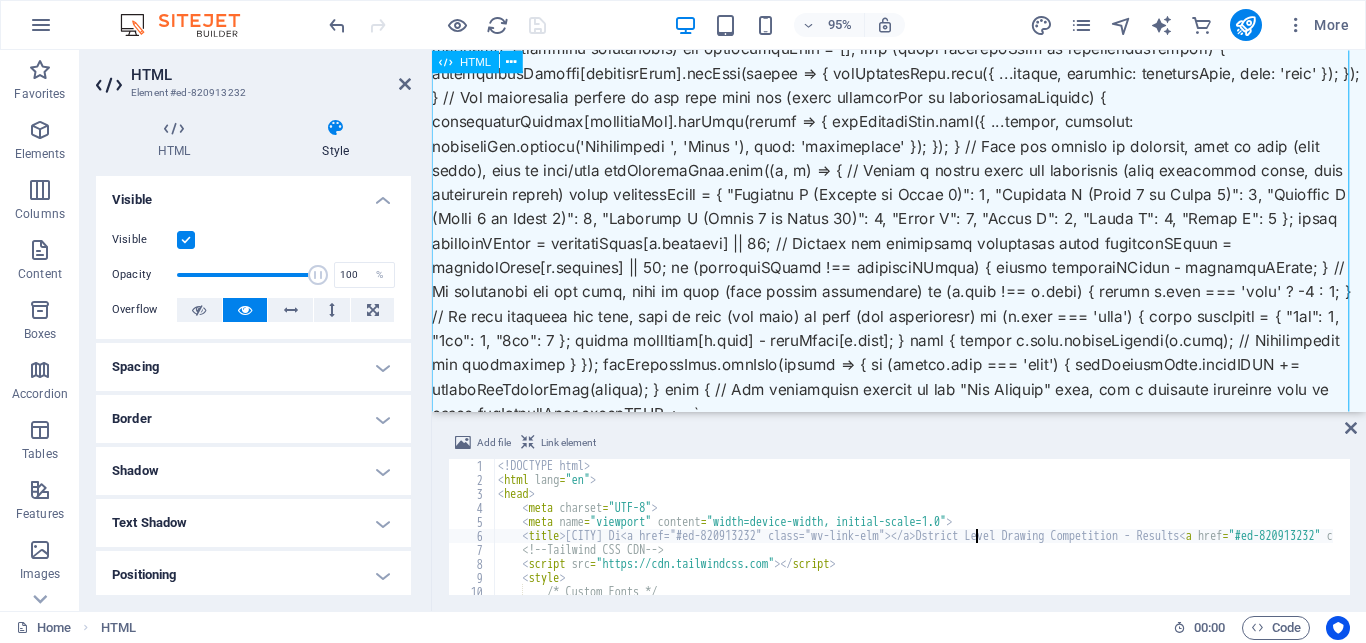 click on "Dibrugarh Di[REDACTED]Dibrugarh district Level Drawing Competition - Results
Dibrugarh District Level Drawing Competition Results
Winners will be personally contacted by our team for updates about prize distribution.
Every participant will receive a participation certificate!
View All Winners
Complete List of Winners
Consolation Prize & Drawing Kit Winners
These talented artists will receive a consolation prize and a drawing kit!
Group A Consolation Winners
Reveal Winners
Group B Consolation Winners
Reveal Winners" at bounding box center [923, -505] 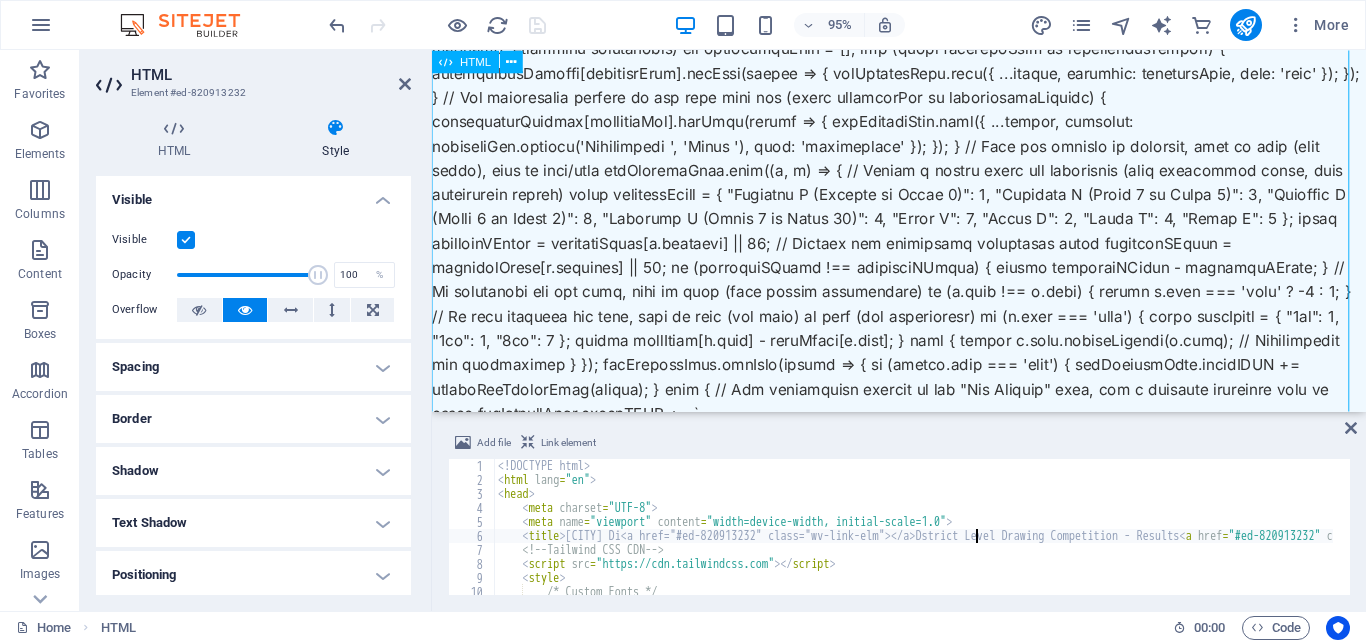 click on "Dibrugarh Di[REDACTED]Dibrugarh district Level Drawing Competition - Results
Dibrugarh District Level Drawing Competition Results
Winners will be personally contacted by our team for updates about prize distribution.
Every participant will receive a participation certificate!
View All Winners
Complete List of Winners
Consolation Prize & Drawing Kit Winners
These talented artists will receive a consolation prize and a drawing kit!
Group A Consolation Winners
Reveal Winners
Group B Consolation Winners
Reveal Winners" at bounding box center (923, -505) 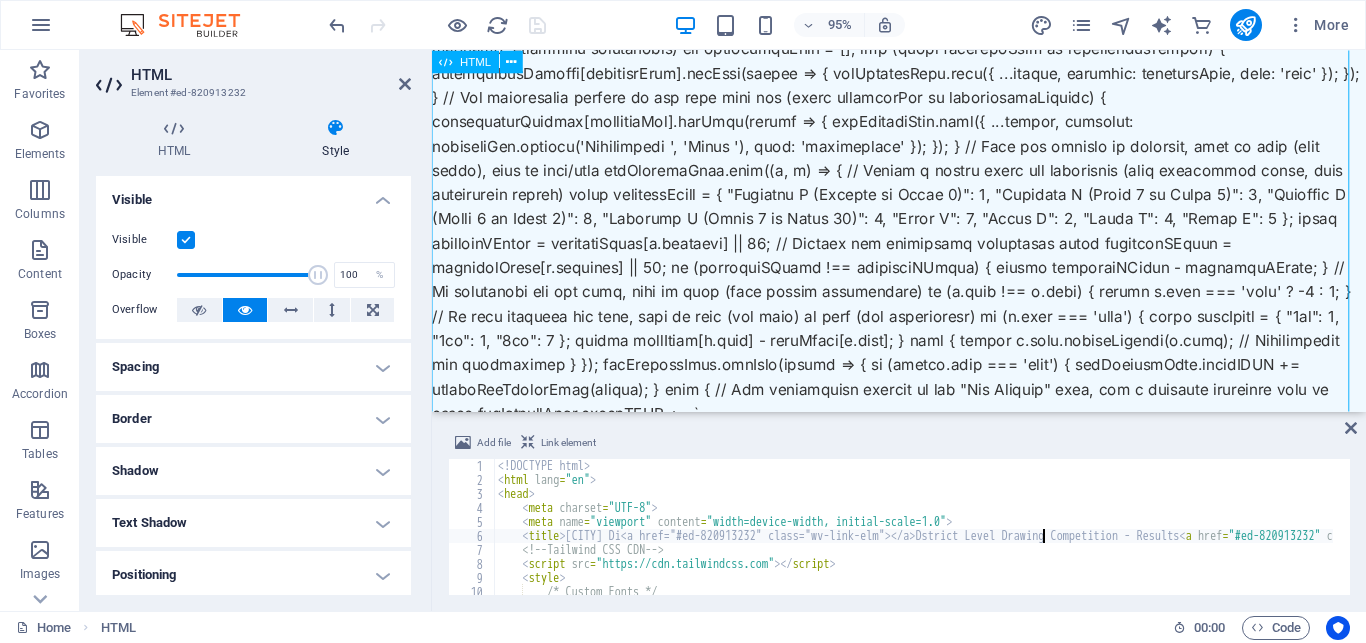 scroll, scrollTop: 0, scrollLeft: 45, axis: horizontal 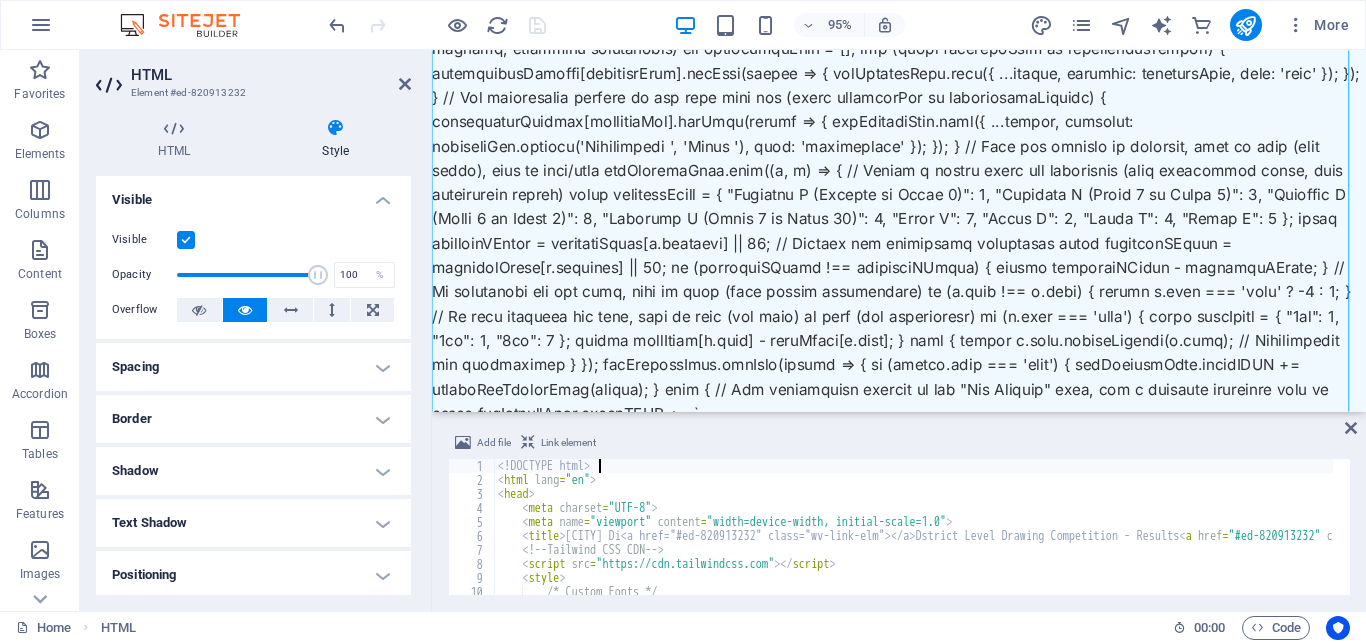 click on "<title>[LOCATION] Di[REDACTED]<a href="#ed-820913232" class="wv-link-elm"></a> [LOCATION] district Level Drawing Competition - Results</title>" at bounding box center (973, 532) 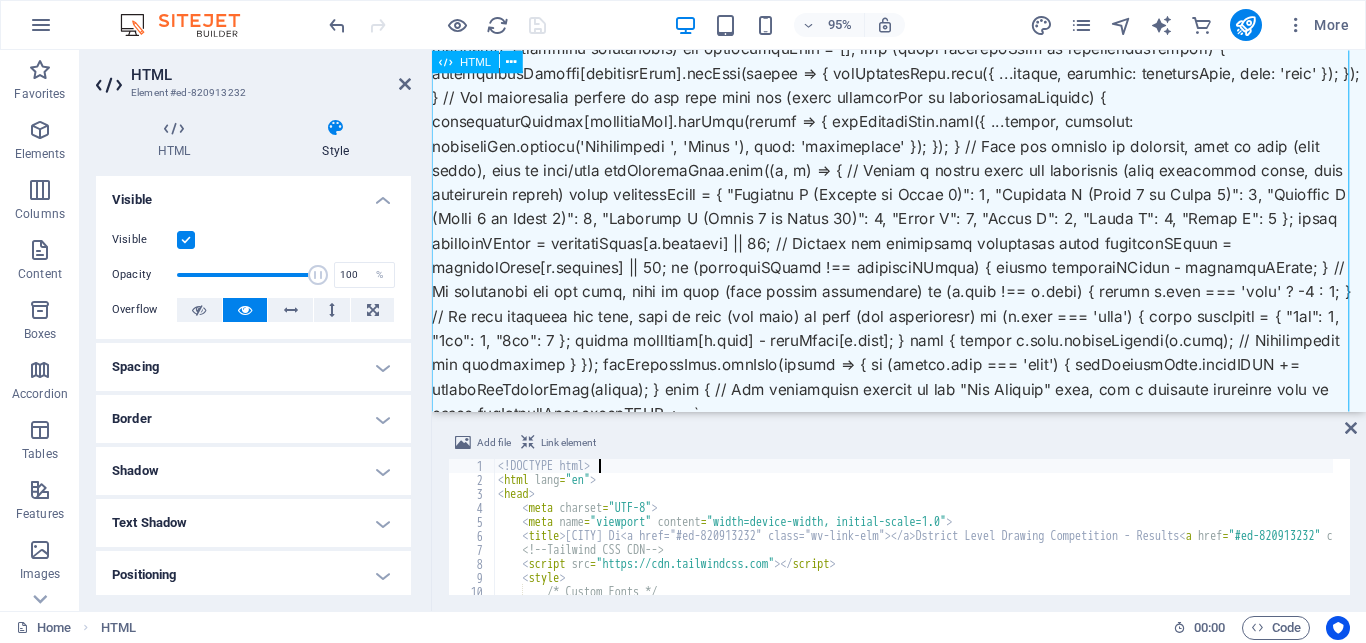 type on "<!DOCTYPE html>" 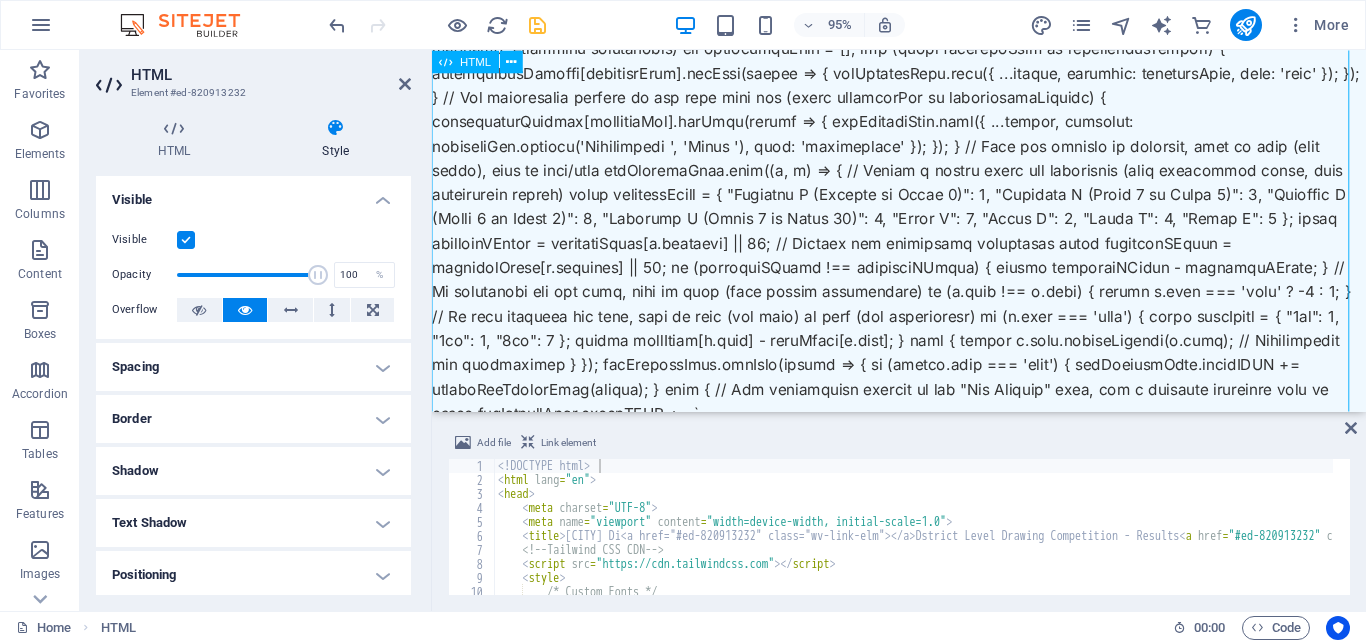 click on "Dibrugarh Di[REDACTED]Dibrugarh district Level Drawing Competition - Results
Dibrugarh District Level Drawing Competition Results
Winners will be personally contacted by our team for updates about prize distribution.
Every participant will receive a participation certificate!
View All Winners
Complete List of Winners
Consolation Prize & Drawing Kit Winners
These talented artists will receive a consolation prize and a drawing kit!
Group A Consolation Winners
Reveal Winners
Group B Consolation Winners
Reveal Winners" at bounding box center [923, -505] 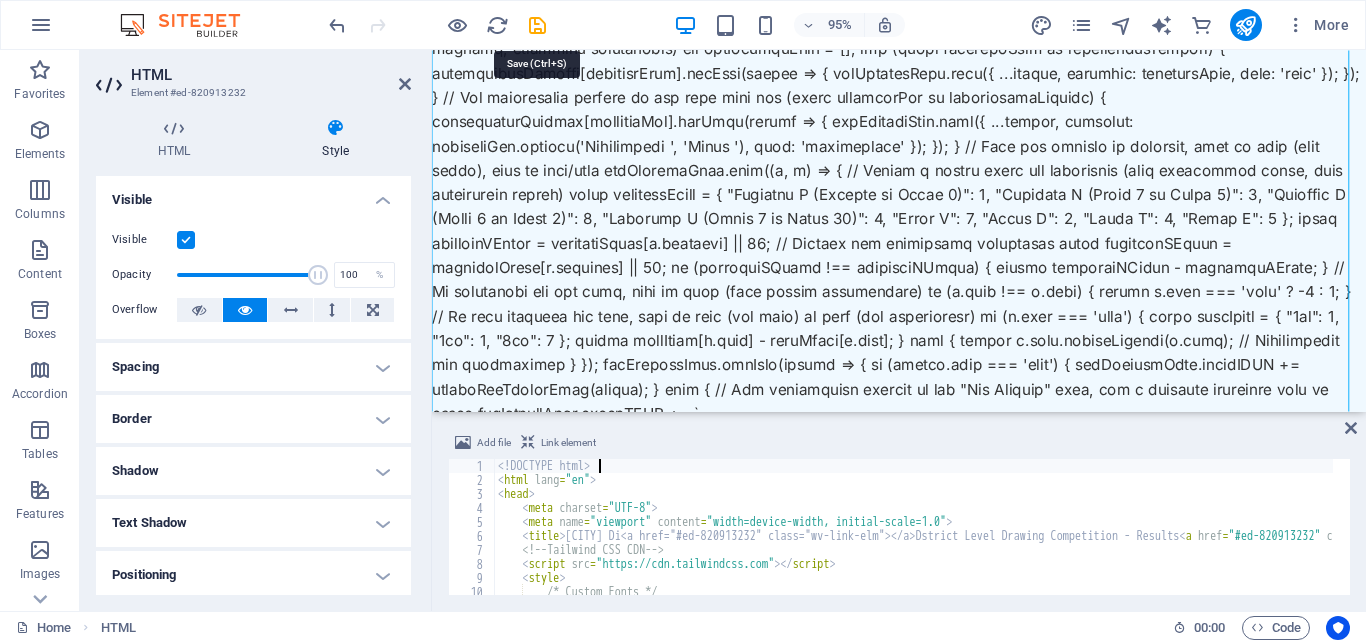 click at bounding box center [537, 25] 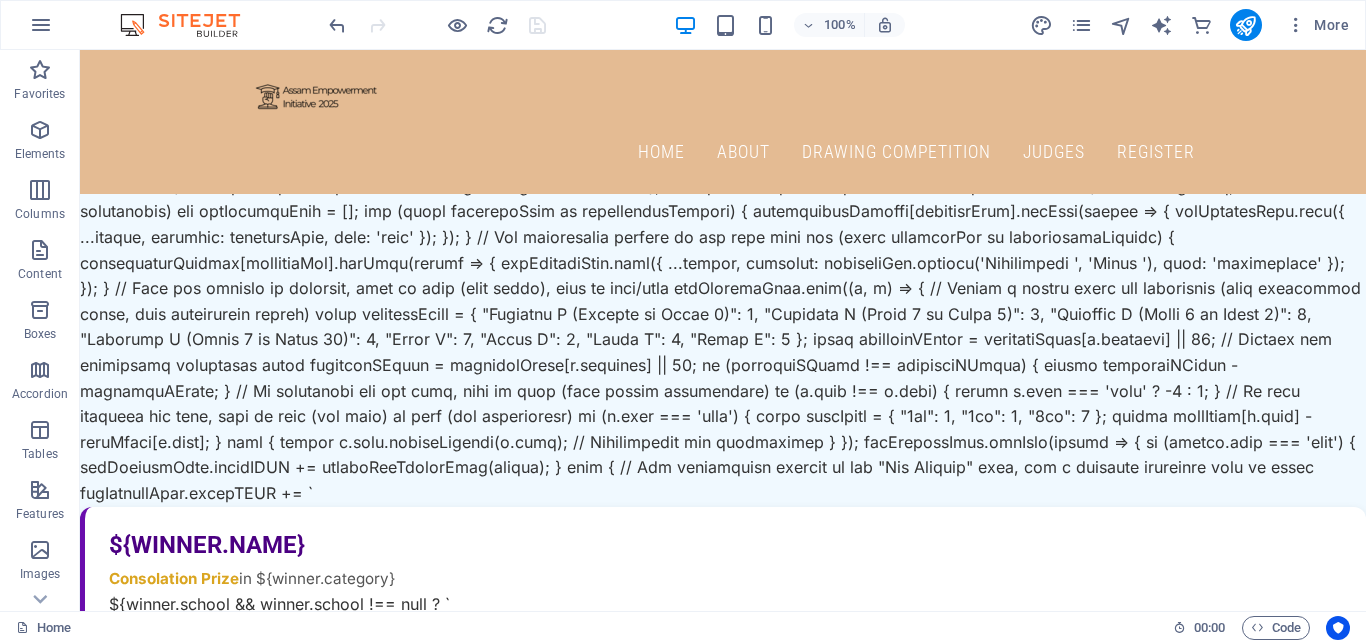 scroll, scrollTop: 2763, scrollLeft: 0, axis: vertical 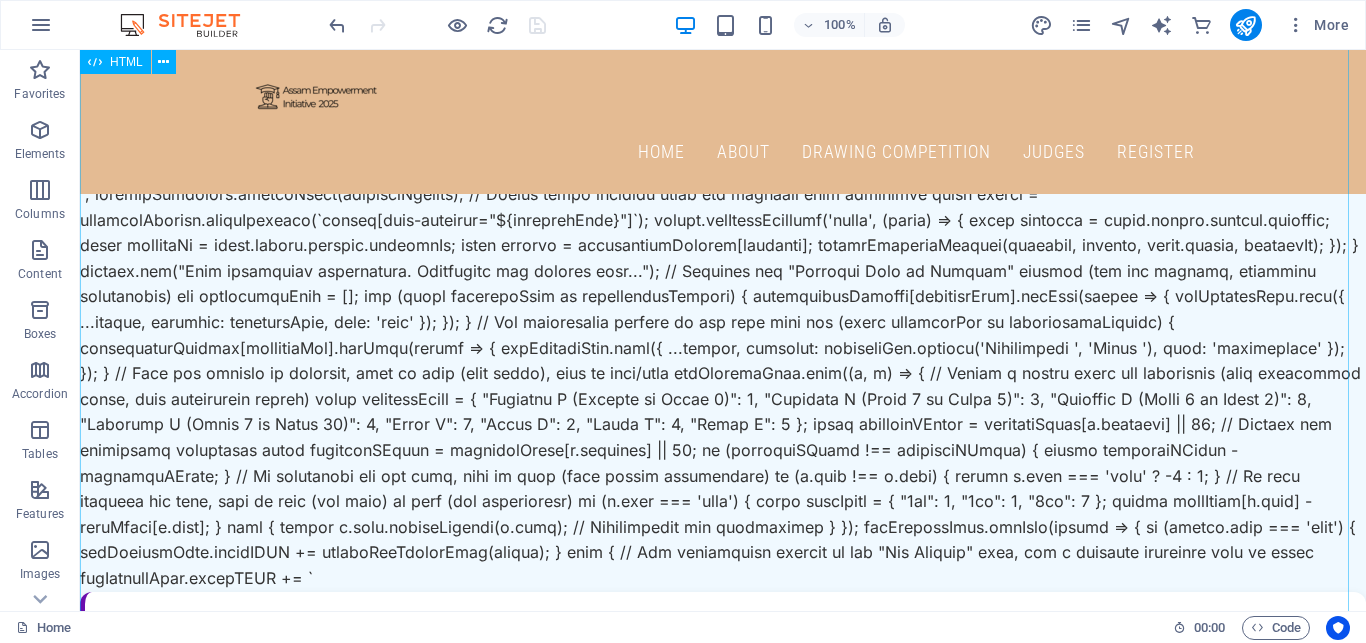 click on "Dibrugarh Di[REDACTED]Dibrugarh district Level Drawing Competition - Results
Dibrugarh District Level Drawing Competition Results
Winners will be personally contacted by our team for updates about prize distribution.
Every participant will receive a participation certificate!
View All Winners
Complete List of Winners
Consolation Prize & Drawing Kit Winners
These talented artists will receive a consolation prize and a drawing kit!
Group A Consolation Winners
Reveal Winners
Group B Consolation Winners
Reveal Winners" at bounding box center [723, -313] 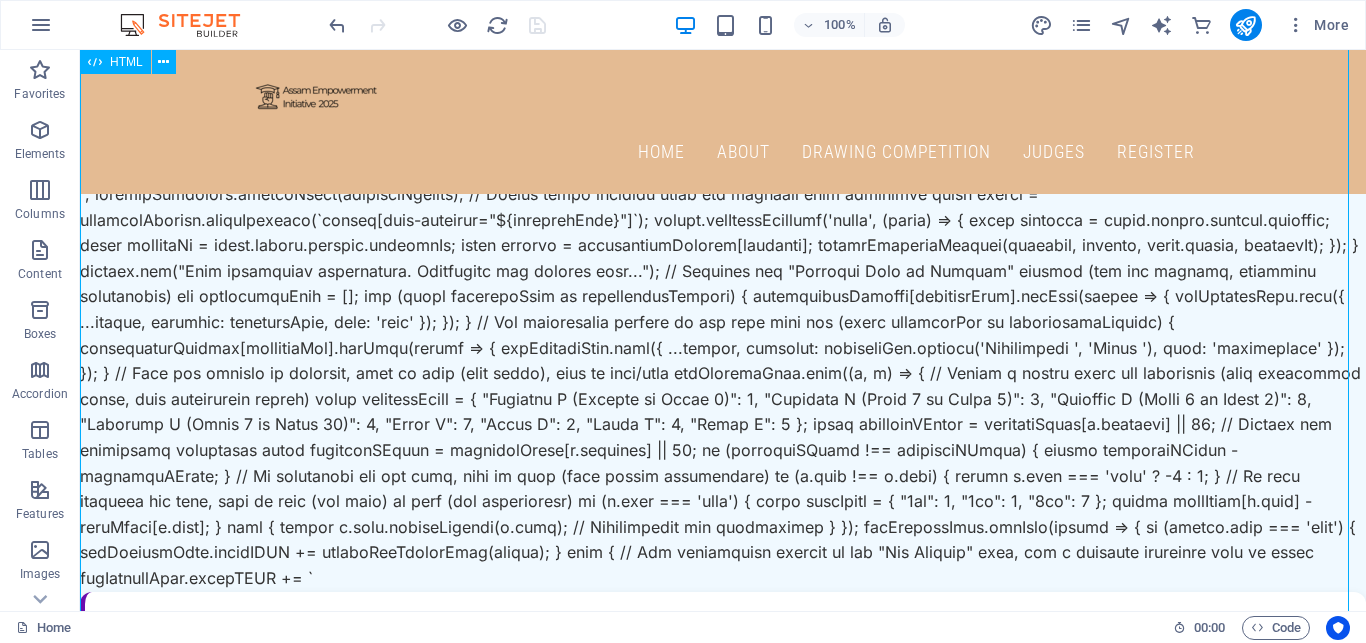 click on "Dibrugarh Di[REDACTED]Dibrugarh district Level Drawing Competition - Results
Dibrugarh District Level Drawing Competition Results
Winners will be personally contacted by our team for updates about prize distribution.
Every participant will receive a participation certificate!
View All Winners
Complete List of Winners
Consolation Prize & Drawing Kit Winners
These talented artists will receive a consolation prize and a drawing kit!
Group A Consolation Winners
Reveal Winners
Group B Consolation Winners
Reveal Winners" at bounding box center [723, -313] 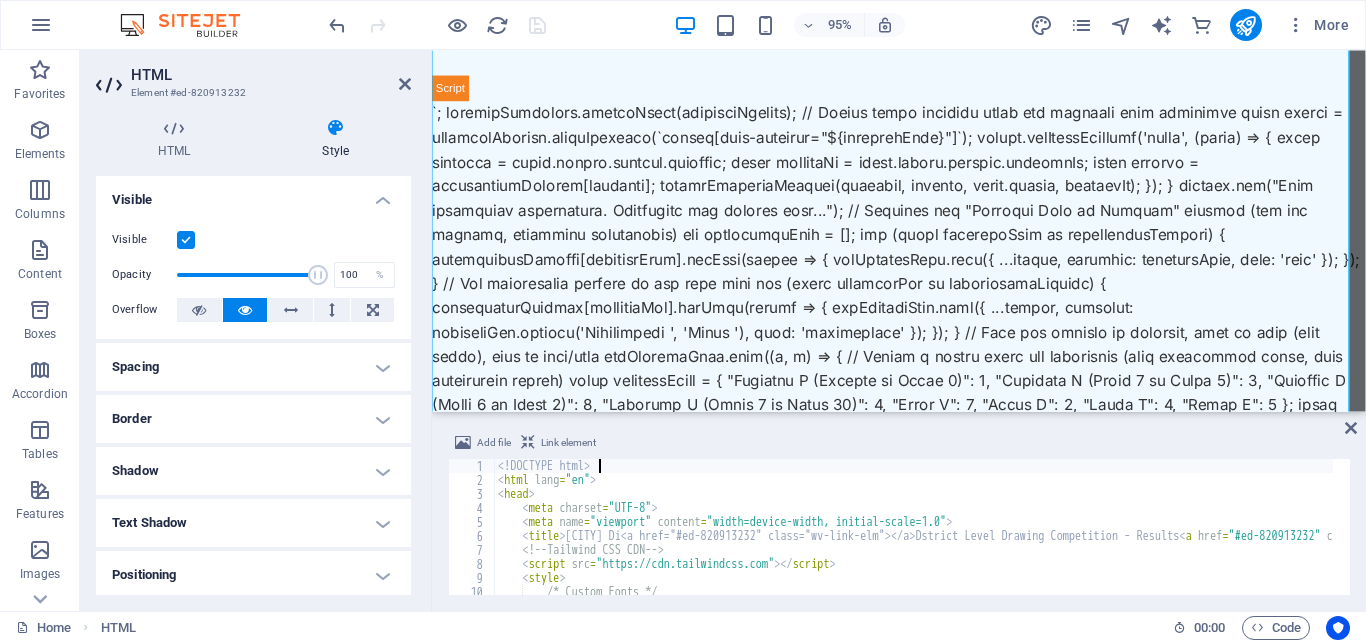 scroll, scrollTop: 2634, scrollLeft: 0, axis: vertical 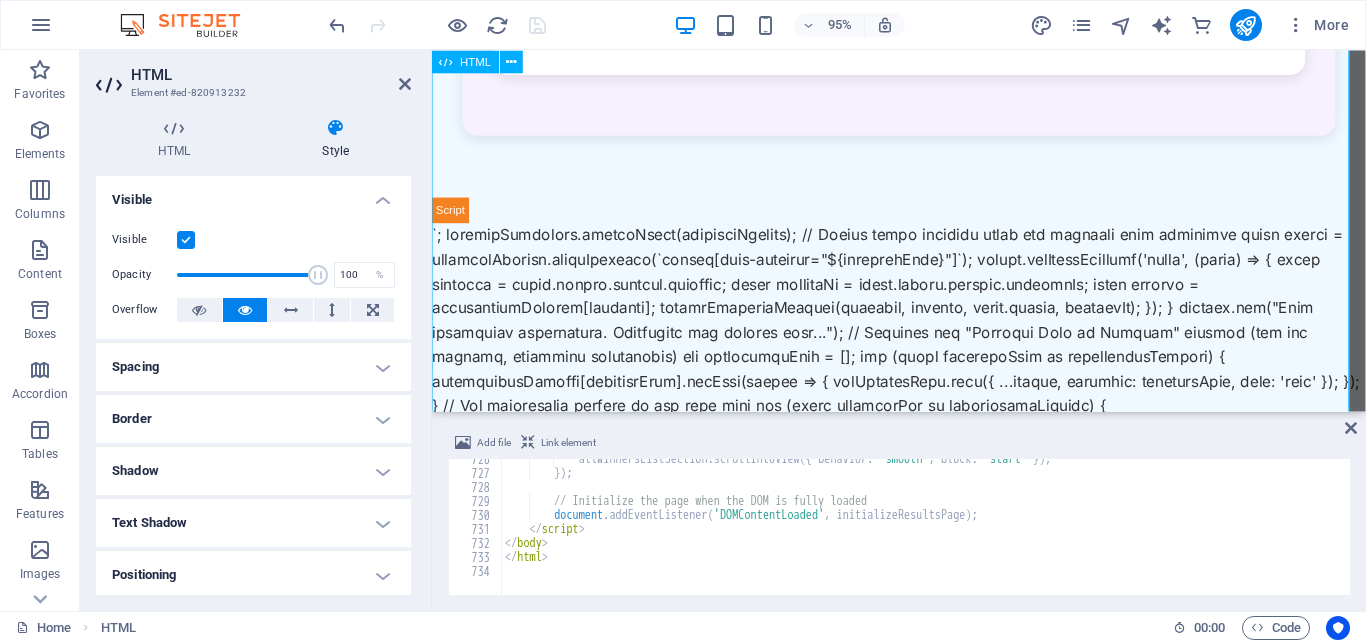 click on "Dibrugarh Di[REDACTED]Dibrugarh district Level Drawing Competition - Results
Dibrugarh District Level Drawing Competition Results
Winners will be personally contacted by our team for updates about prize distribution.
Every participant will receive a participation certificate!
View All Winners
Complete List of Winners
Consolation Prize & Drawing Kit Winners
These talented artists will receive a consolation prize and a drawing kit!
Group A Consolation Winners
Reveal Winners
Group B Consolation Winners
Reveal Winners" at bounding box center [923, -181] 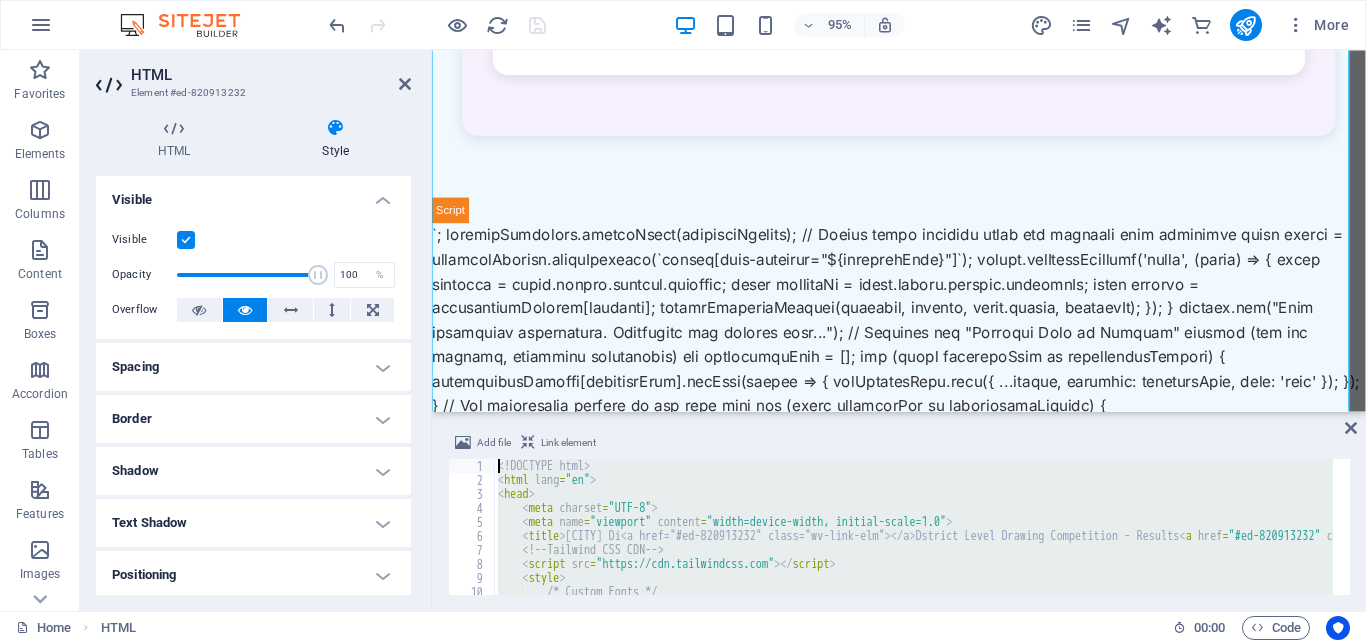 scroll, scrollTop: 0, scrollLeft: 0, axis: both 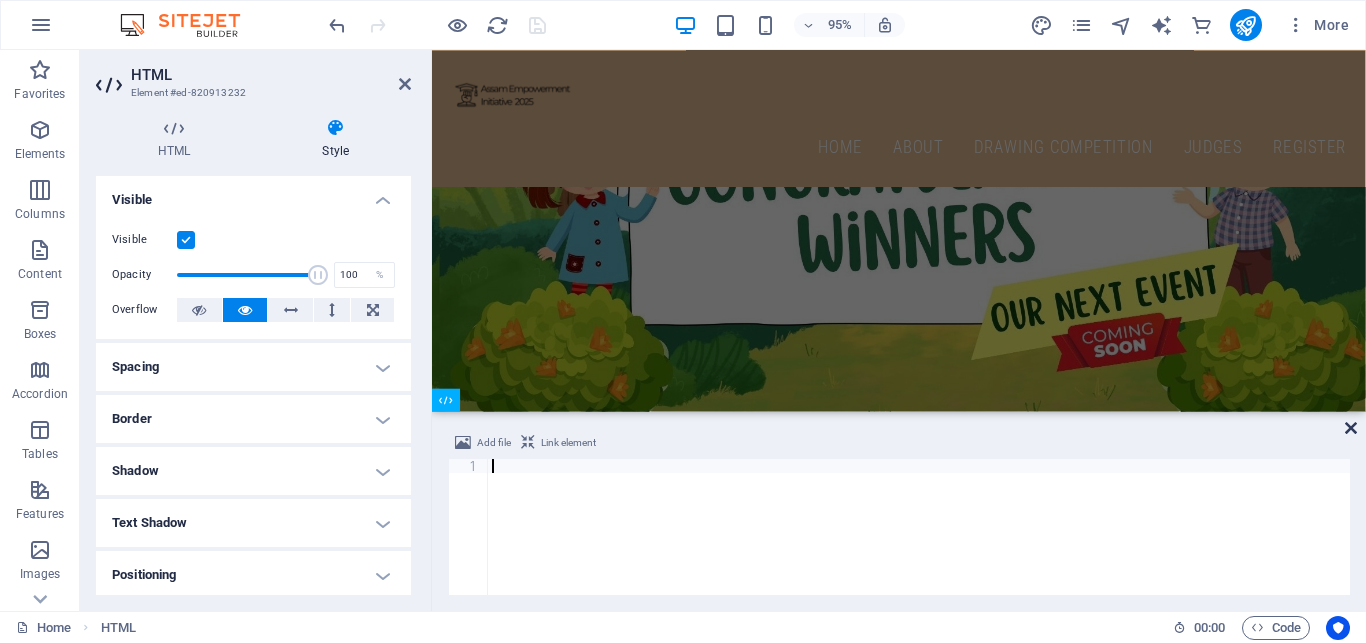 click at bounding box center [1351, 428] 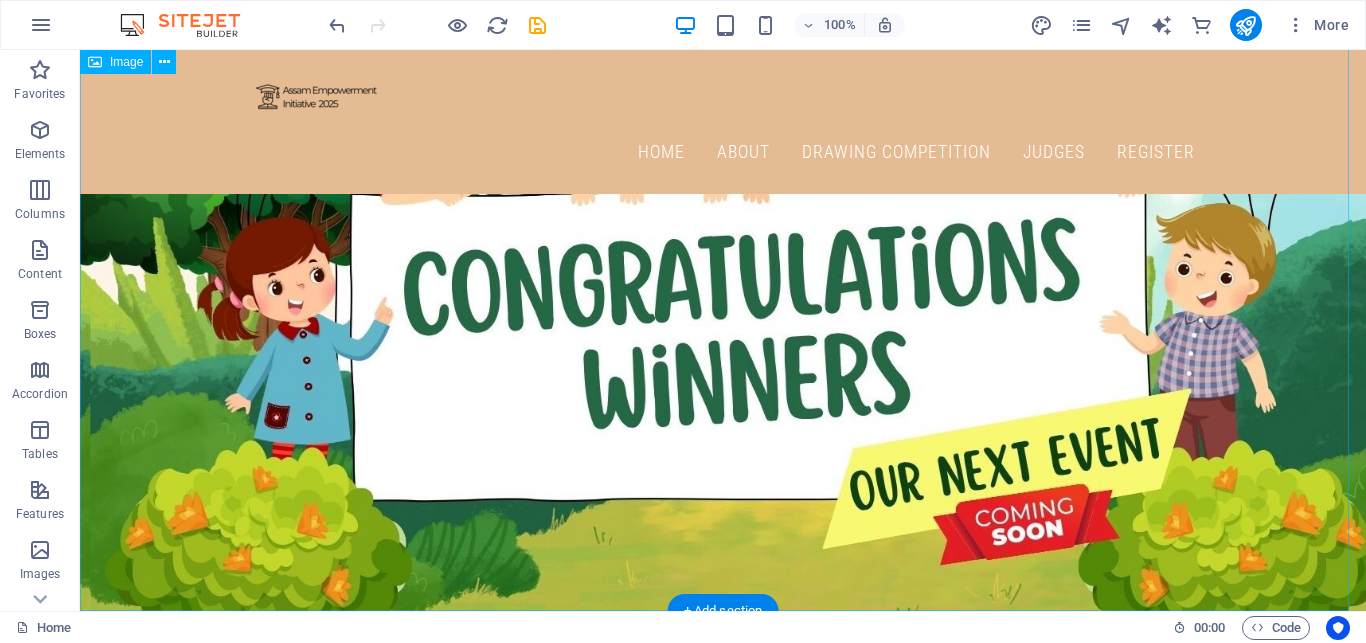 scroll, scrollTop: 406, scrollLeft: 0, axis: vertical 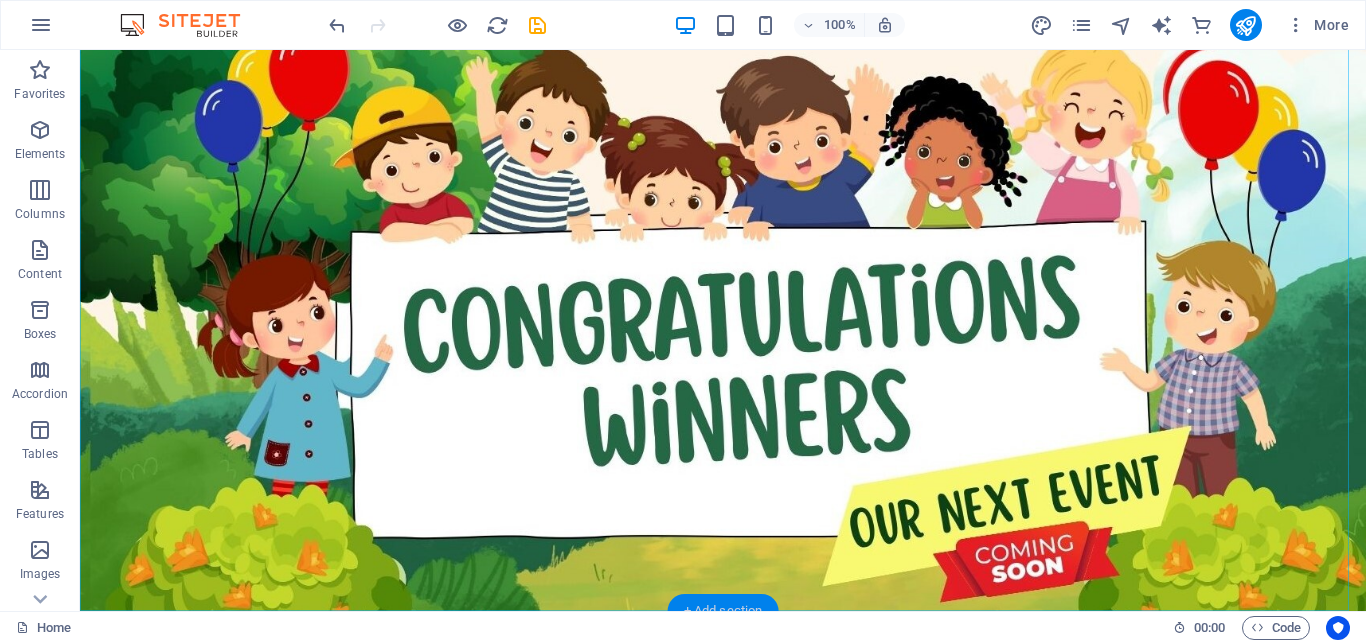 click on "+ Add section" at bounding box center (723, 611) 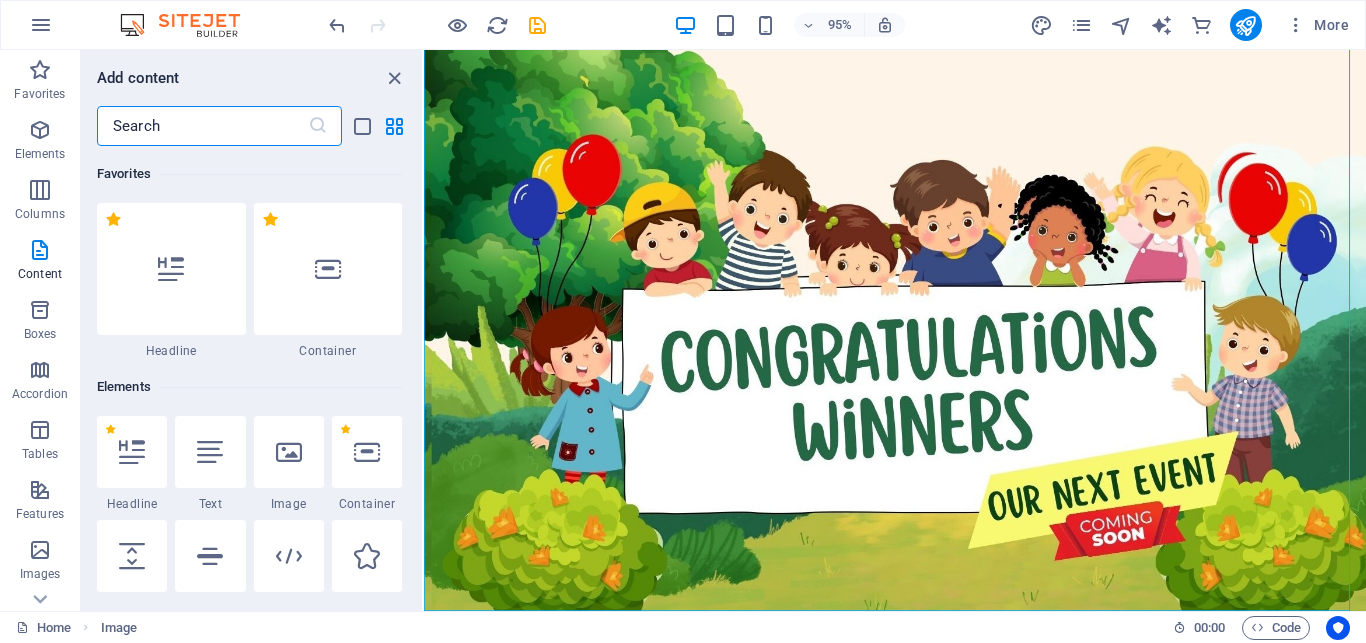 scroll, scrollTop: 186, scrollLeft: 0, axis: vertical 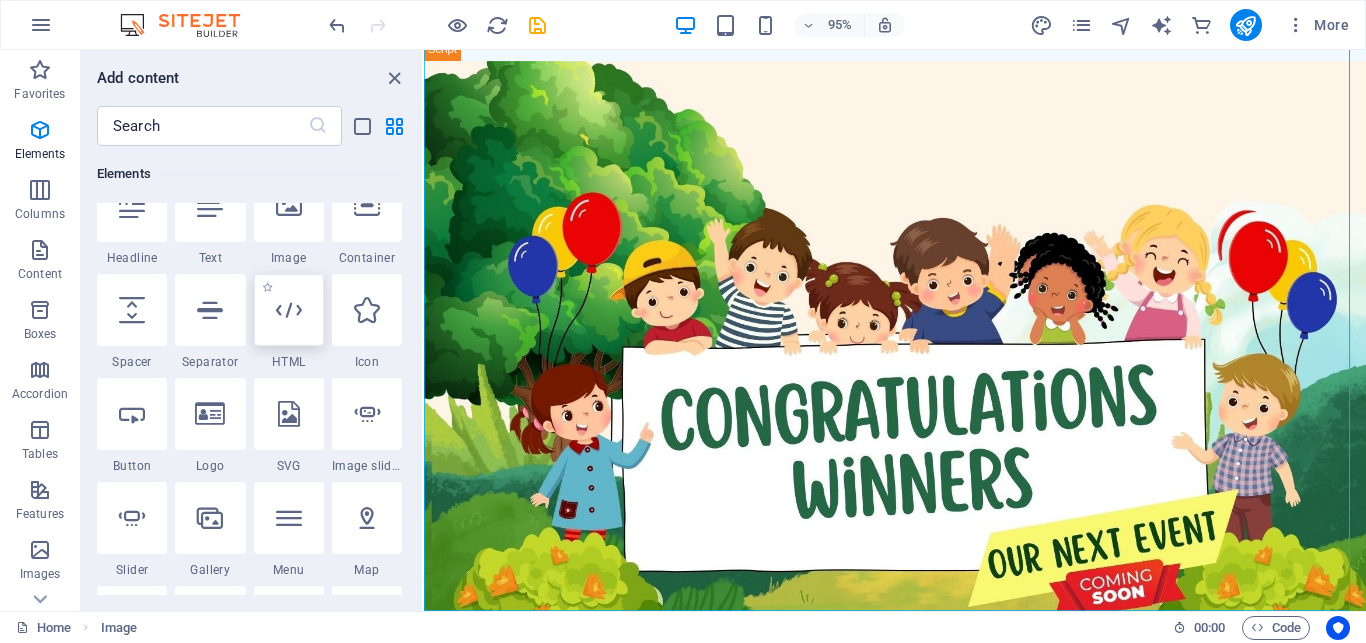 click at bounding box center [289, 310] 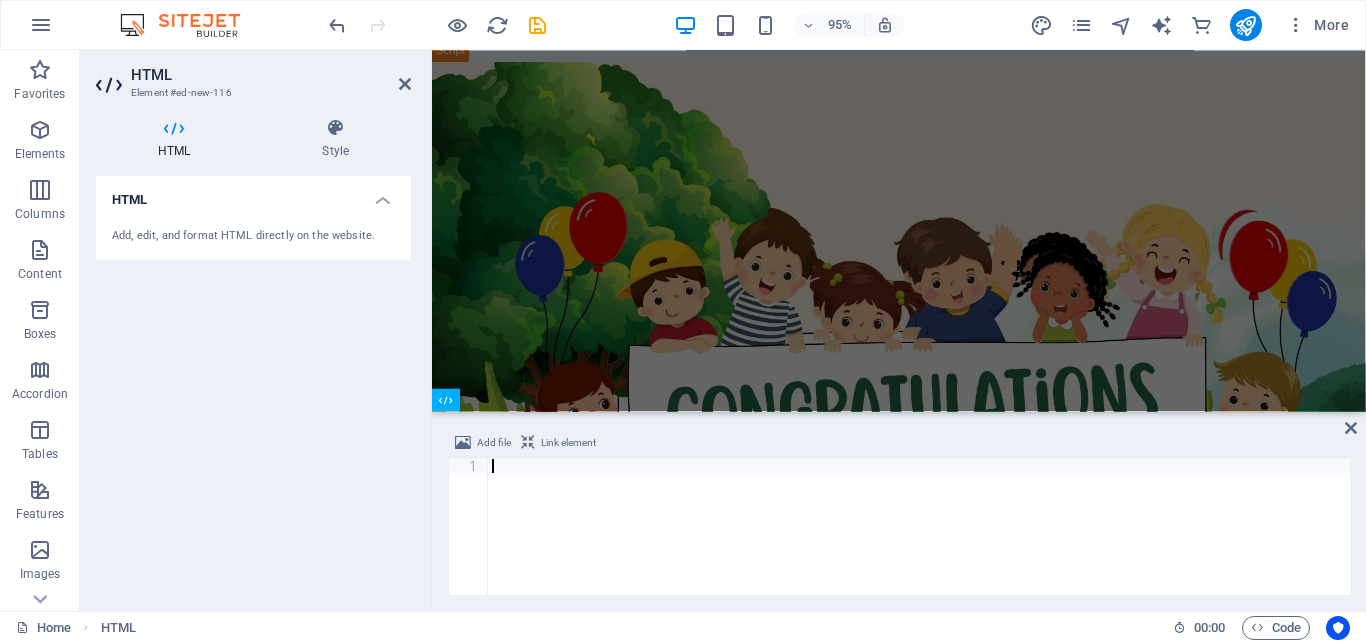scroll, scrollTop: 391, scrollLeft: 0, axis: vertical 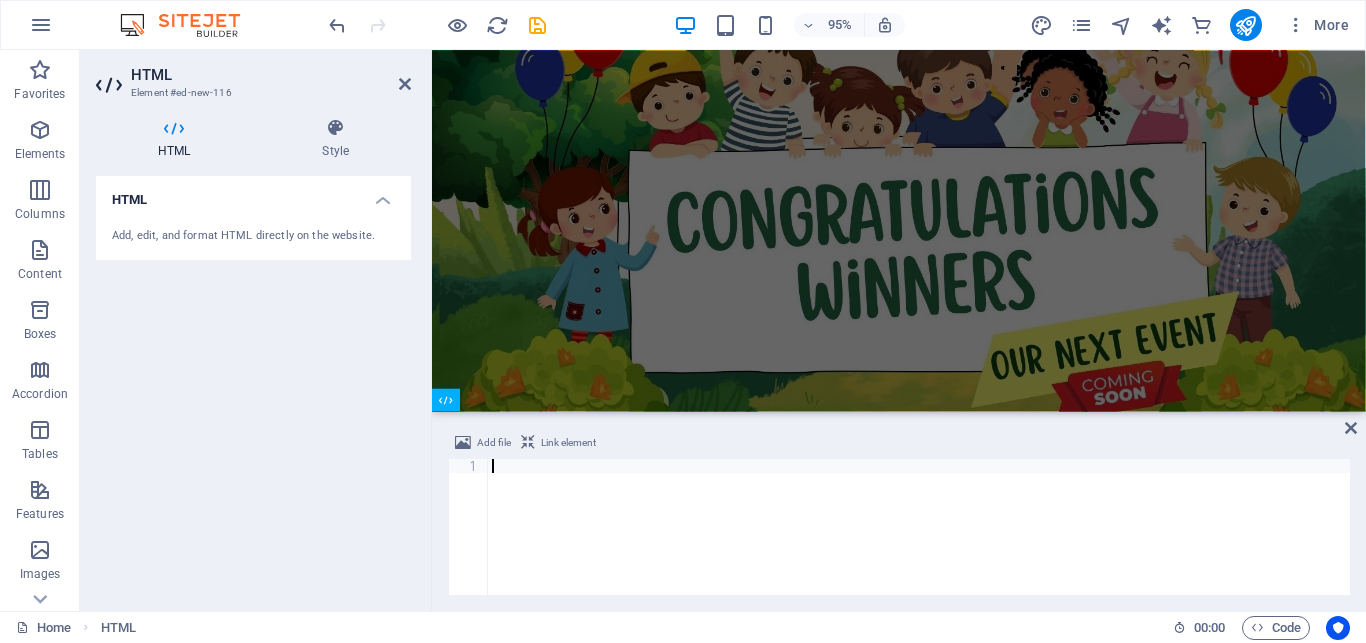 click at bounding box center [919, 541] 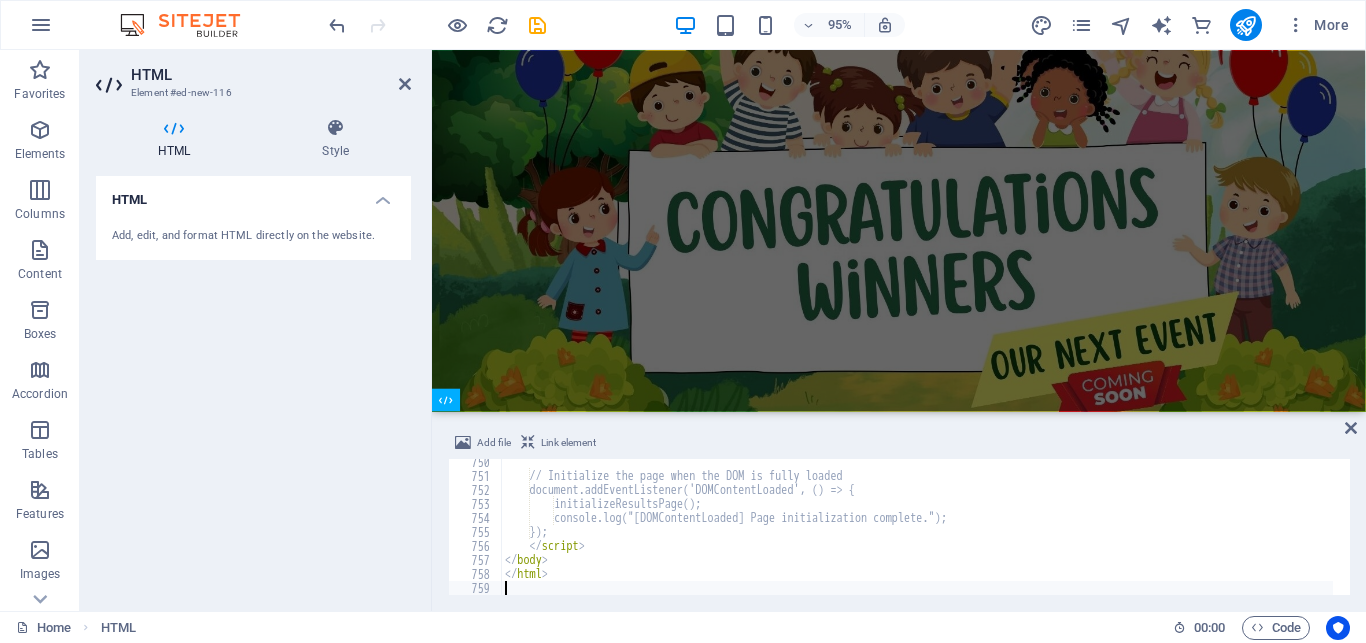 scroll, scrollTop: 10490, scrollLeft: 0, axis: vertical 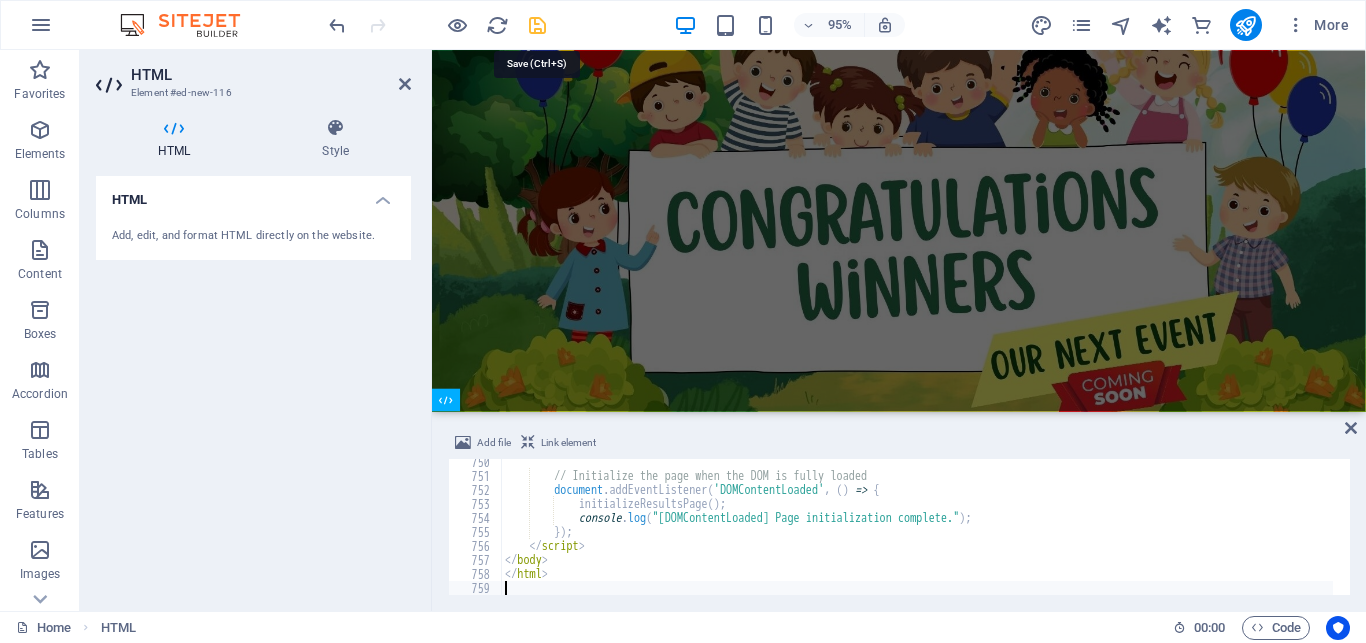 click at bounding box center (537, 25) 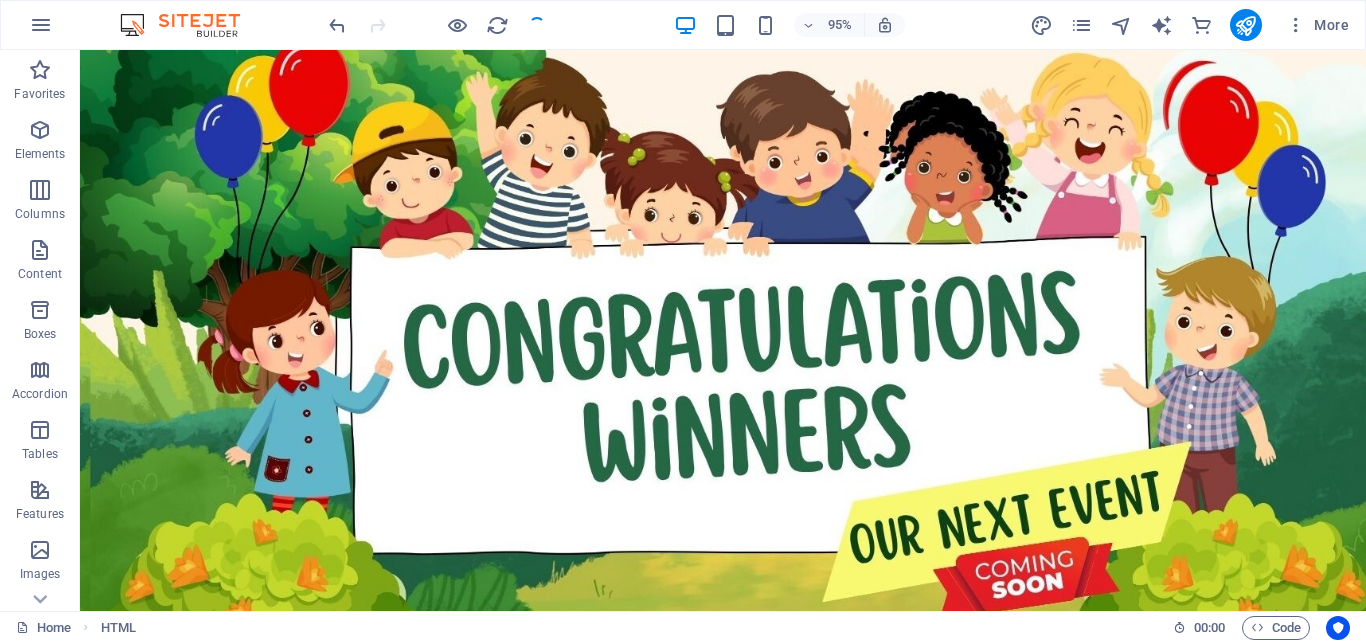 scroll, scrollTop: 2133, scrollLeft: 0, axis: vertical 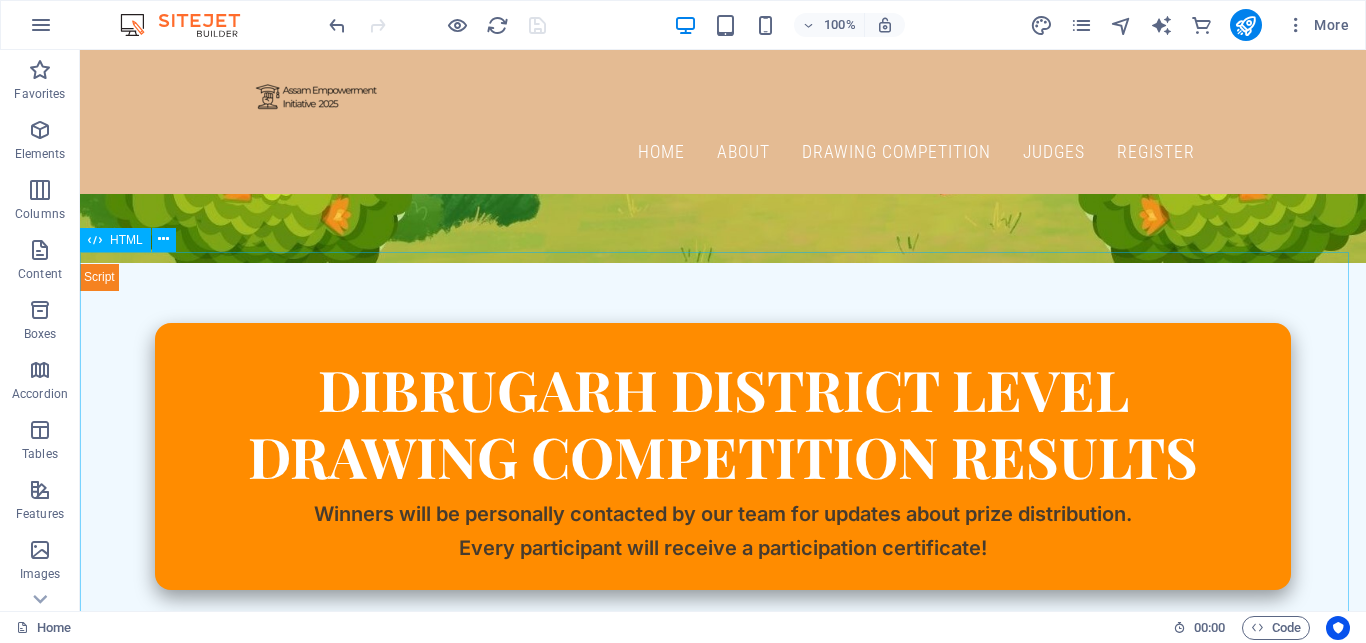 click on "HTML" at bounding box center [126, 240] 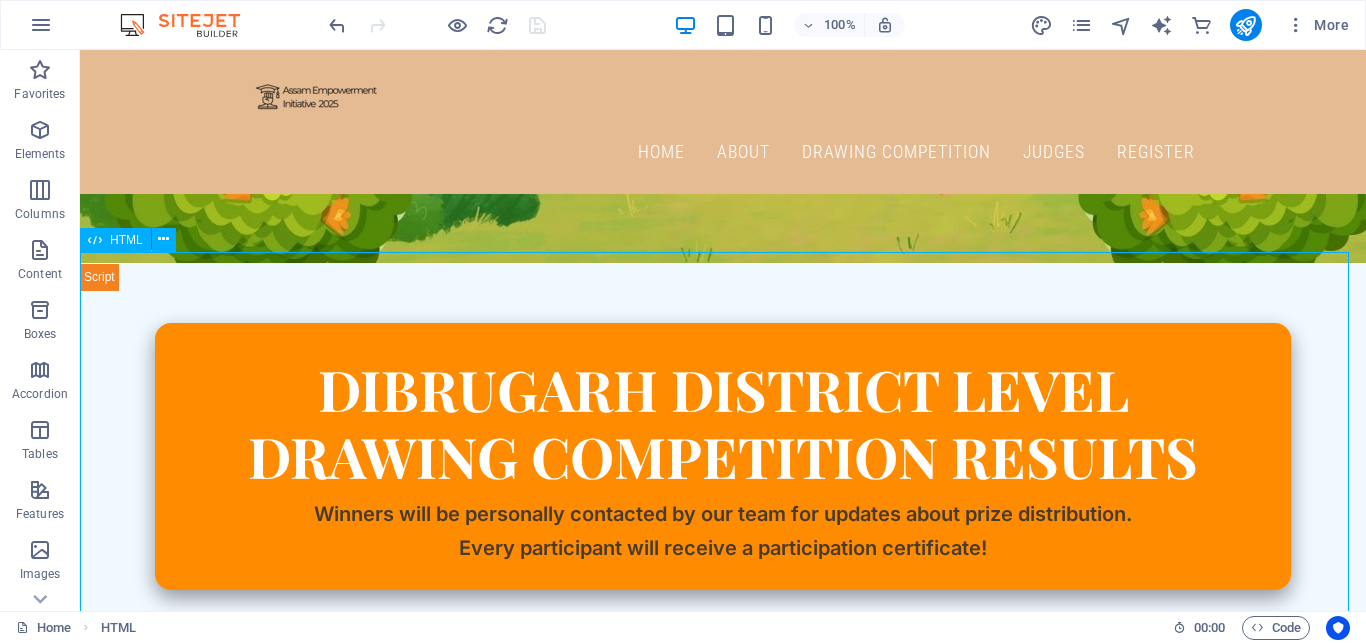 click on "HTML" at bounding box center (126, 240) 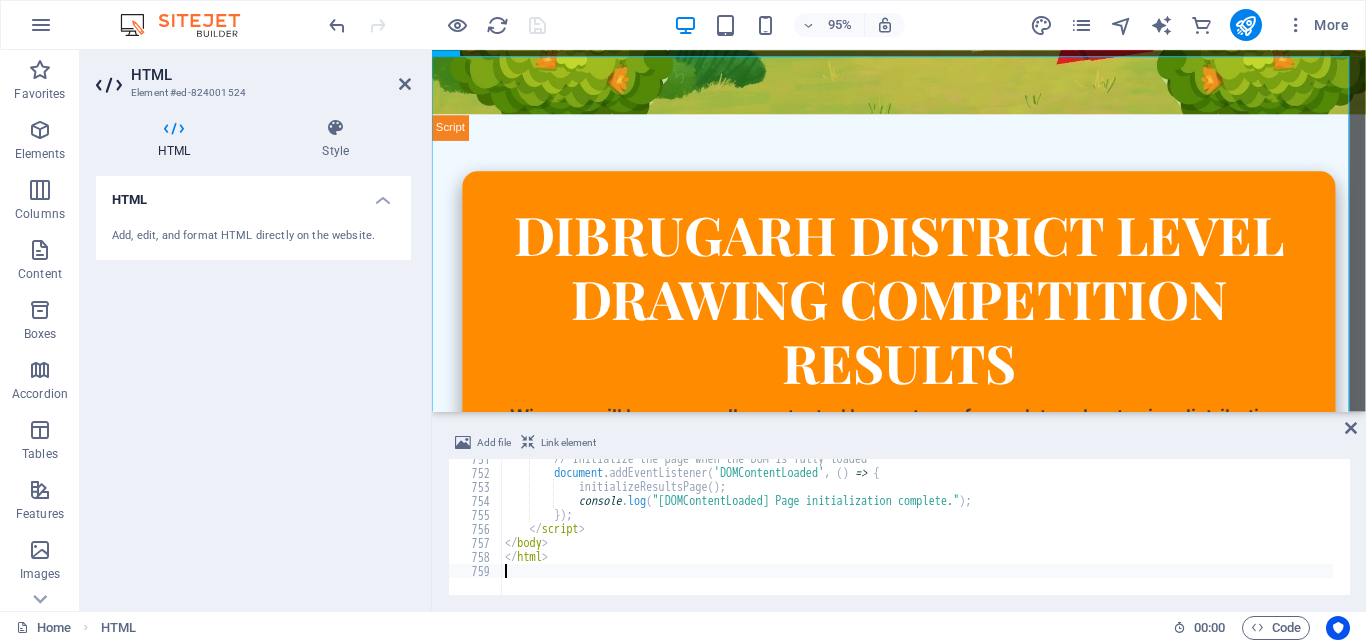 scroll, scrollTop: 10507, scrollLeft: 0, axis: vertical 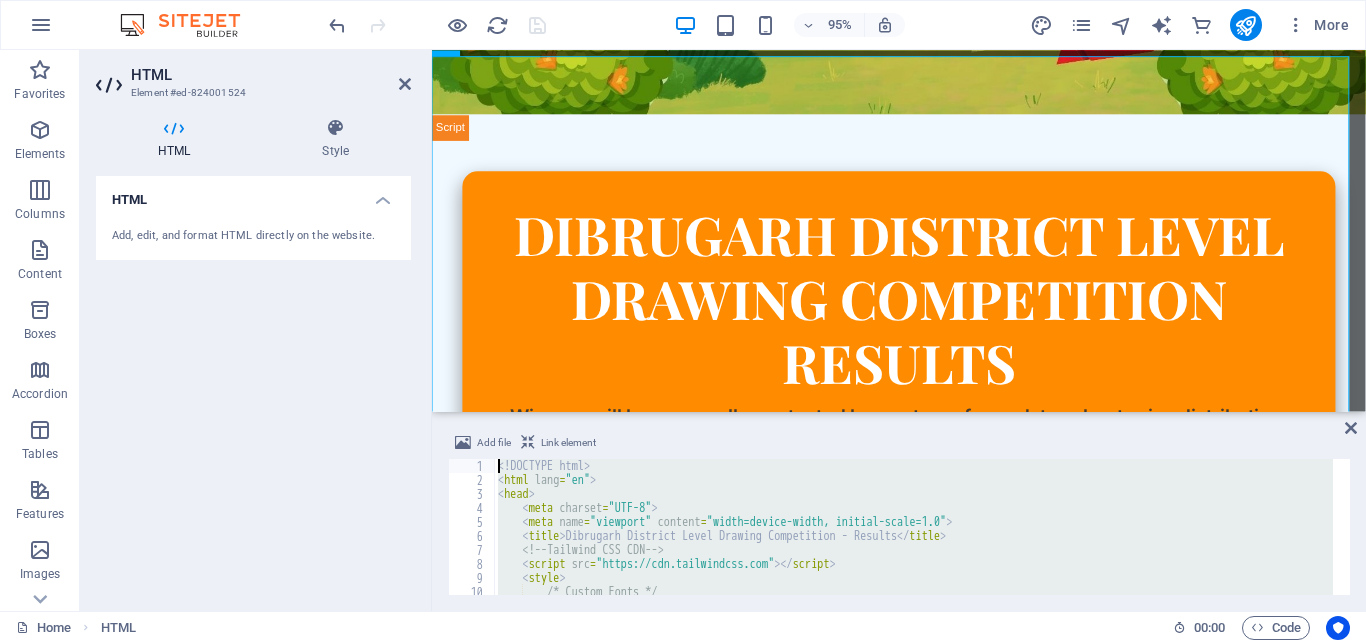 drag, startPoint x: 505, startPoint y: 568, endPoint x: 502, endPoint y: 431, distance: 137.03284 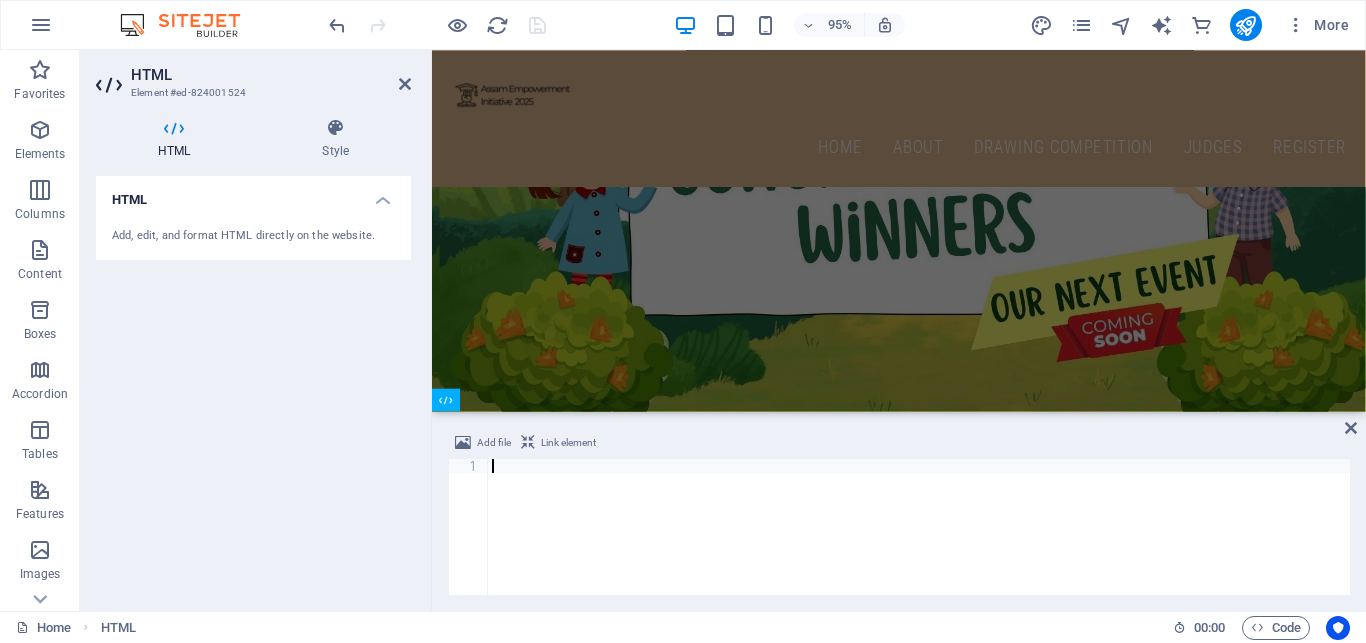 scroll, scrollTop: 391, scrollLeft: 0, axis: vertical 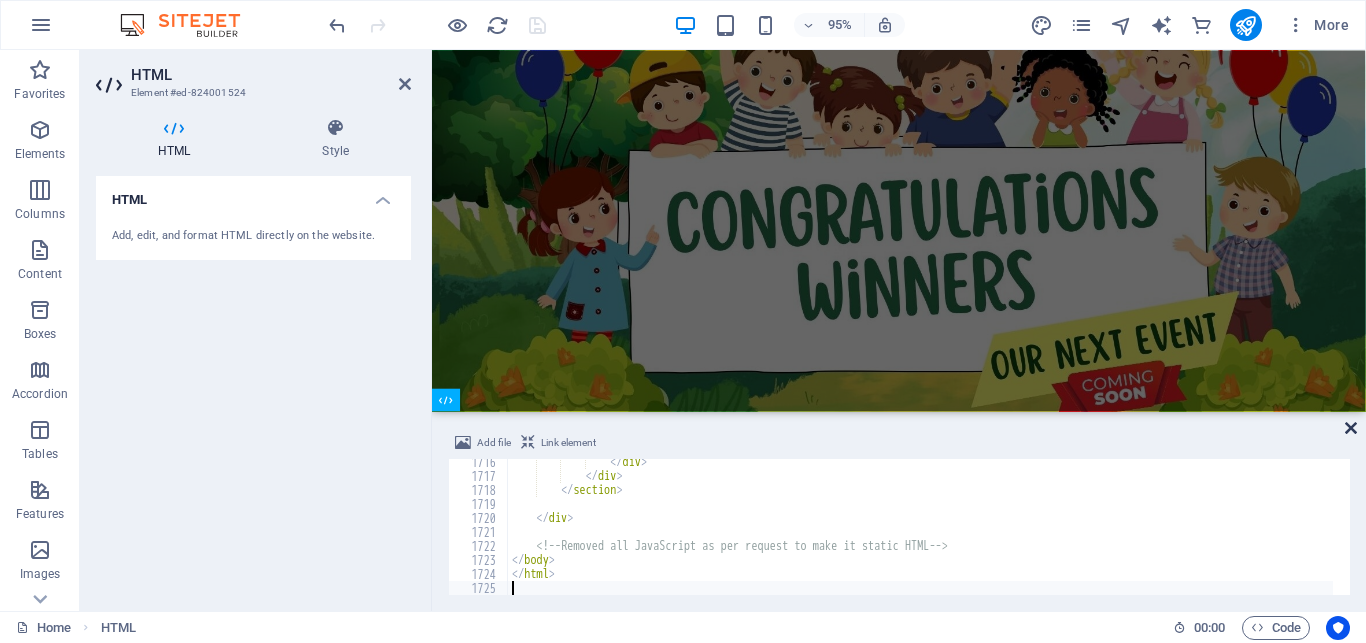 click at bounding box center [1351, 428] 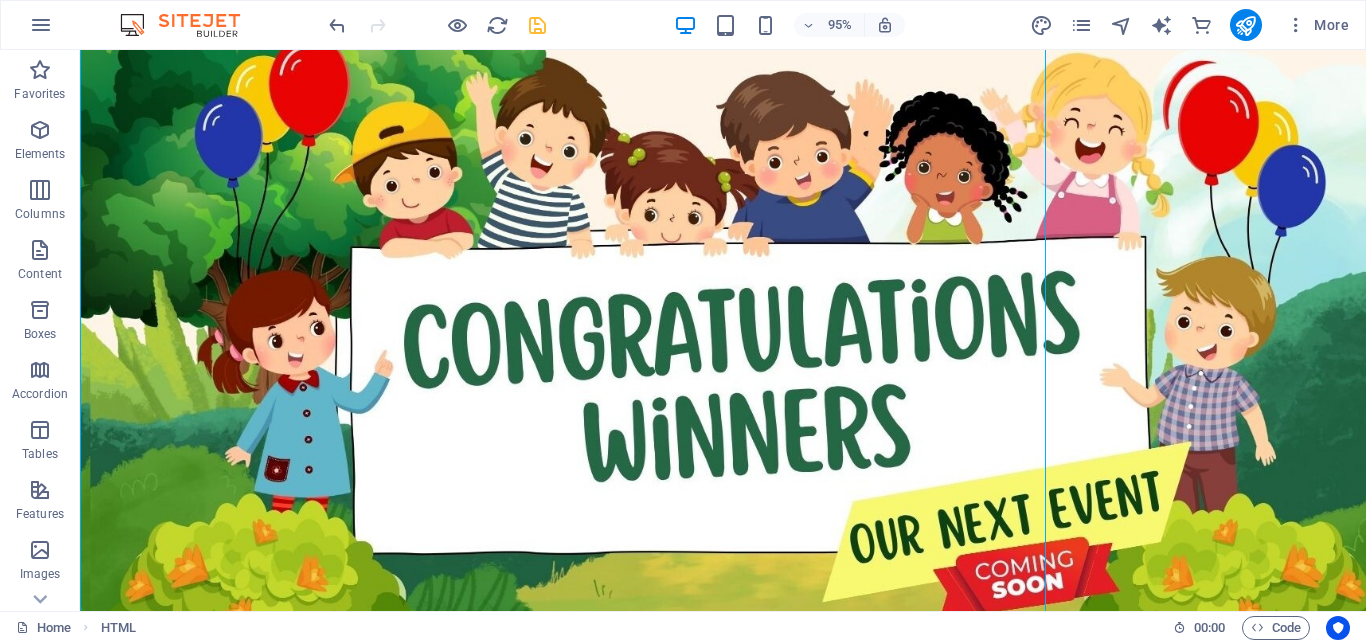 scroll, scrollTop: 16272, scrollLeft: 0, axis: vertical 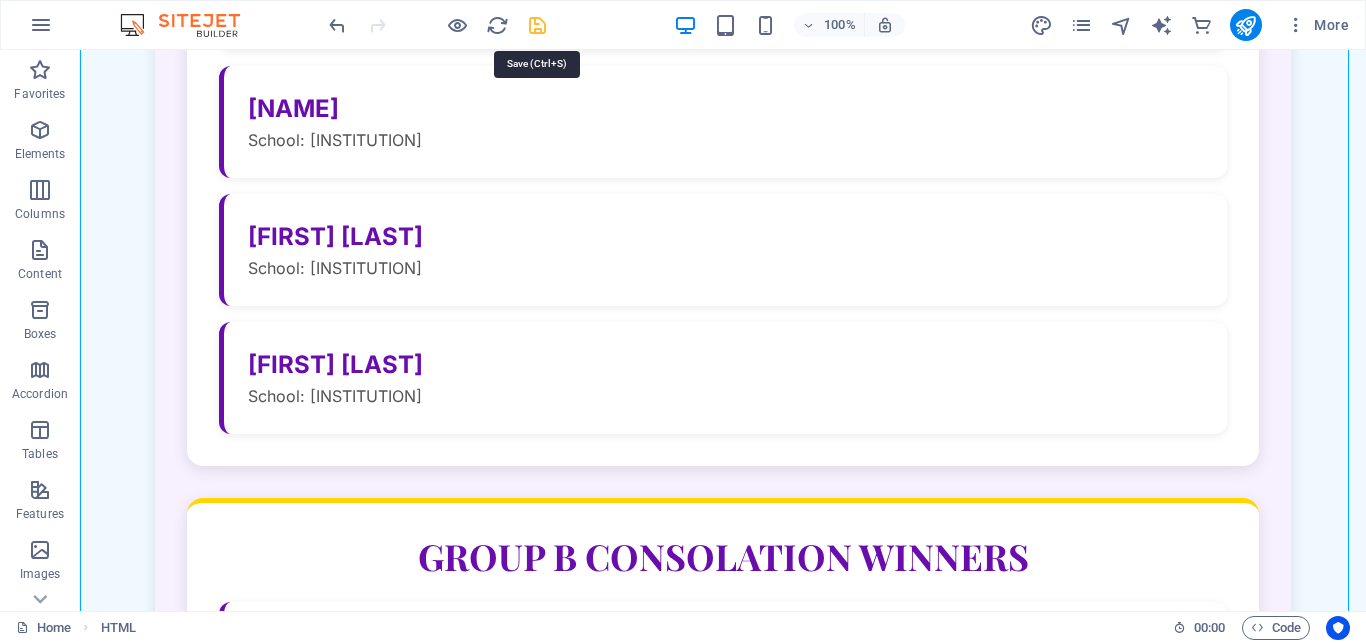 click at bounding box center (537, 25) 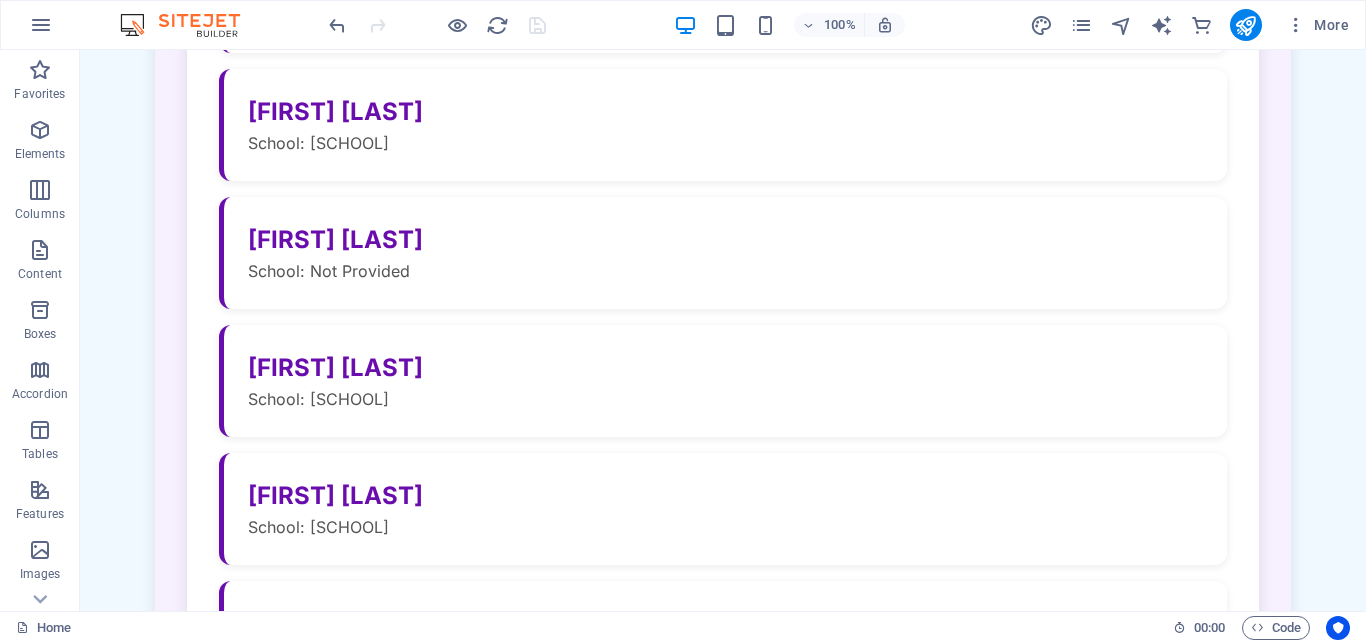 scroll, scrollTop: 20059, scrollLeft: 0, axis: vertical 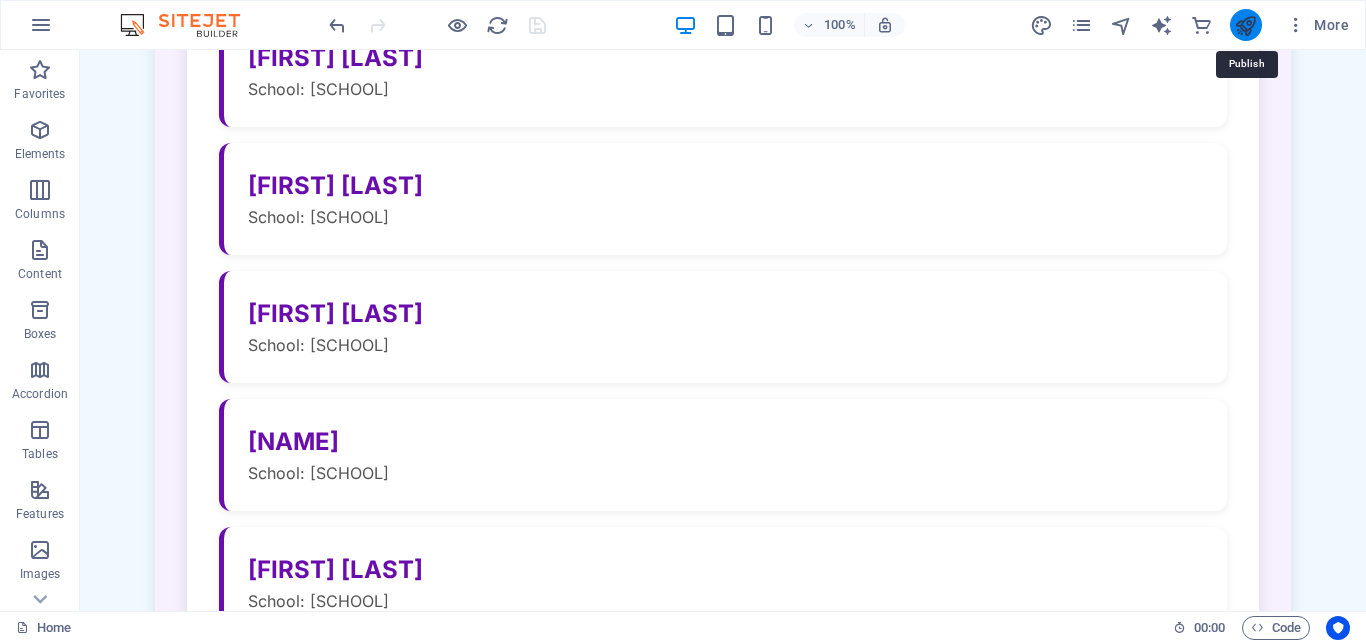 click at bounding box center (1245, 25) 